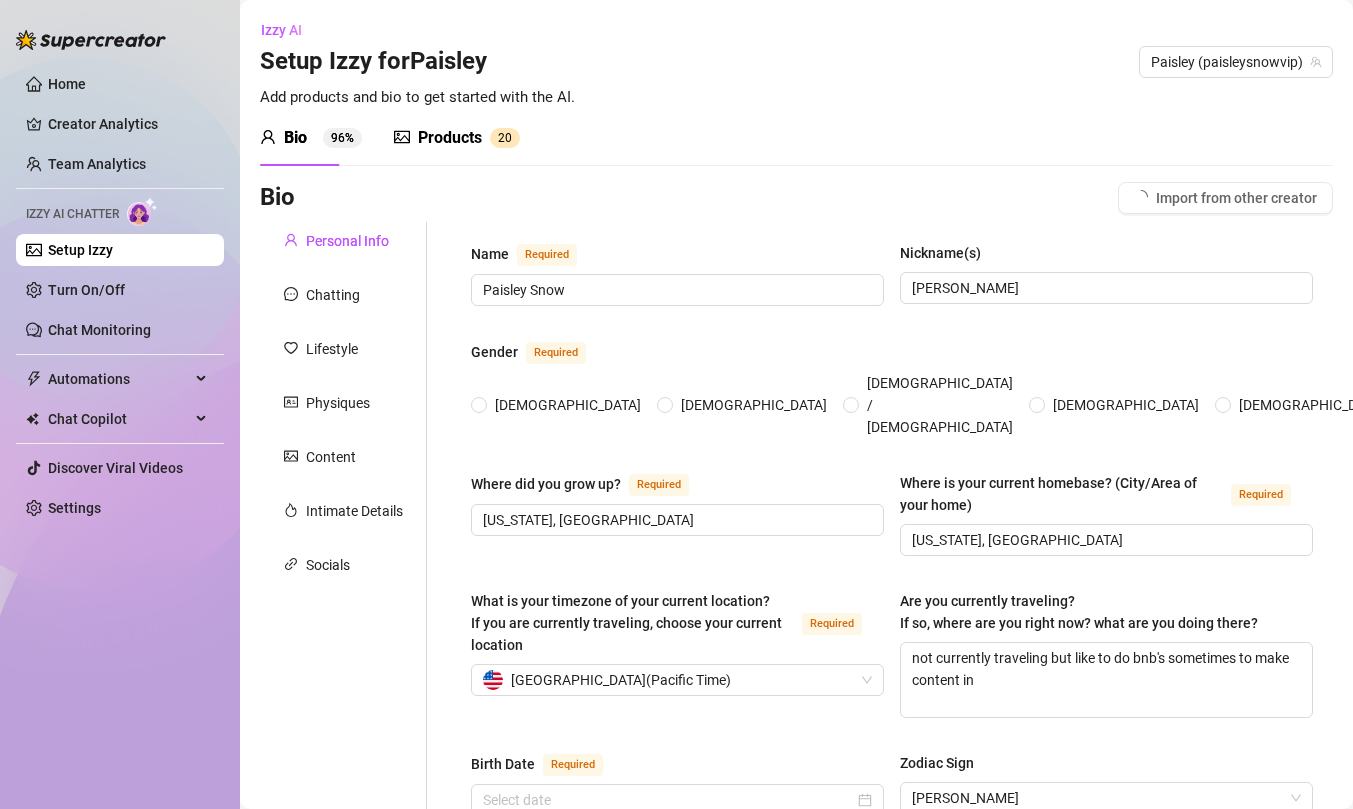 radio on "true" 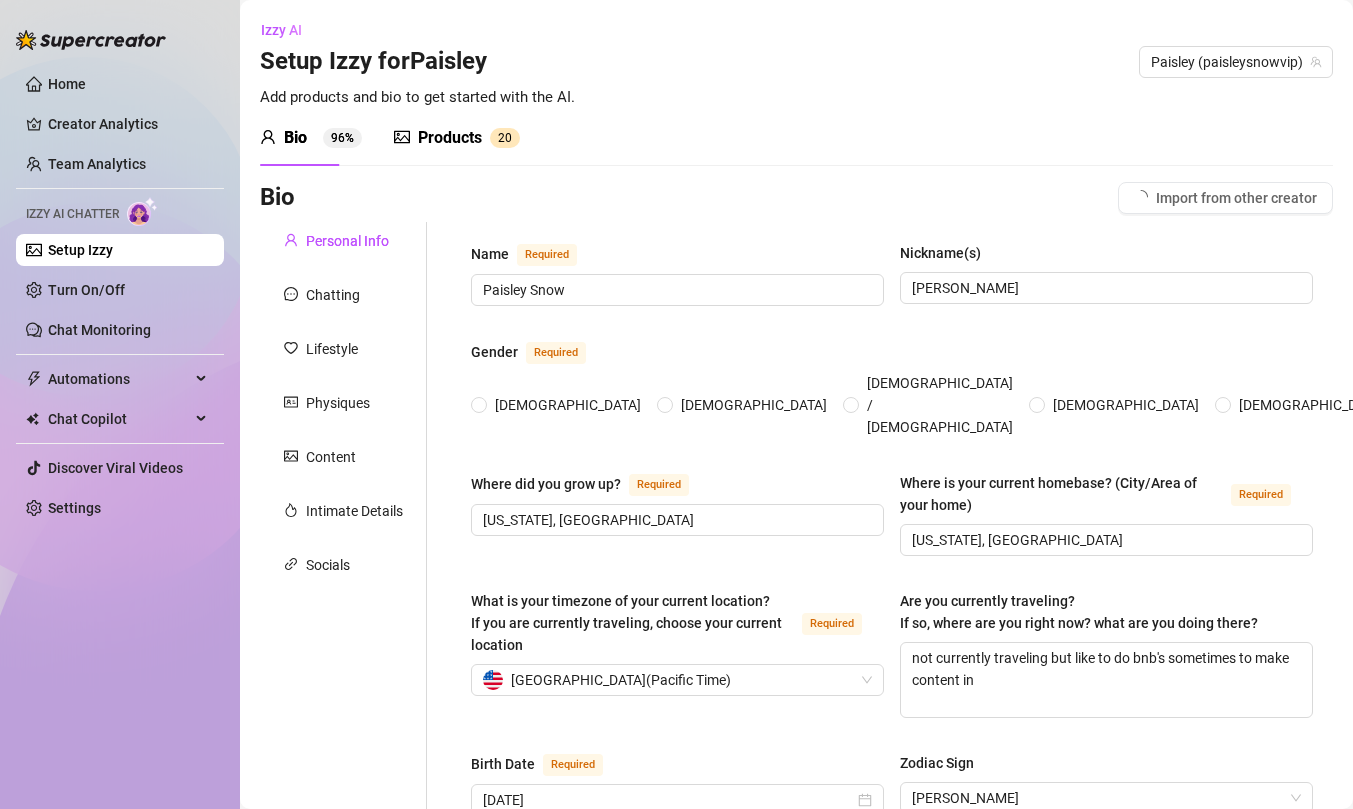 scroll, scrollTop: 0, scrollLeft: 0, axis: both 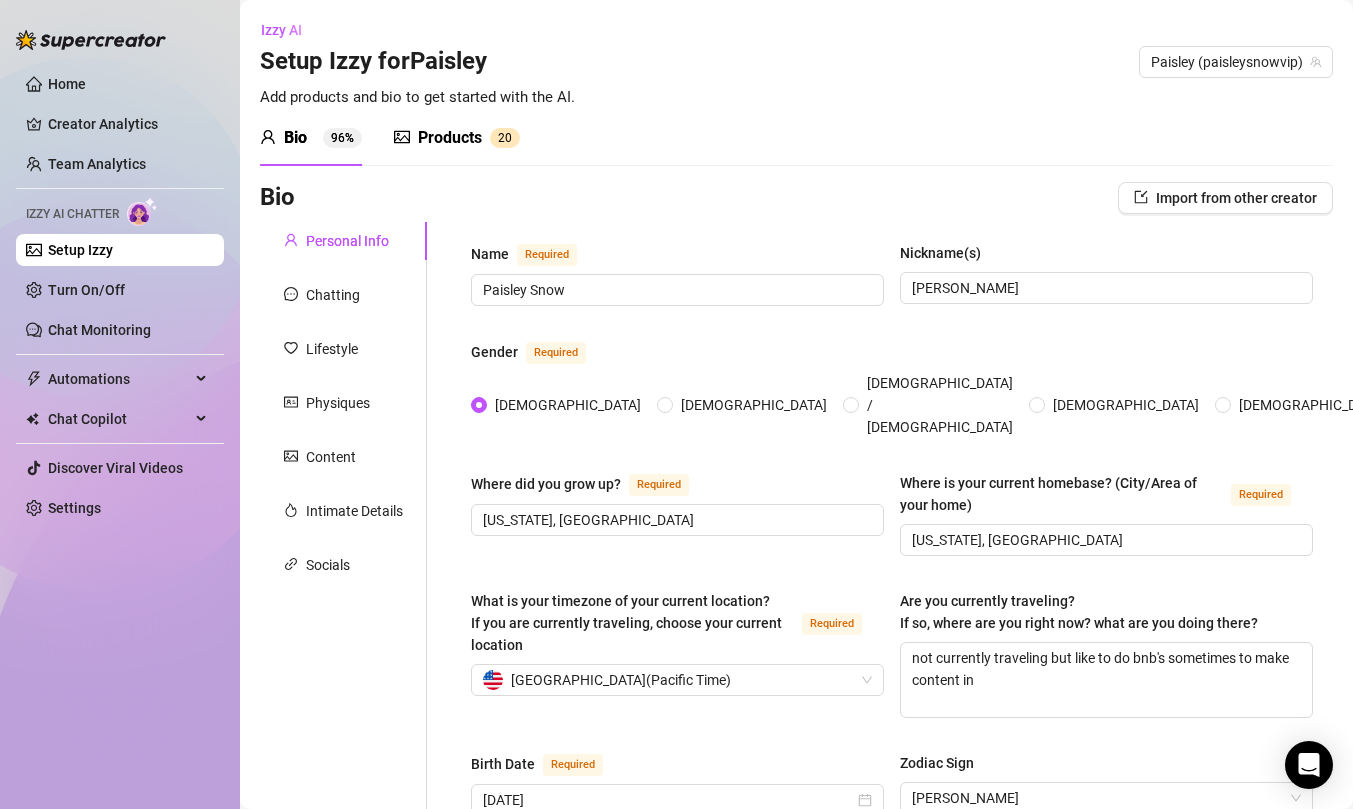 click on "Products" at bounding box center [450, 138] 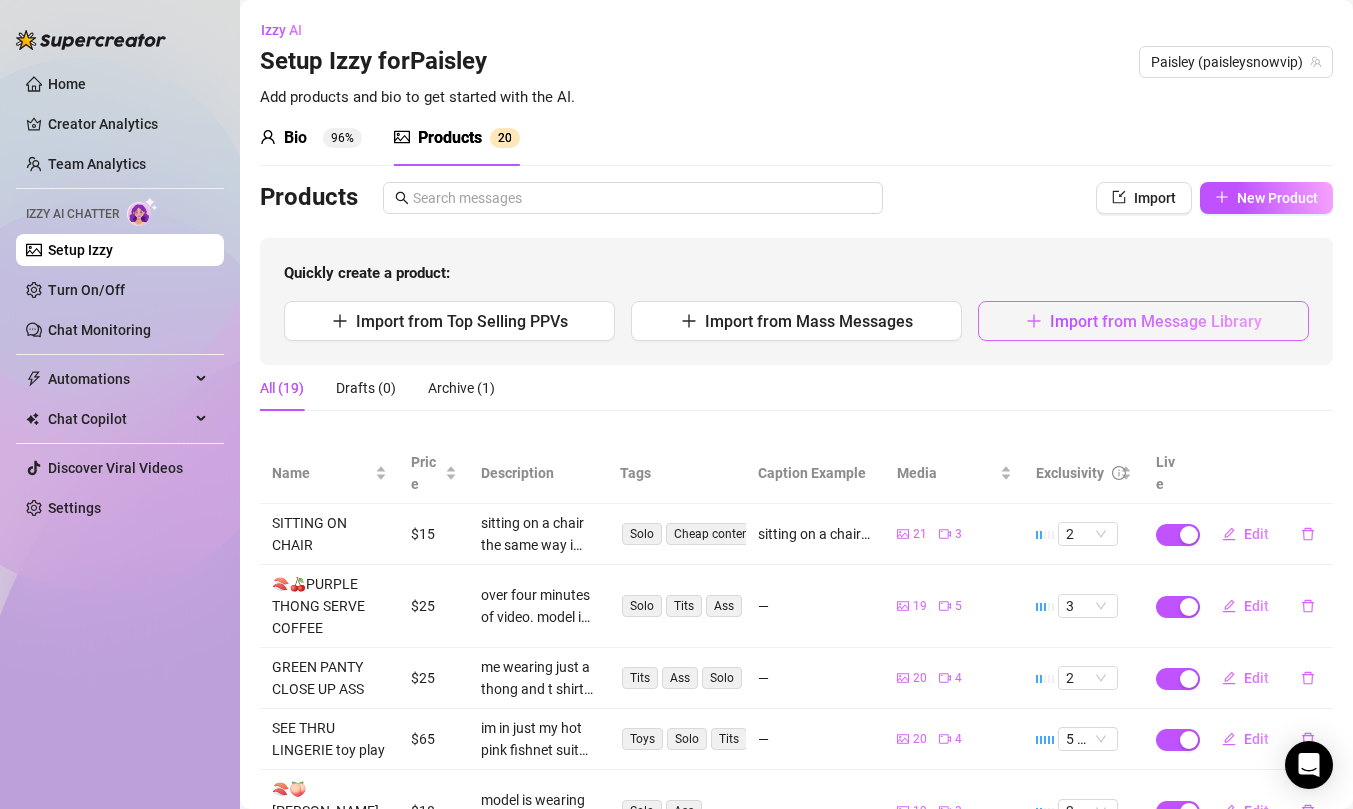 click on "Import from Message Library" at bounding box center (1156, 321) 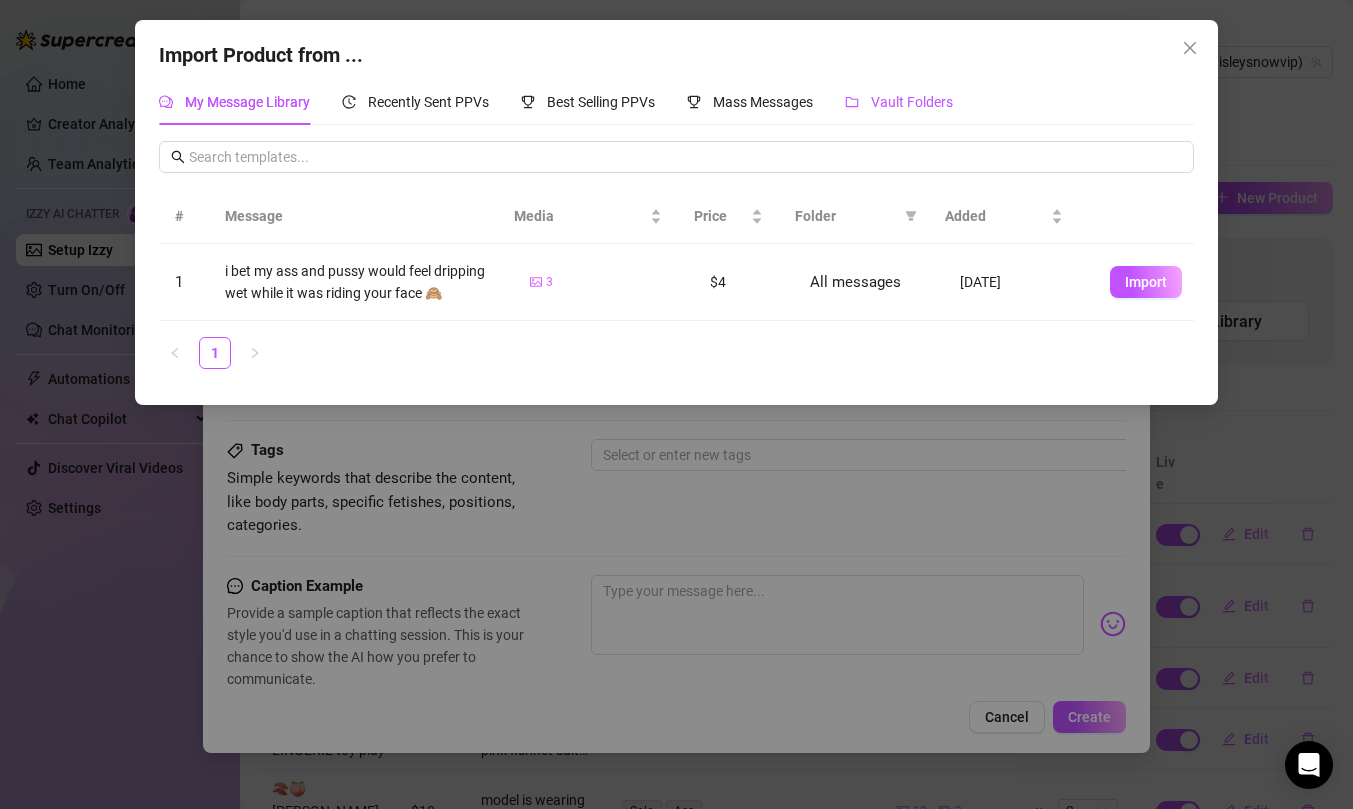 click on "Vault Folders" at bounding box center (899, 102) 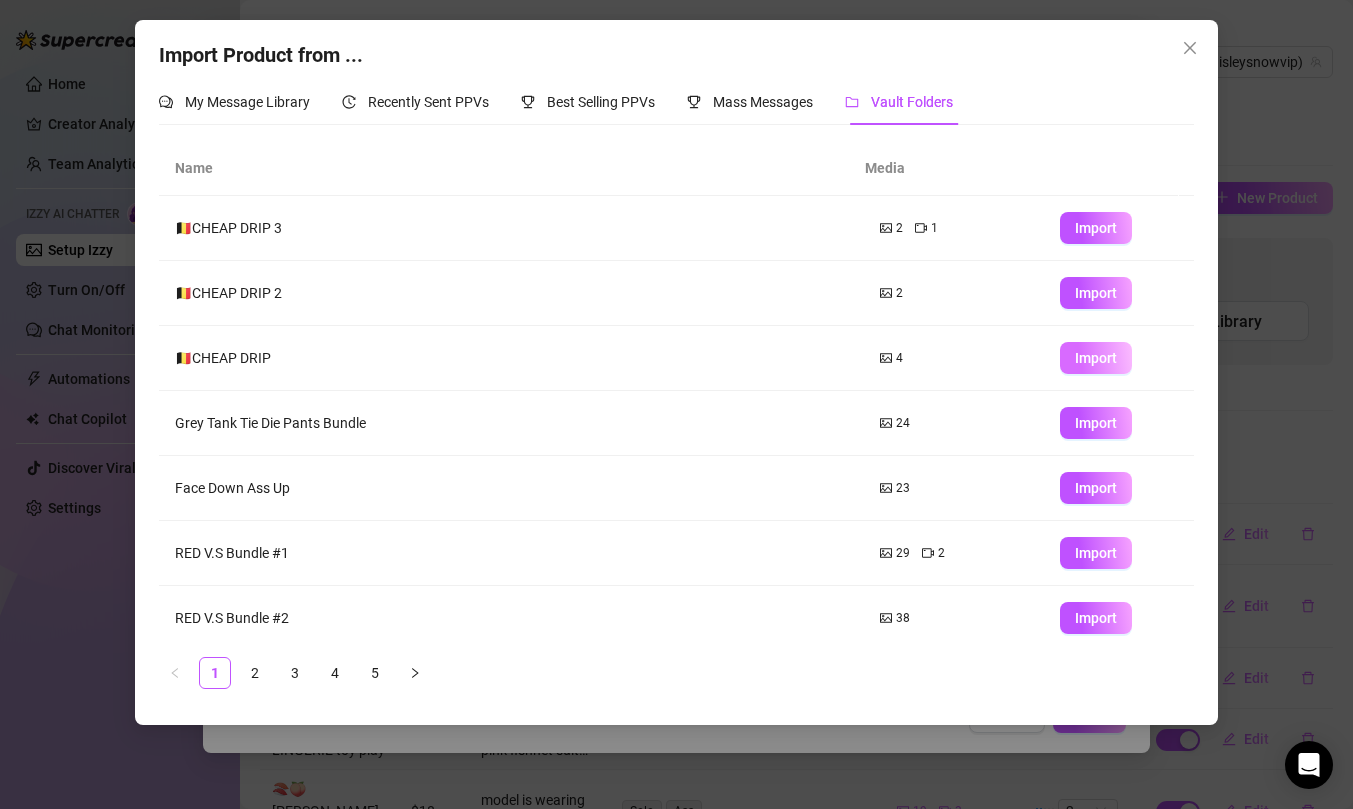click on "Import" at bounding box center [1096, 358] 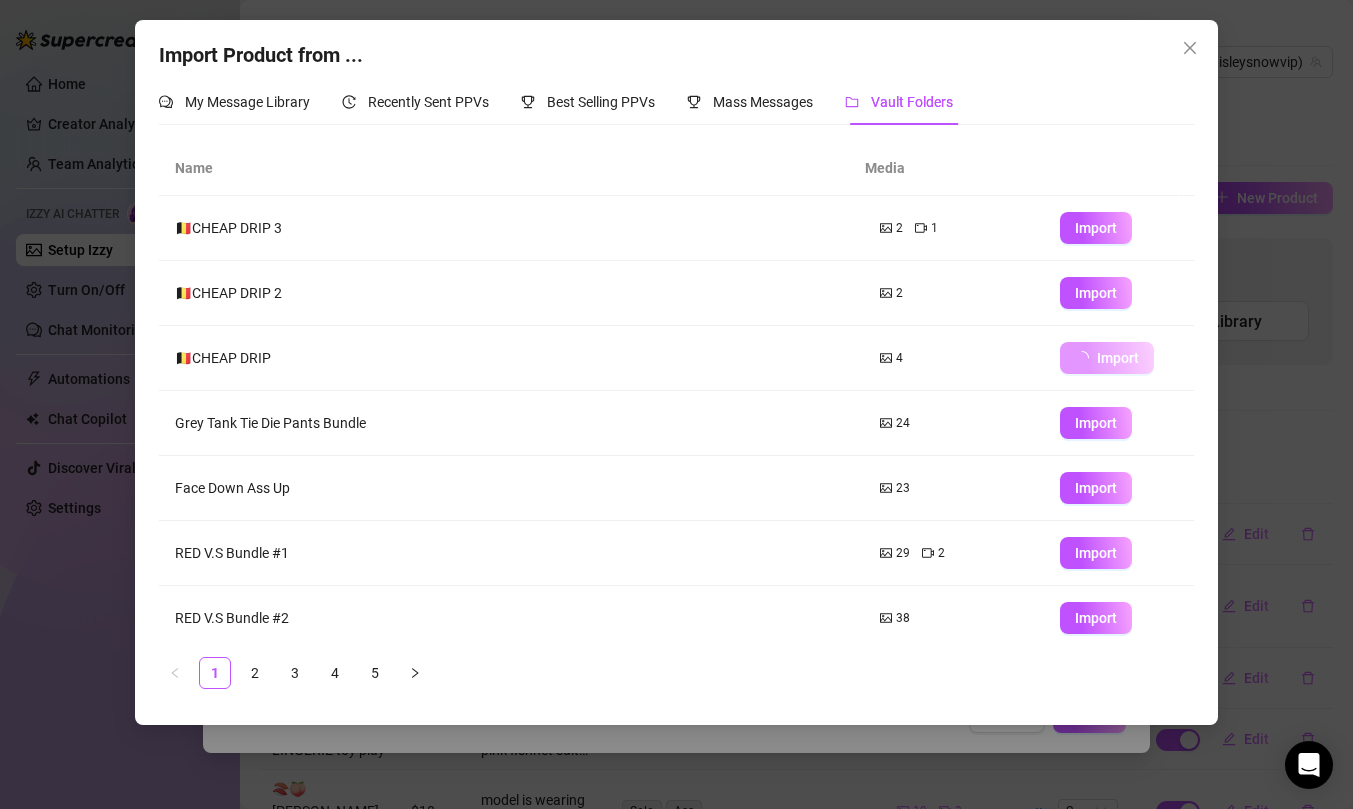 type on "Type your message here..." 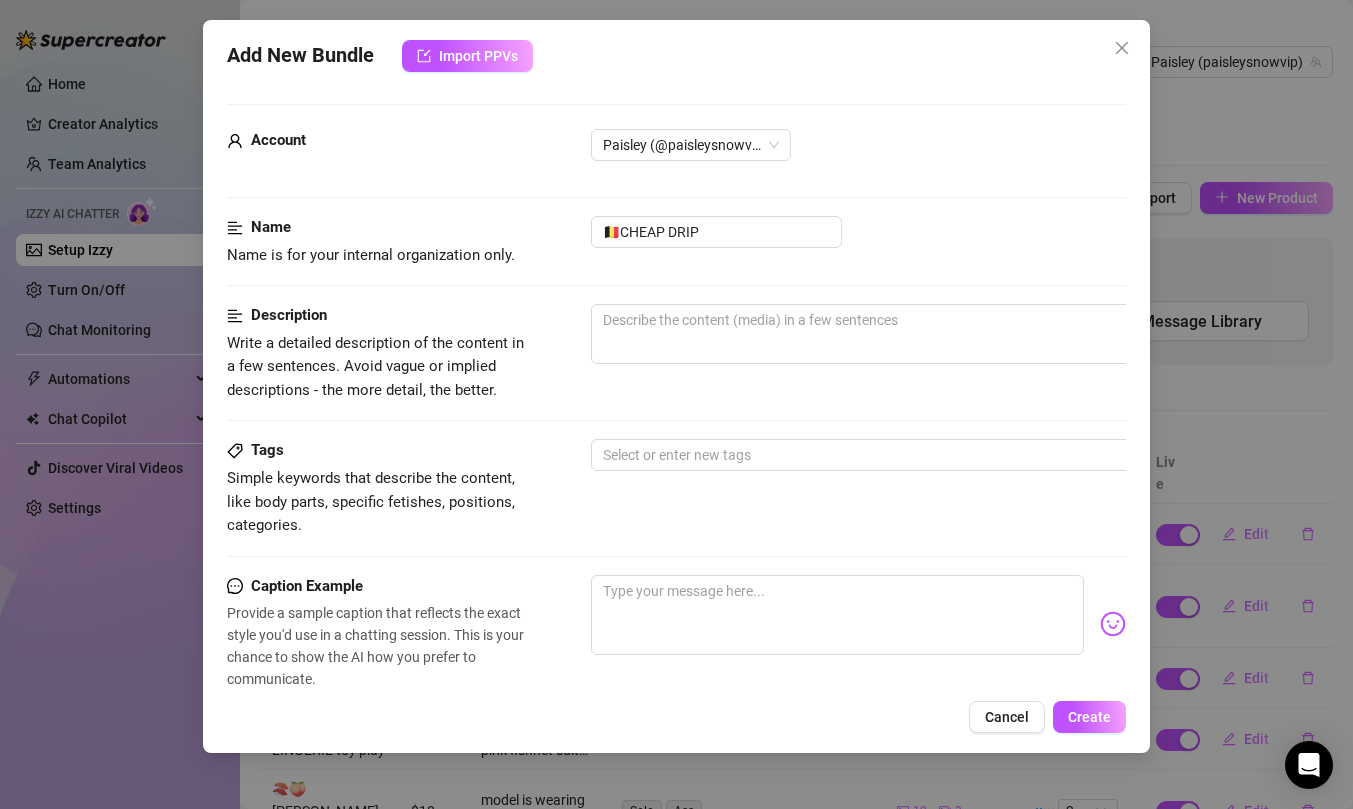 scroll, scrollTop: 596, scrollLeft: 0, axis: vertical 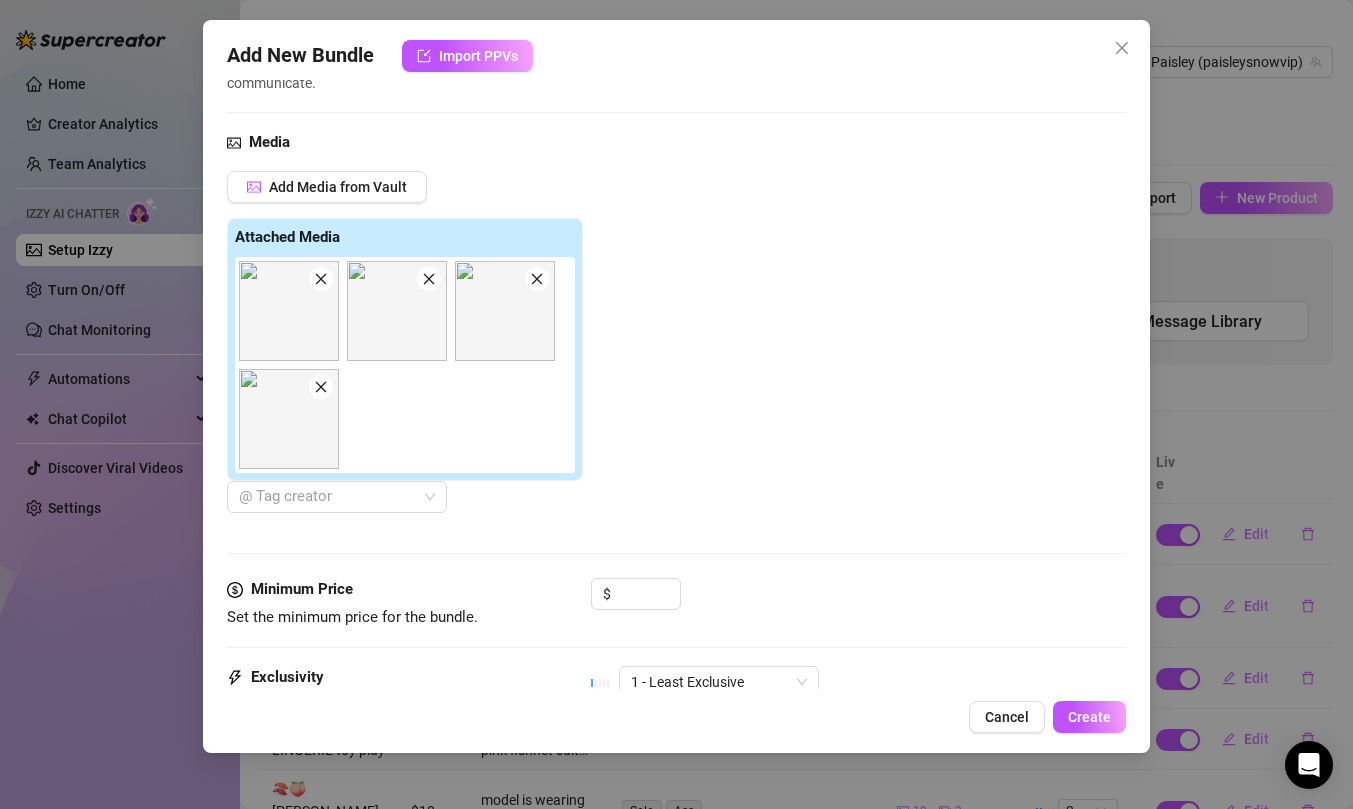 type 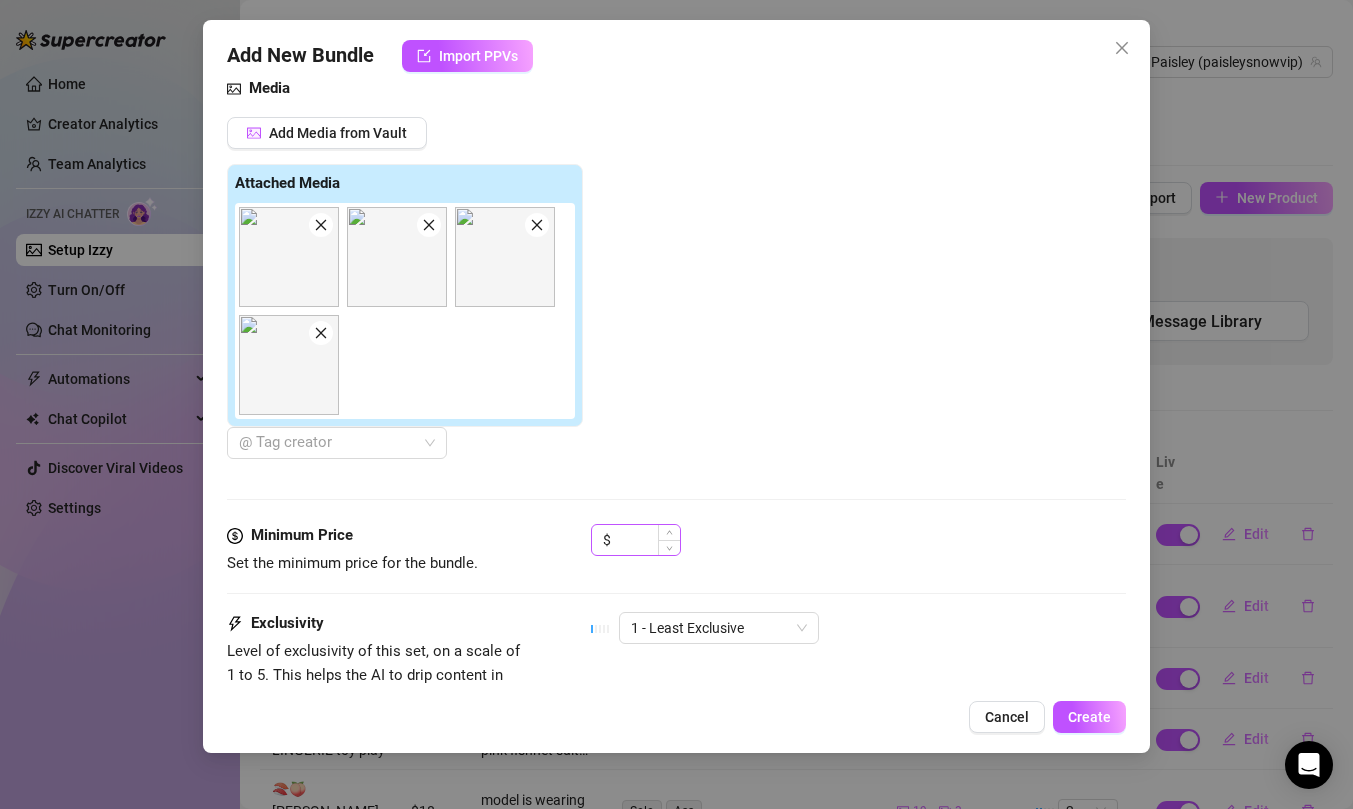 click on "$" at bounding box center (636, 540) 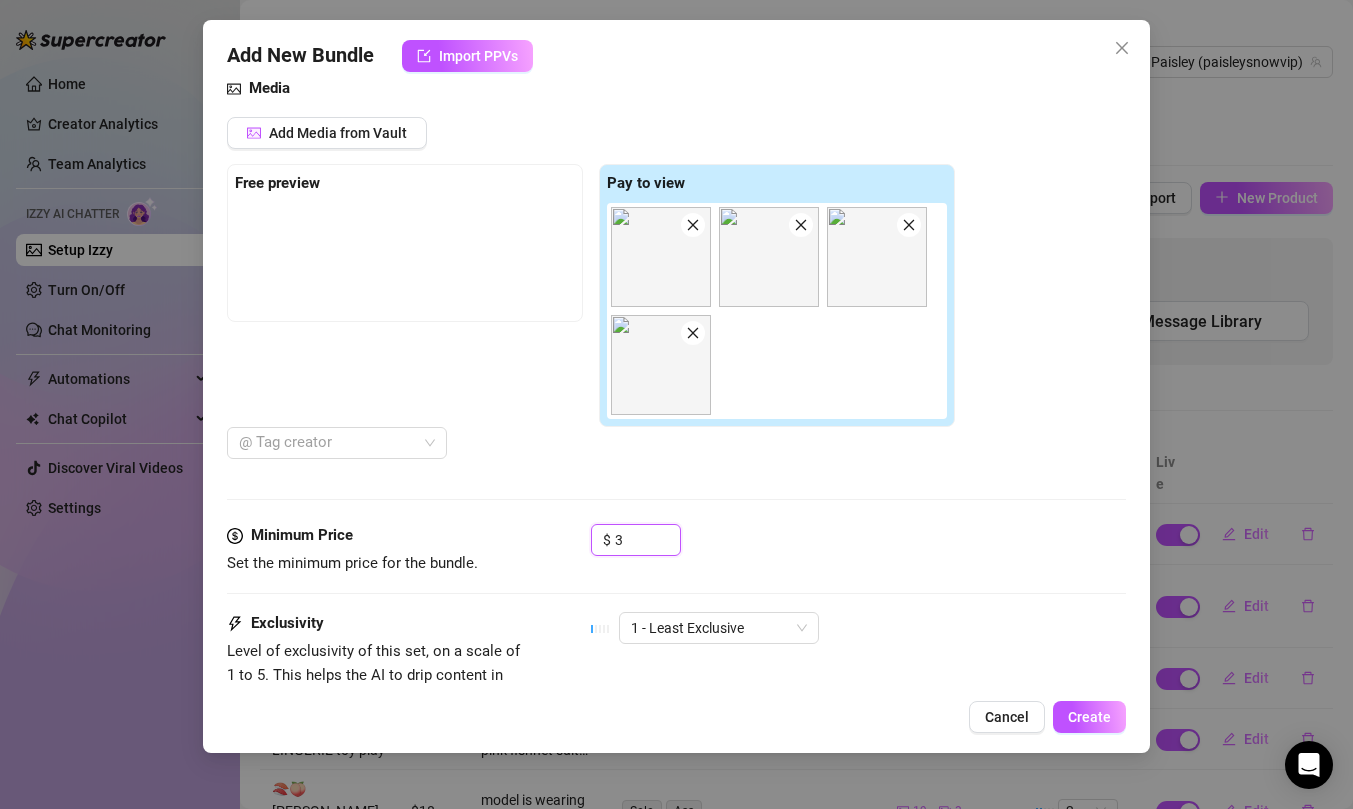 type on "3" 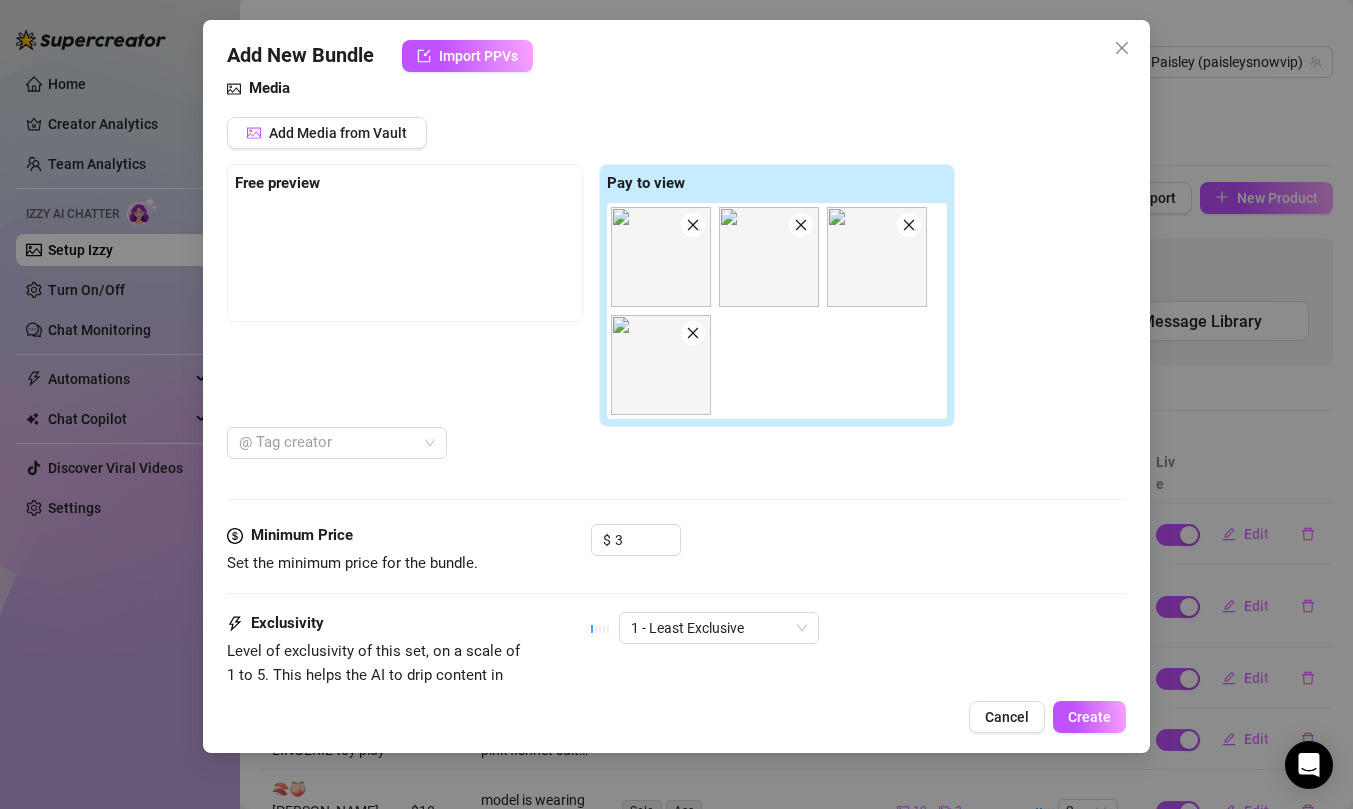 click on "Media Add Media from Vault Free preview Pay to view   @ Tag creator" at bounding box center (676, 300) 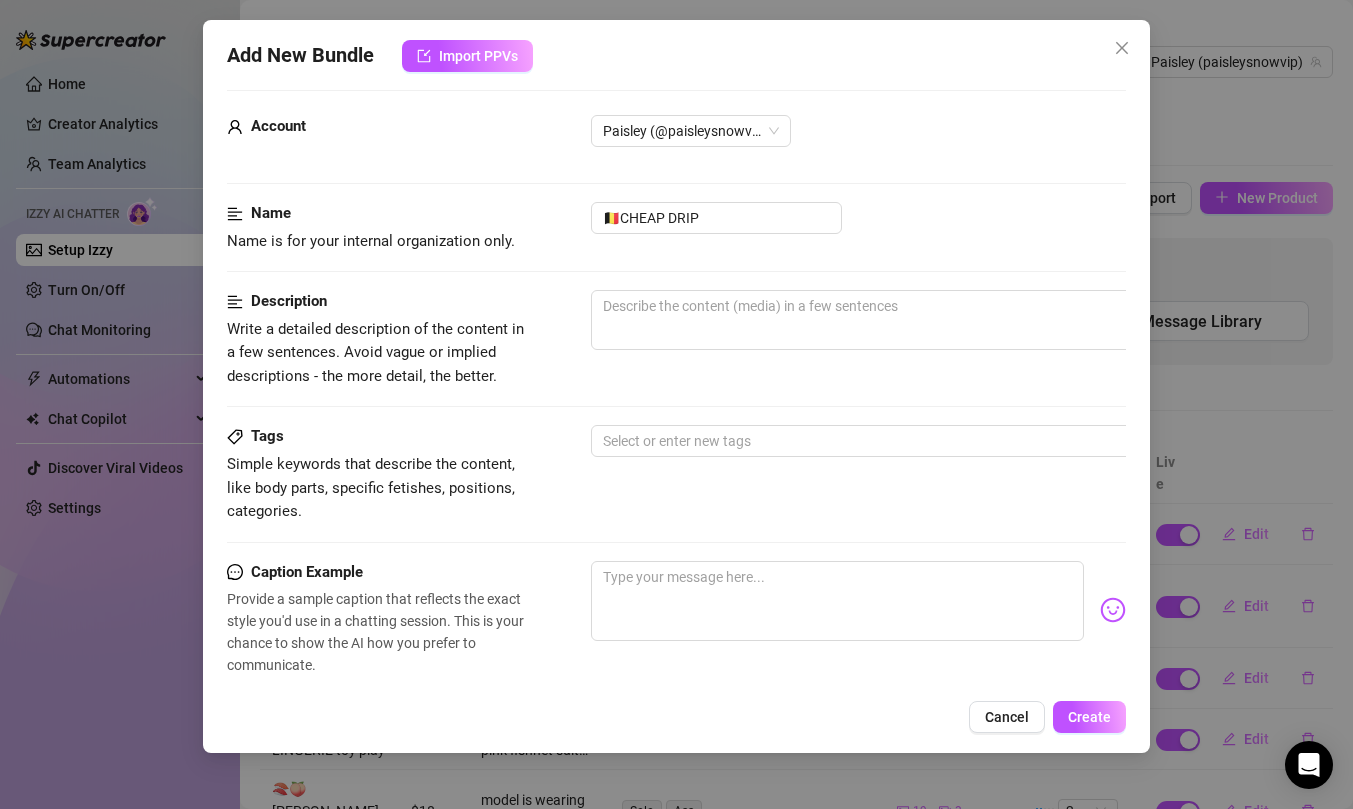 scroll, scrollTop: 0, scrollLeft: 0, axis: both 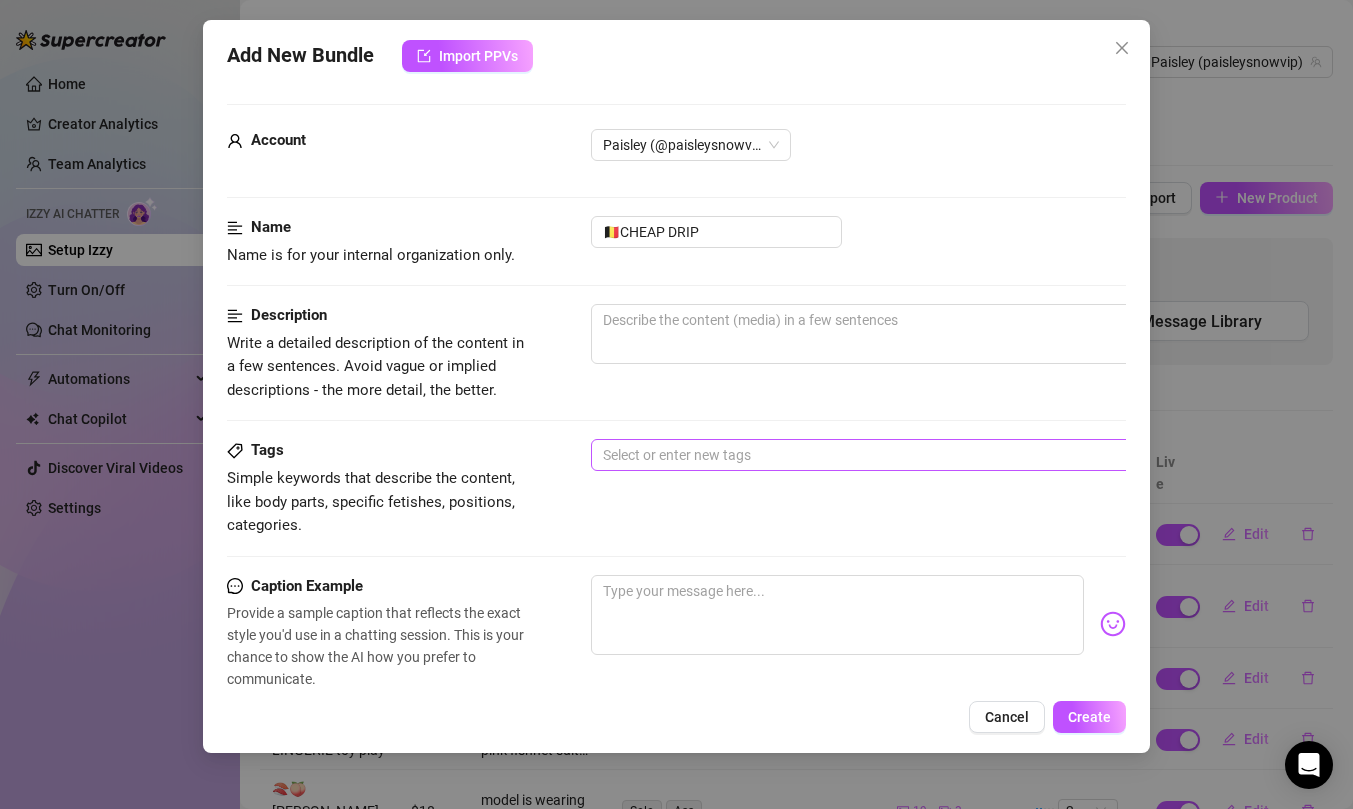 click at bounding box center (930, 455) 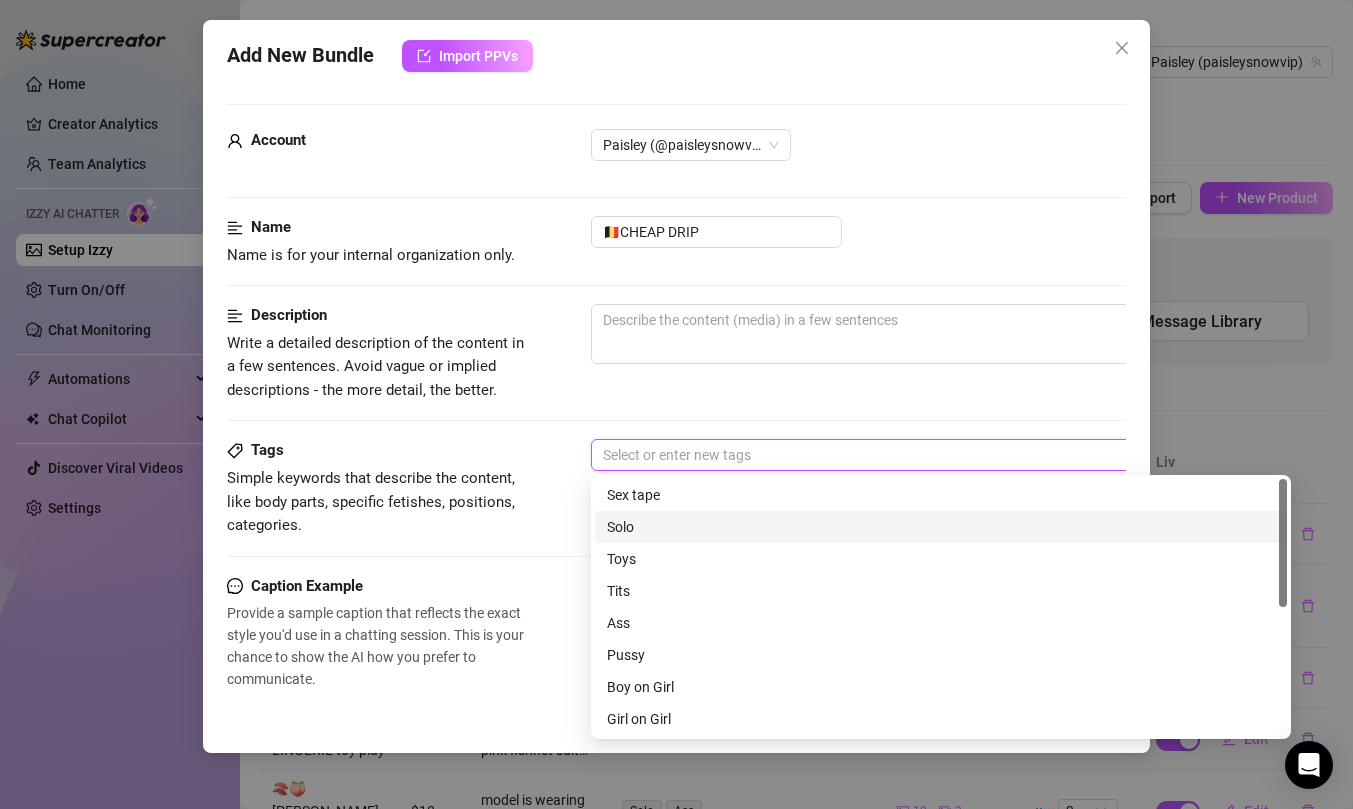 click on "Solo" at bounding box center (941, 527) 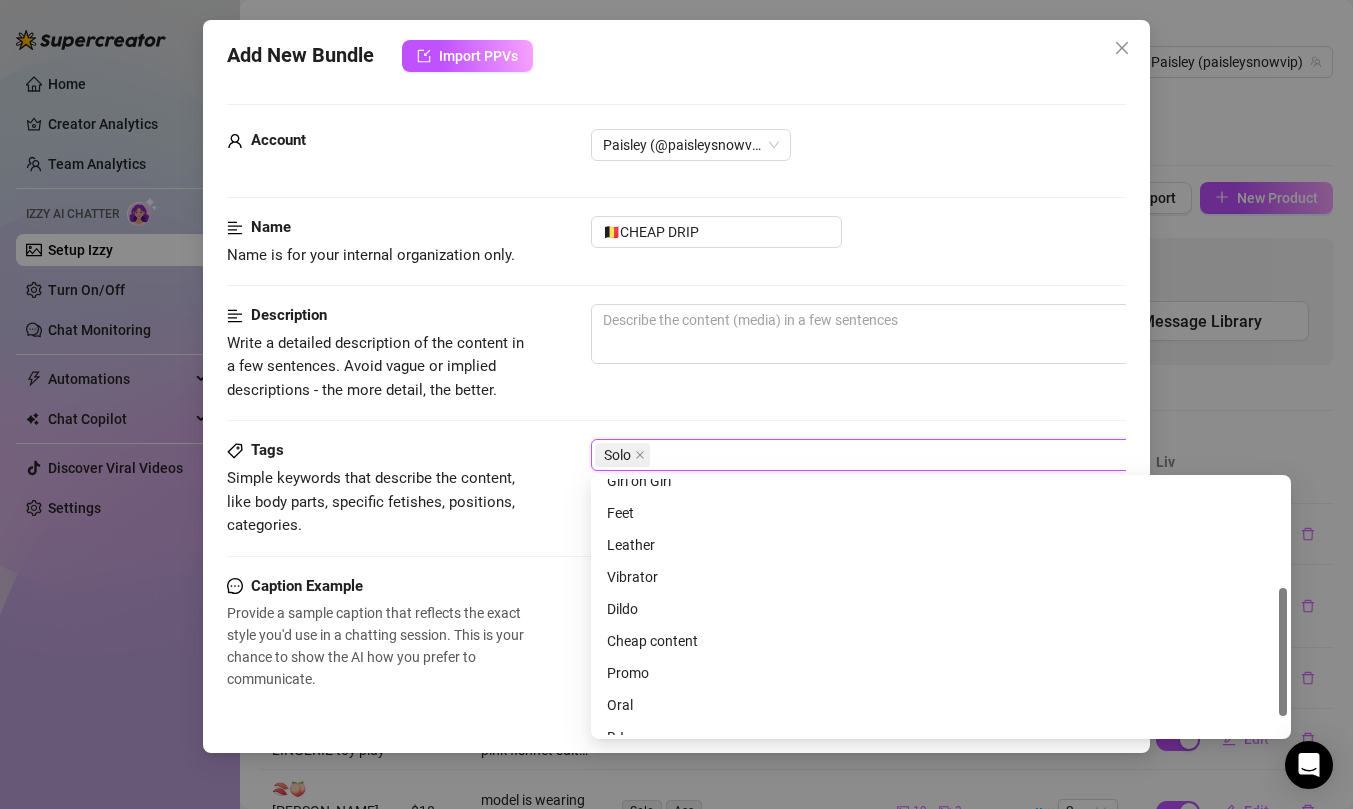 scroll, scrollTop: 245, scrollLeft: 0, axis: vertical 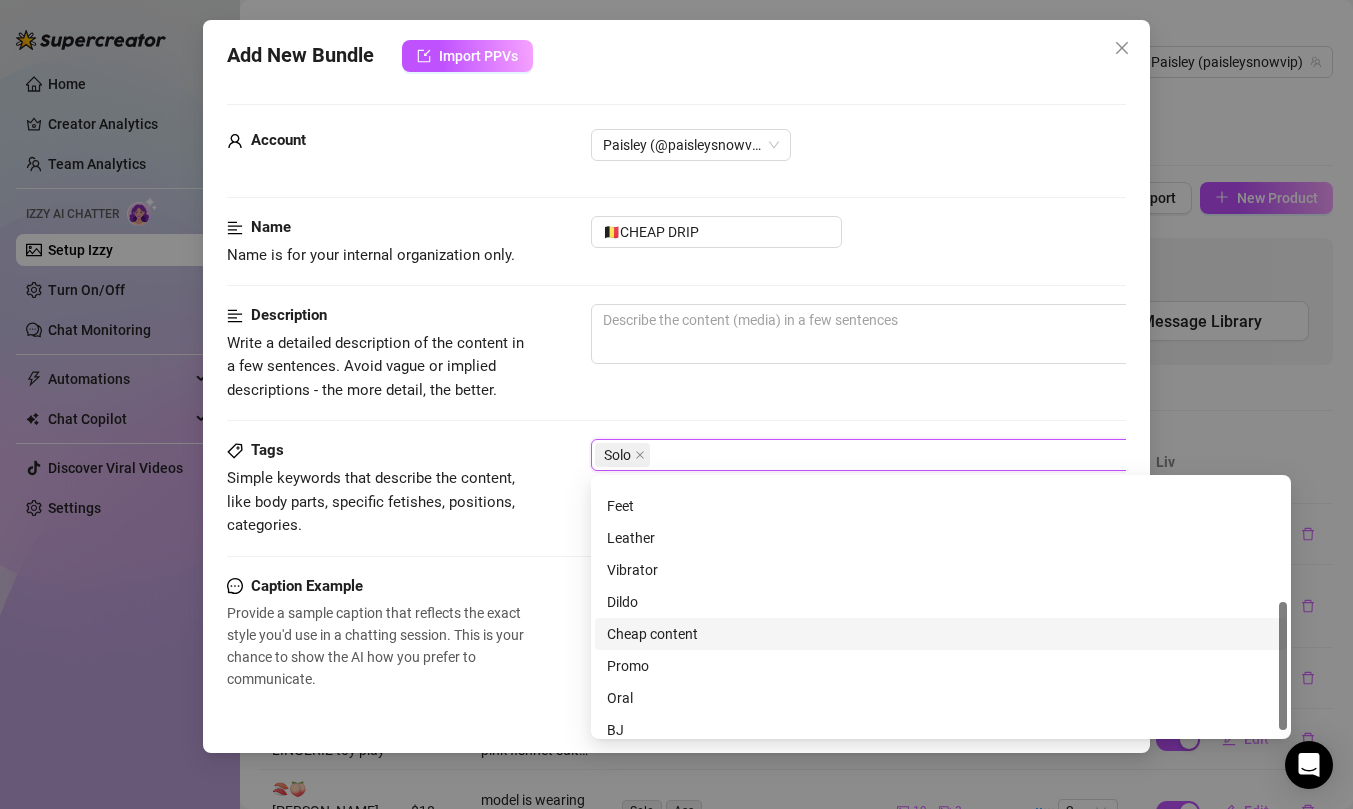 click on "Cheap content" at bounding box center [941, 634] 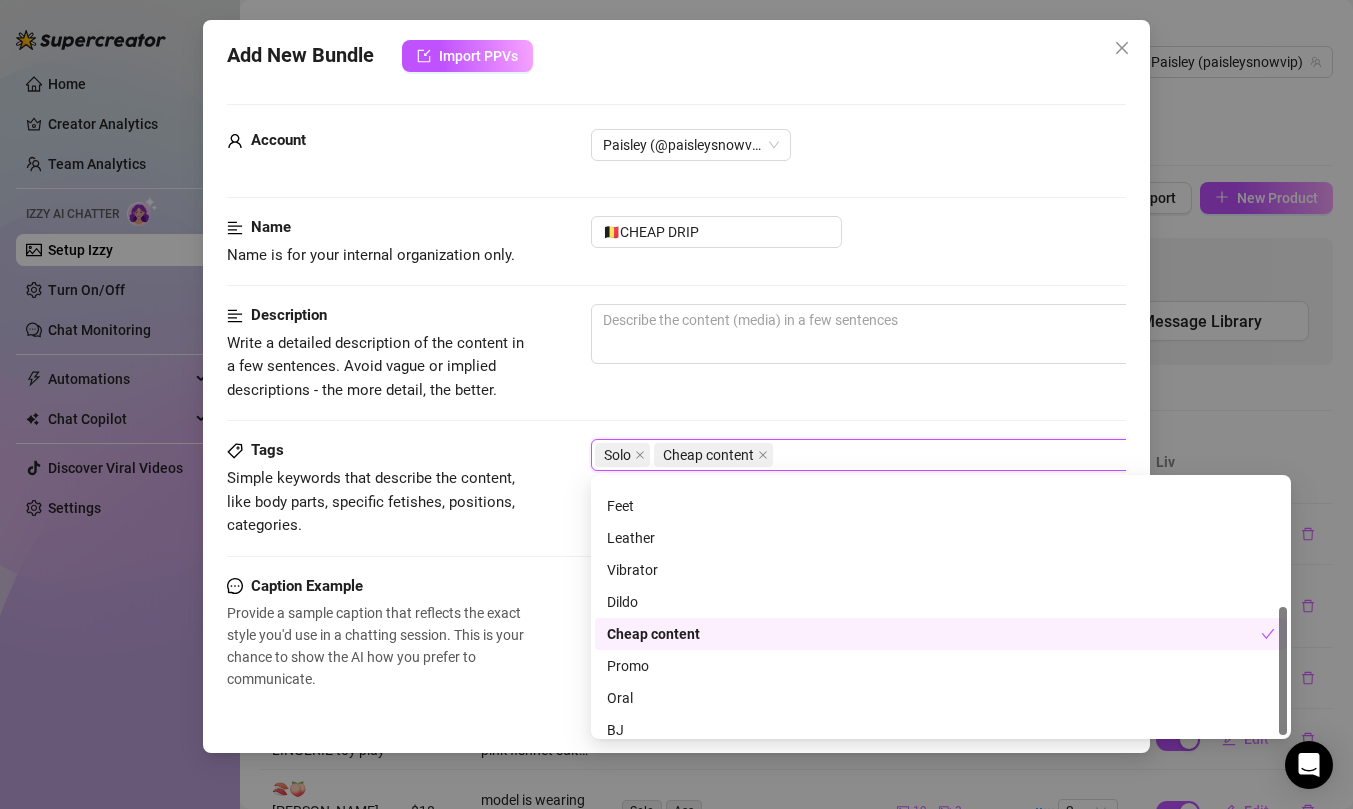 scroll, scrollTop: 256, scrollLeft: 0, axis: vertical 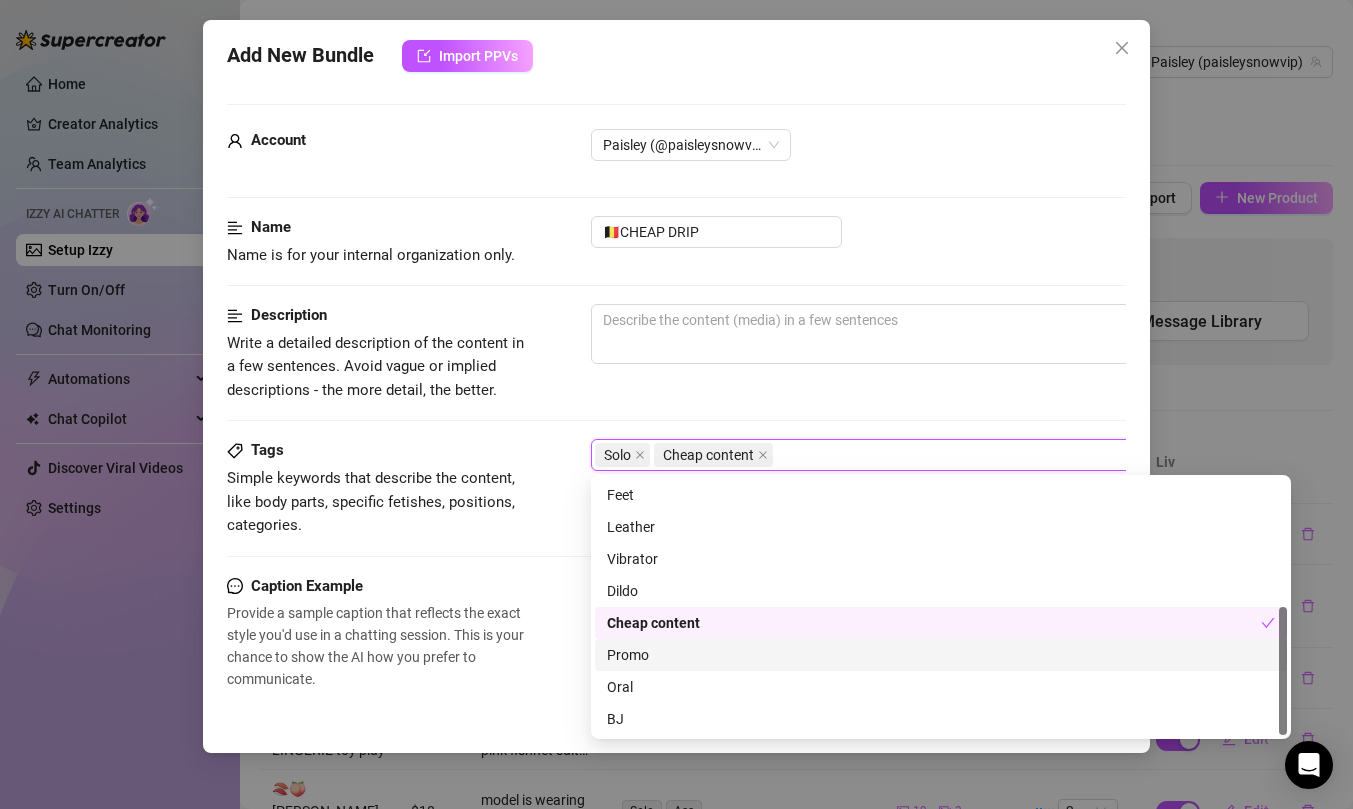 click on "Promo" at bounding box center (941, 655) 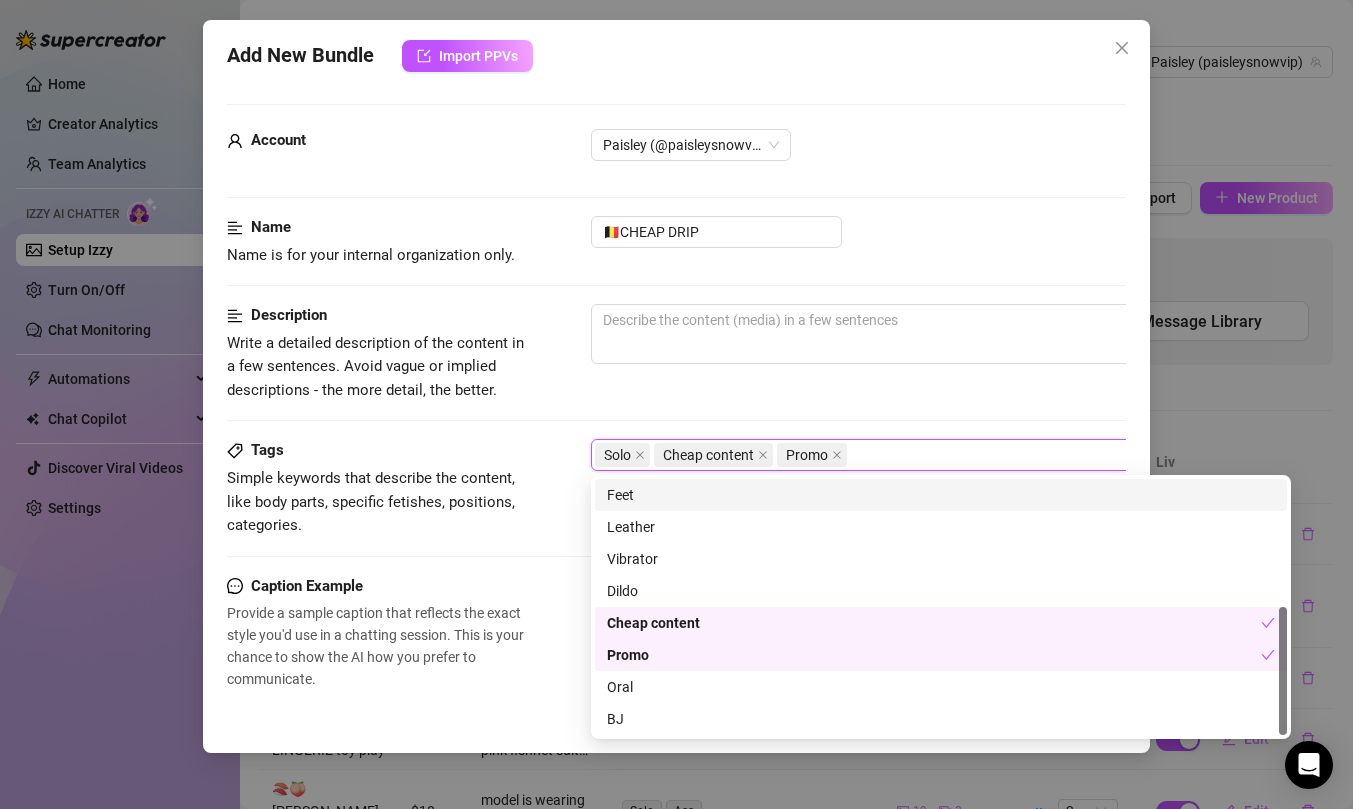 click on "Description Write a detailed description of the content in a few sentences. Avoid vague or implied descriptions - the more detail, the better." at bounding box center (676, 371) 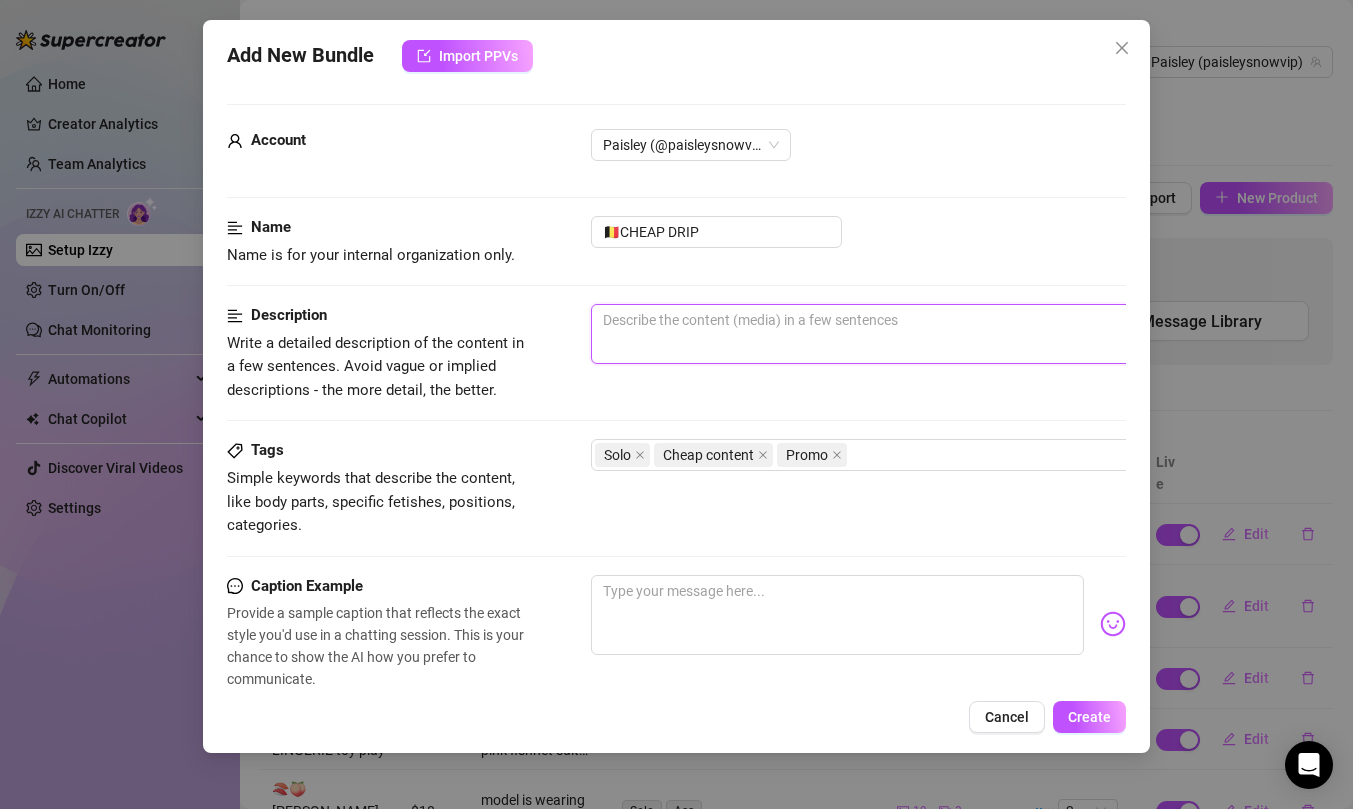 click at bounding box center [941, 334] 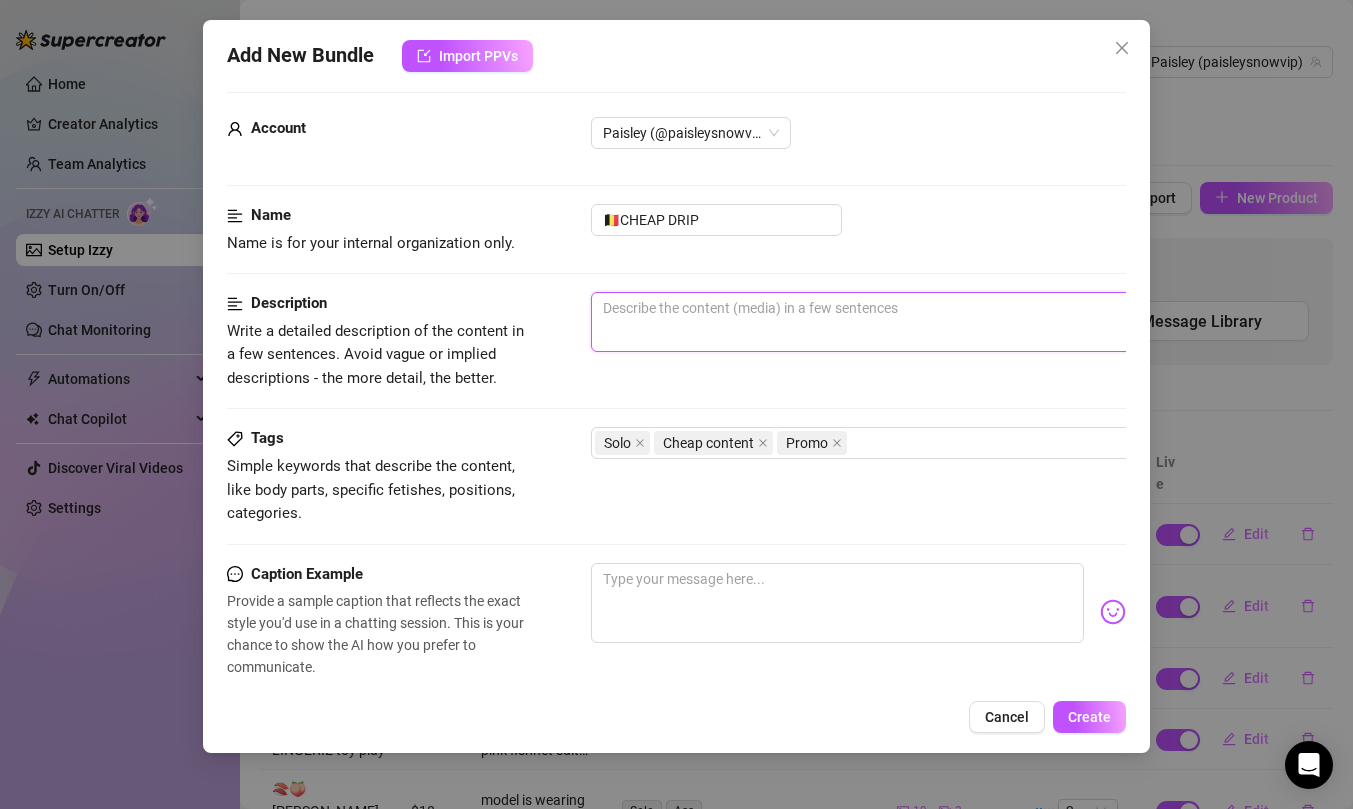 scroll, scrollTop: 0, scrollLeft: 0, axis: both 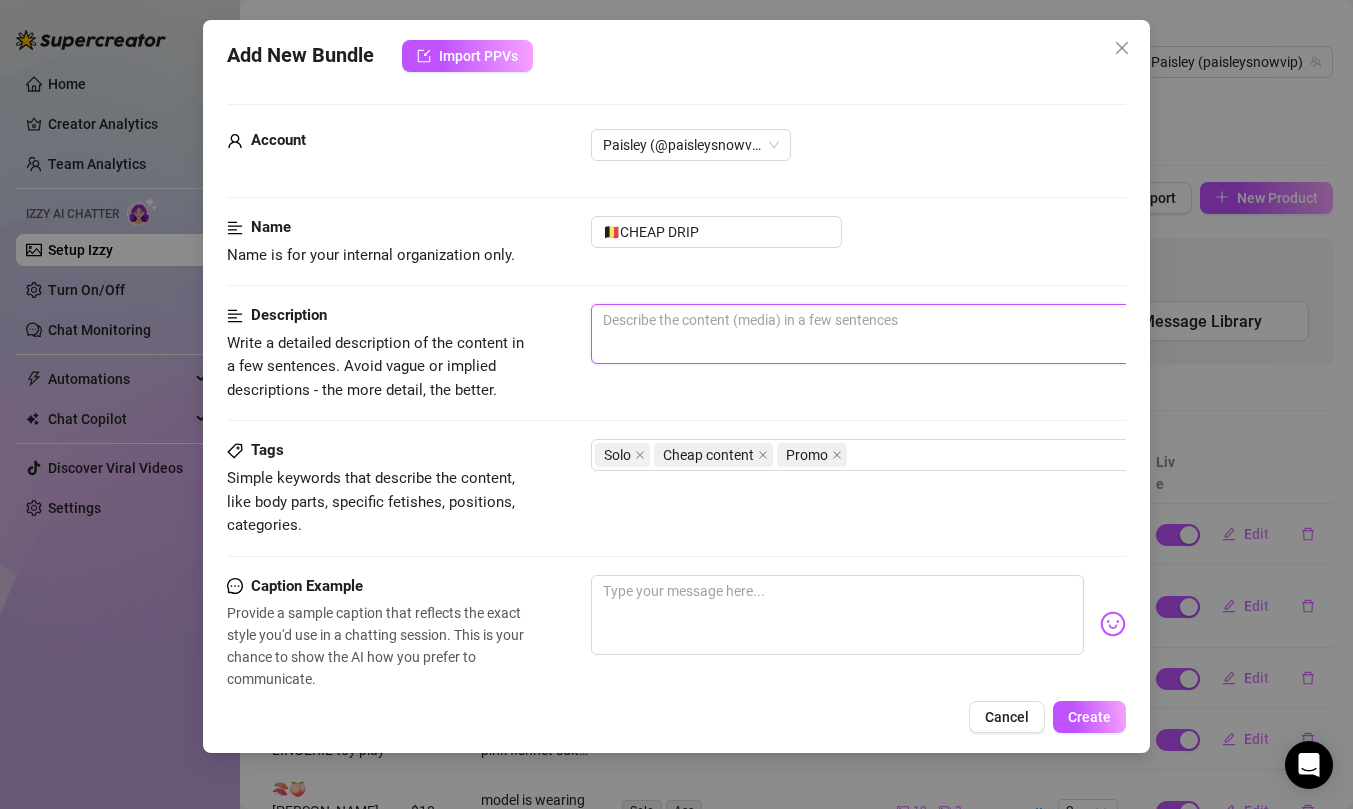 type on "t" 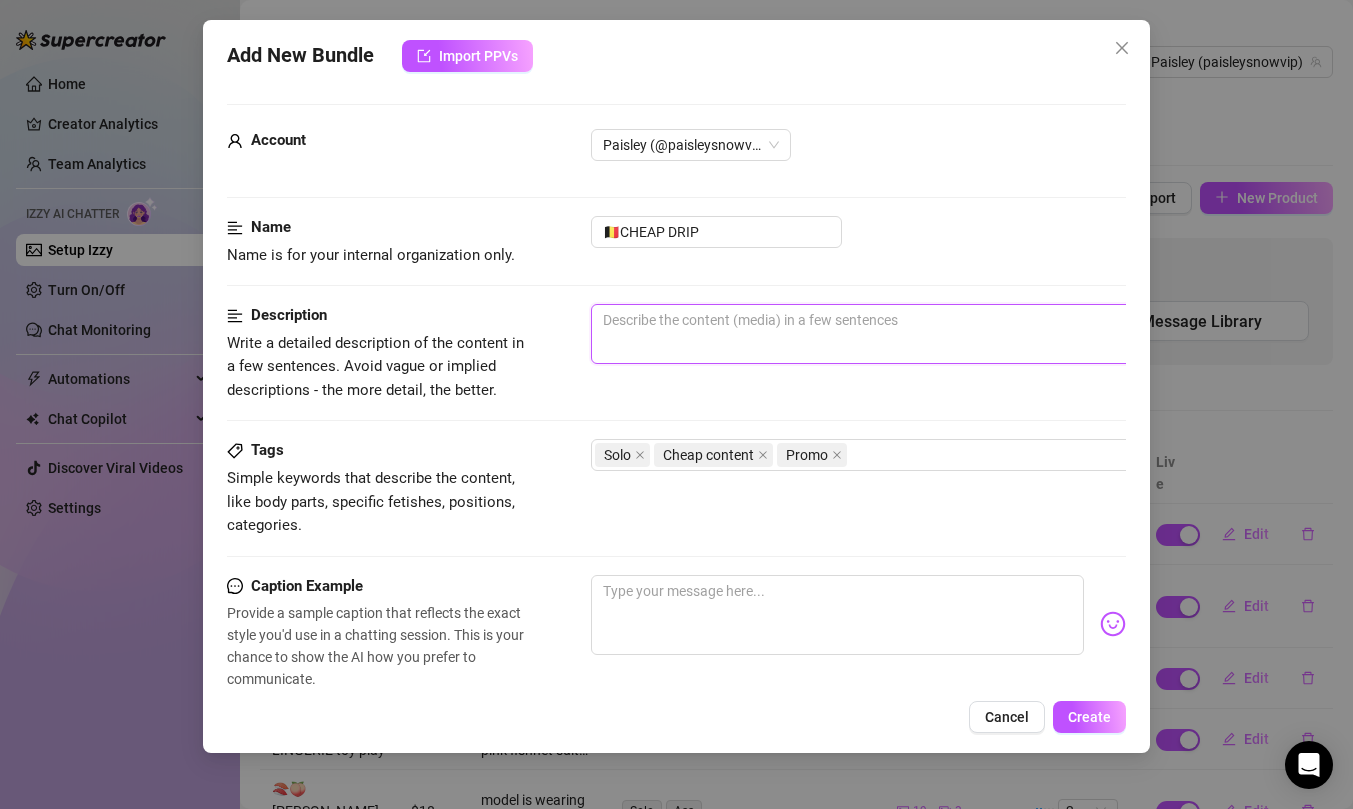type on "t" 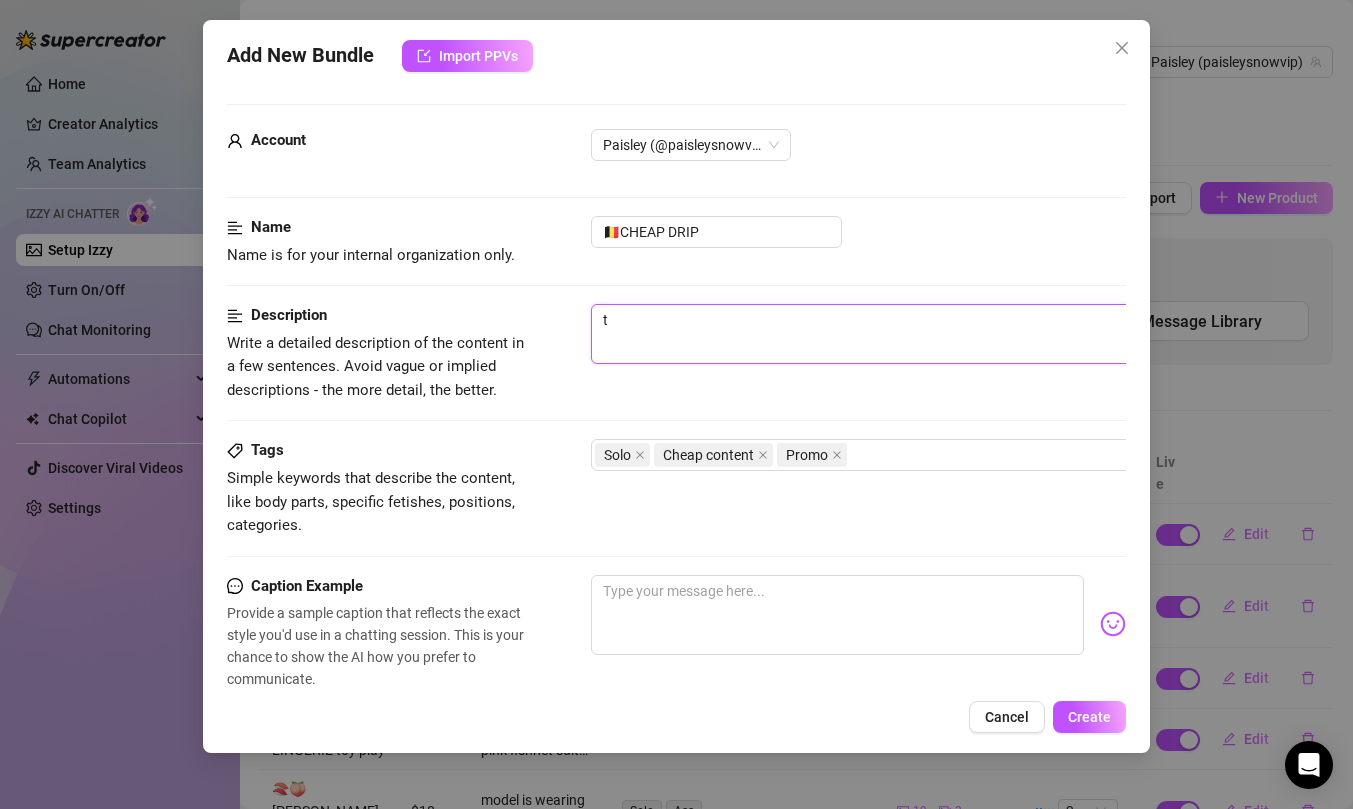 type on "to" 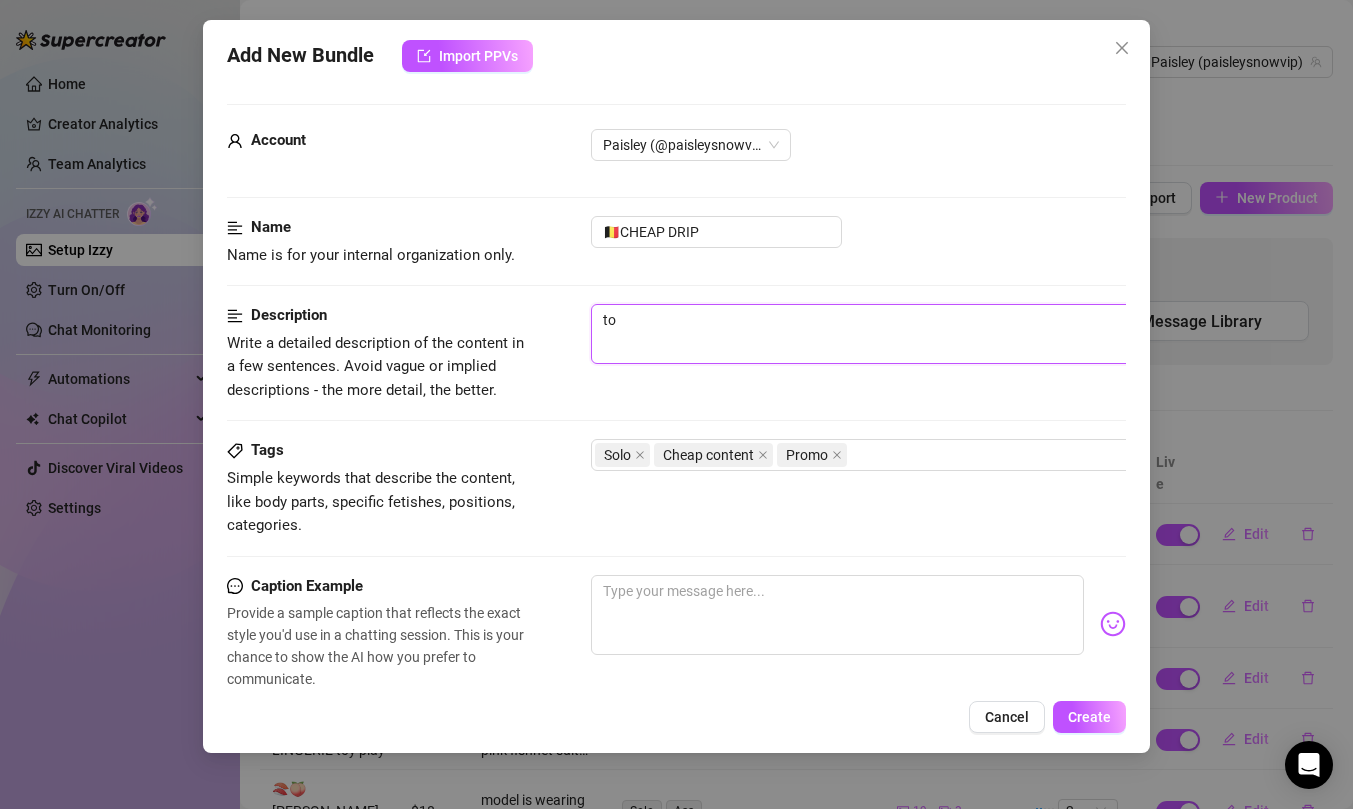 type on "top" 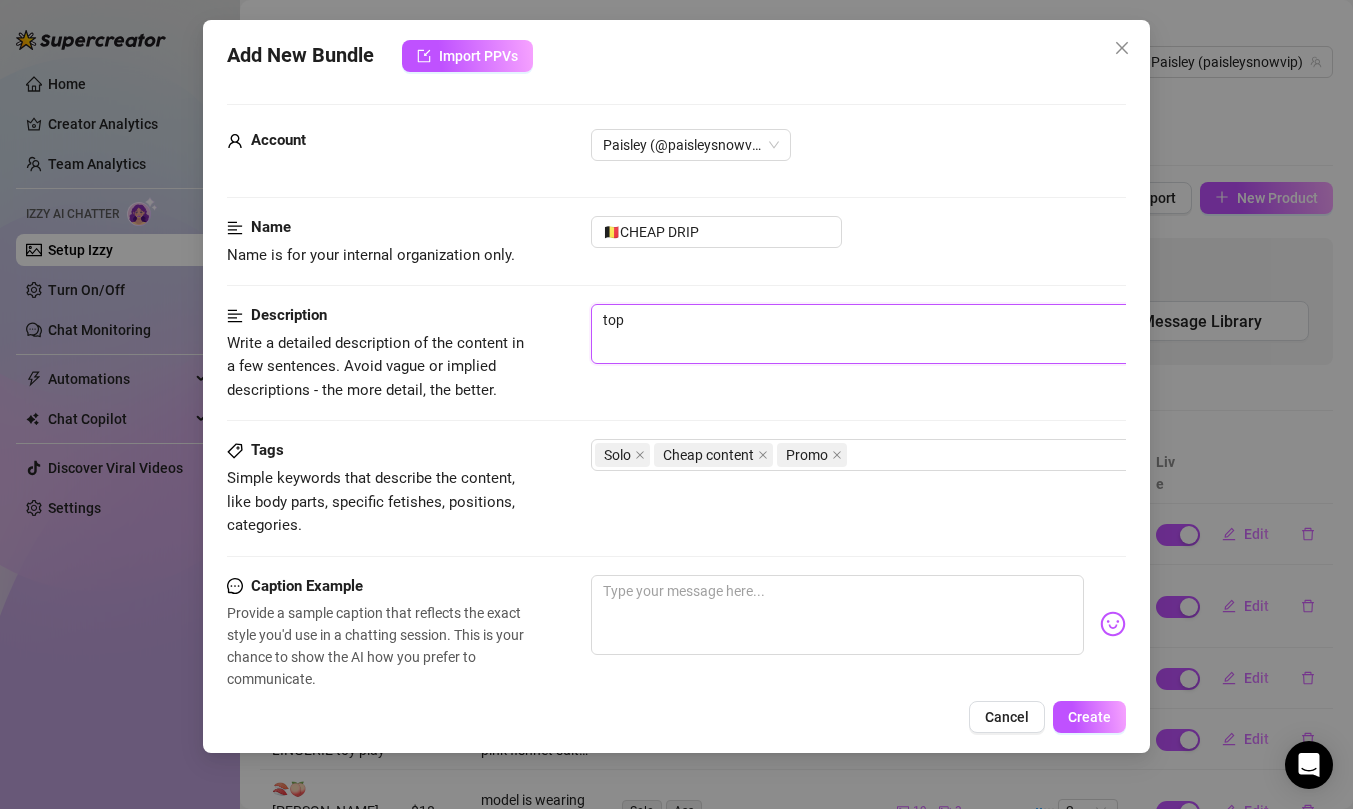 type on "topl" 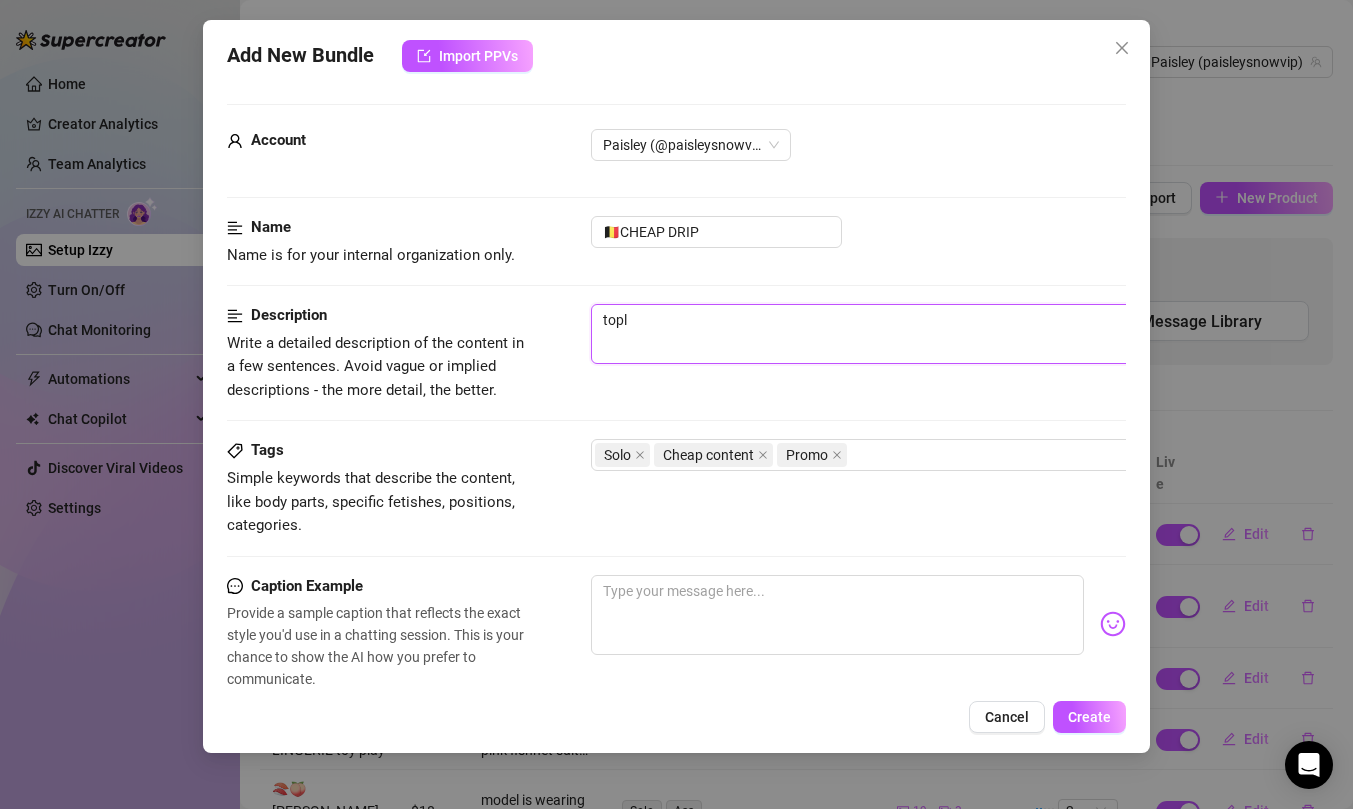 type on "[PERSON_NAME]" 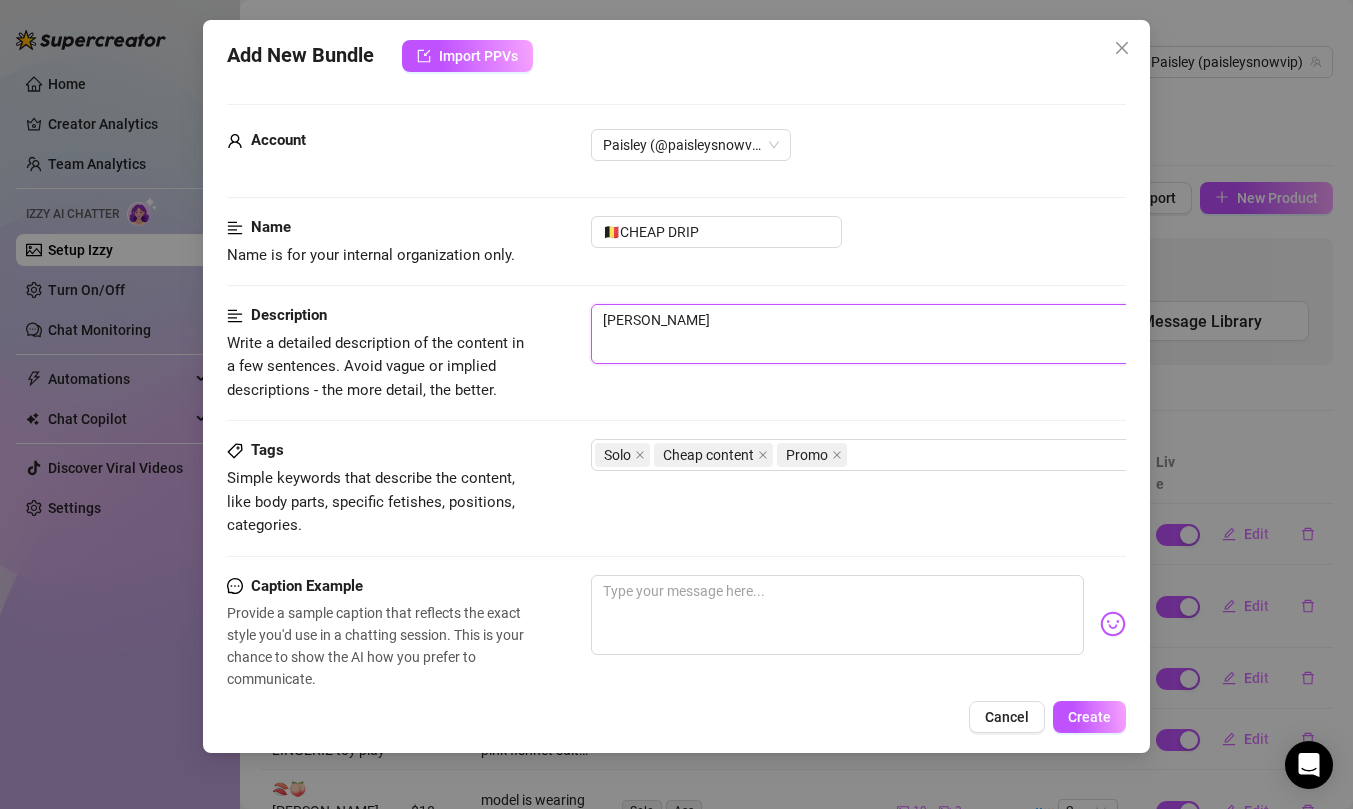 type on "toples" 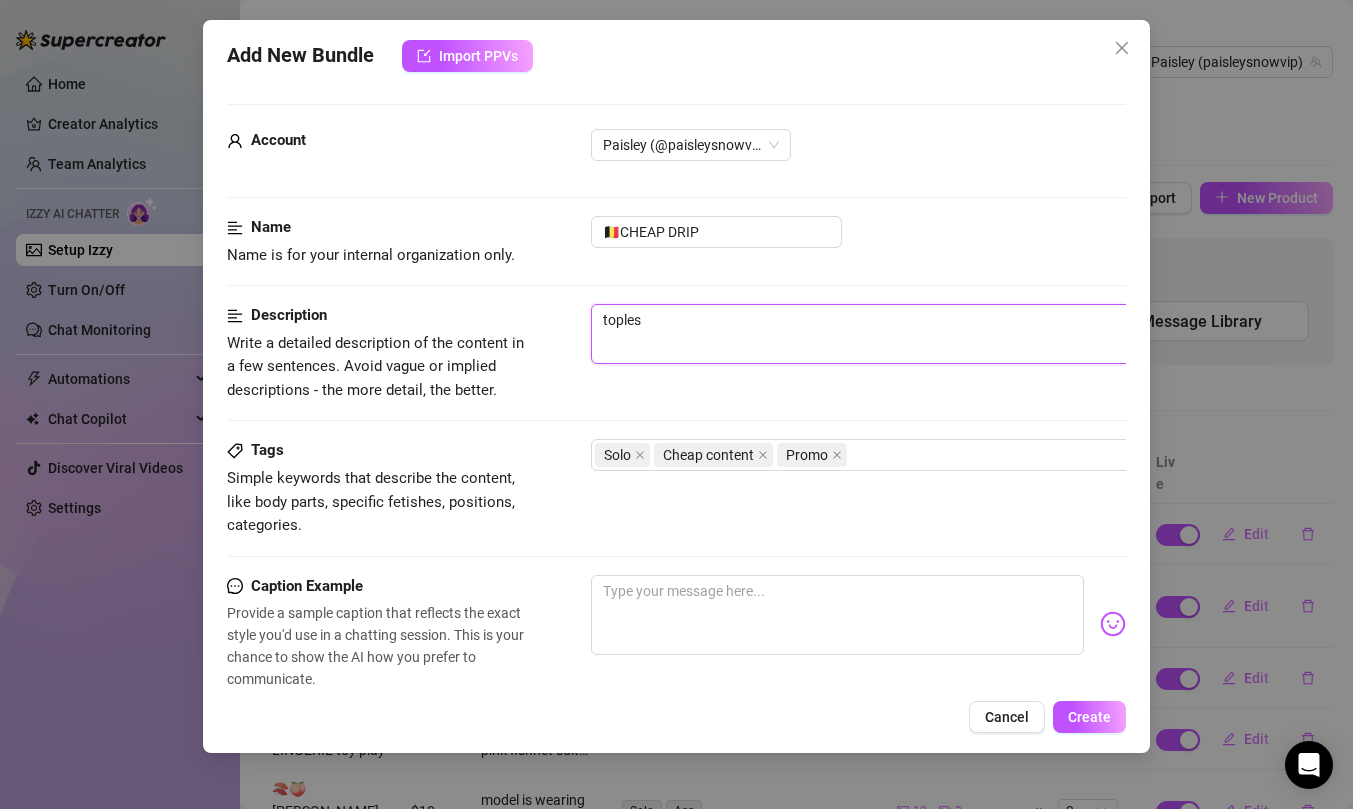 type on "topless" 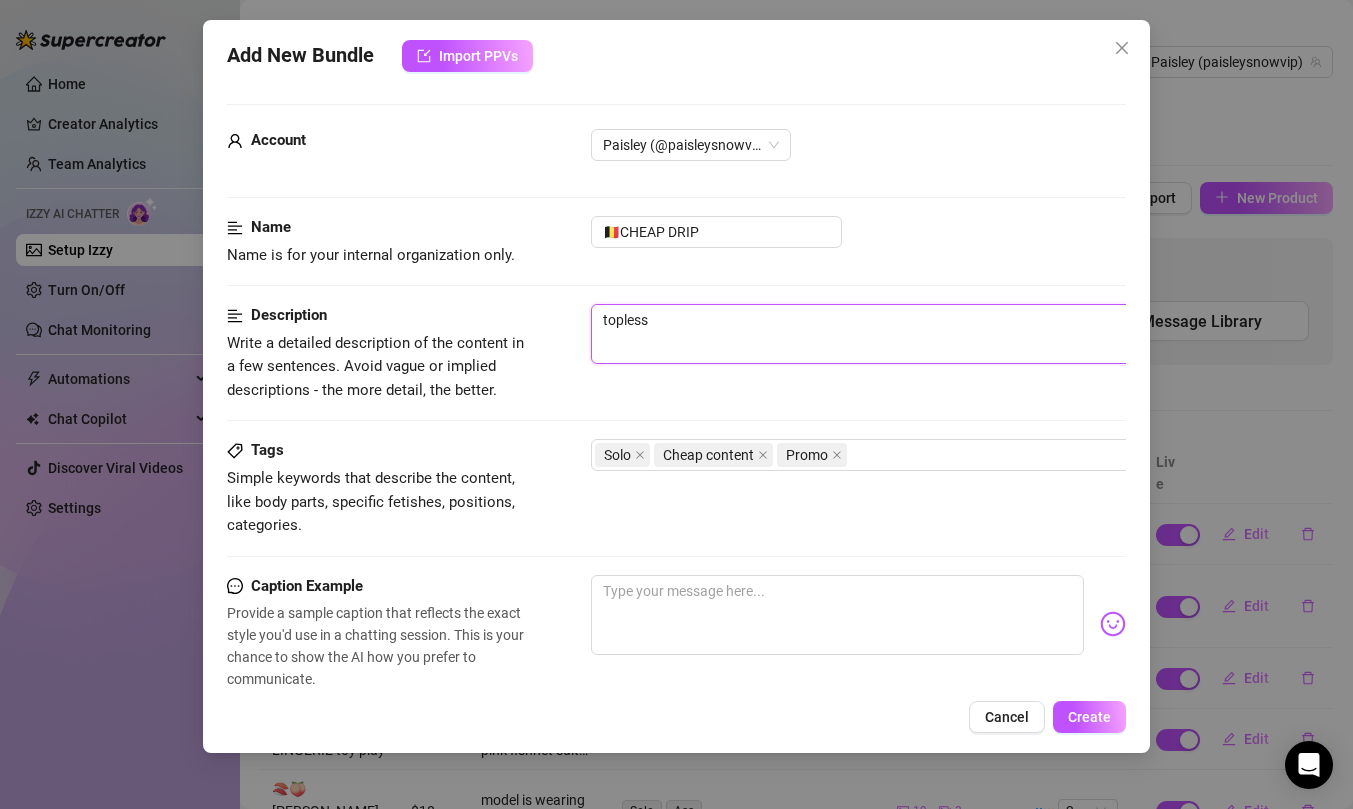 type on "topless" 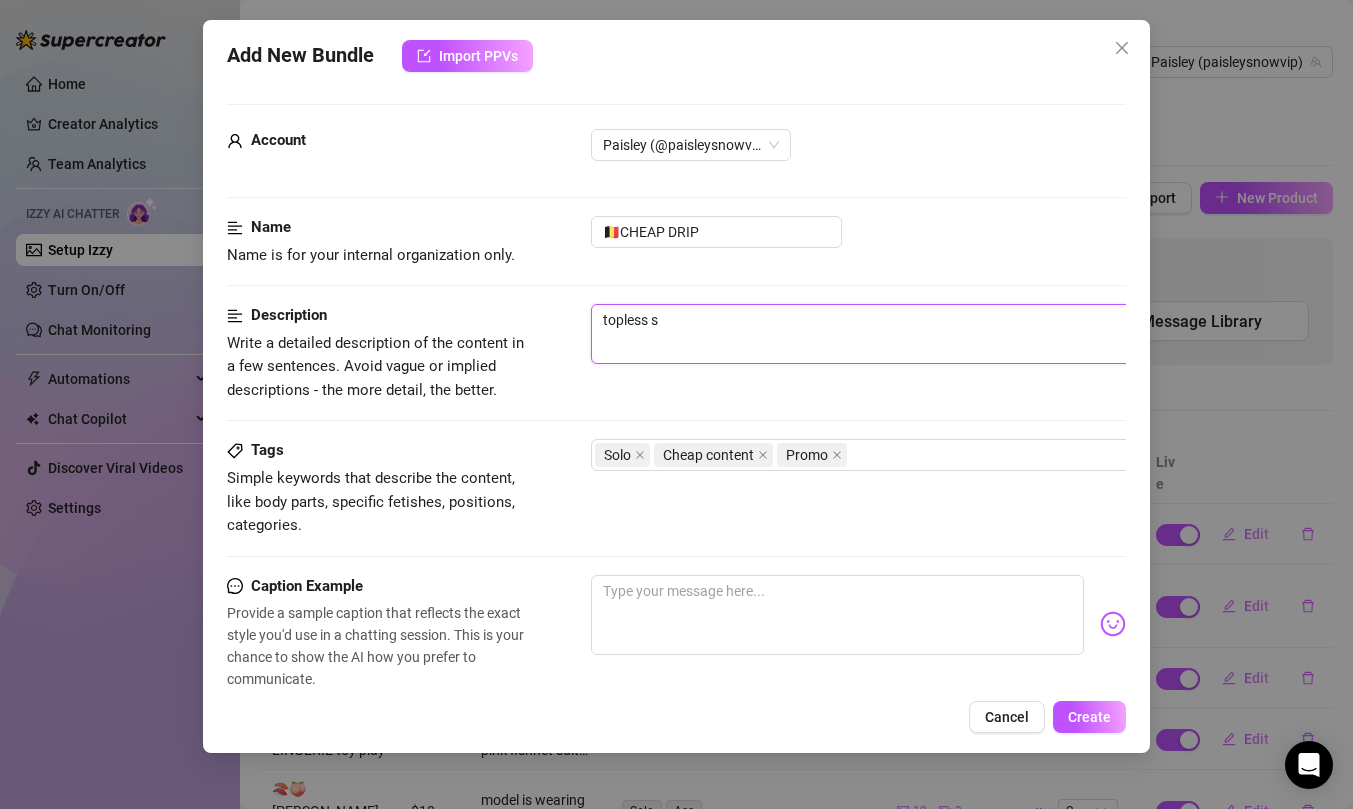 type on "topless se" 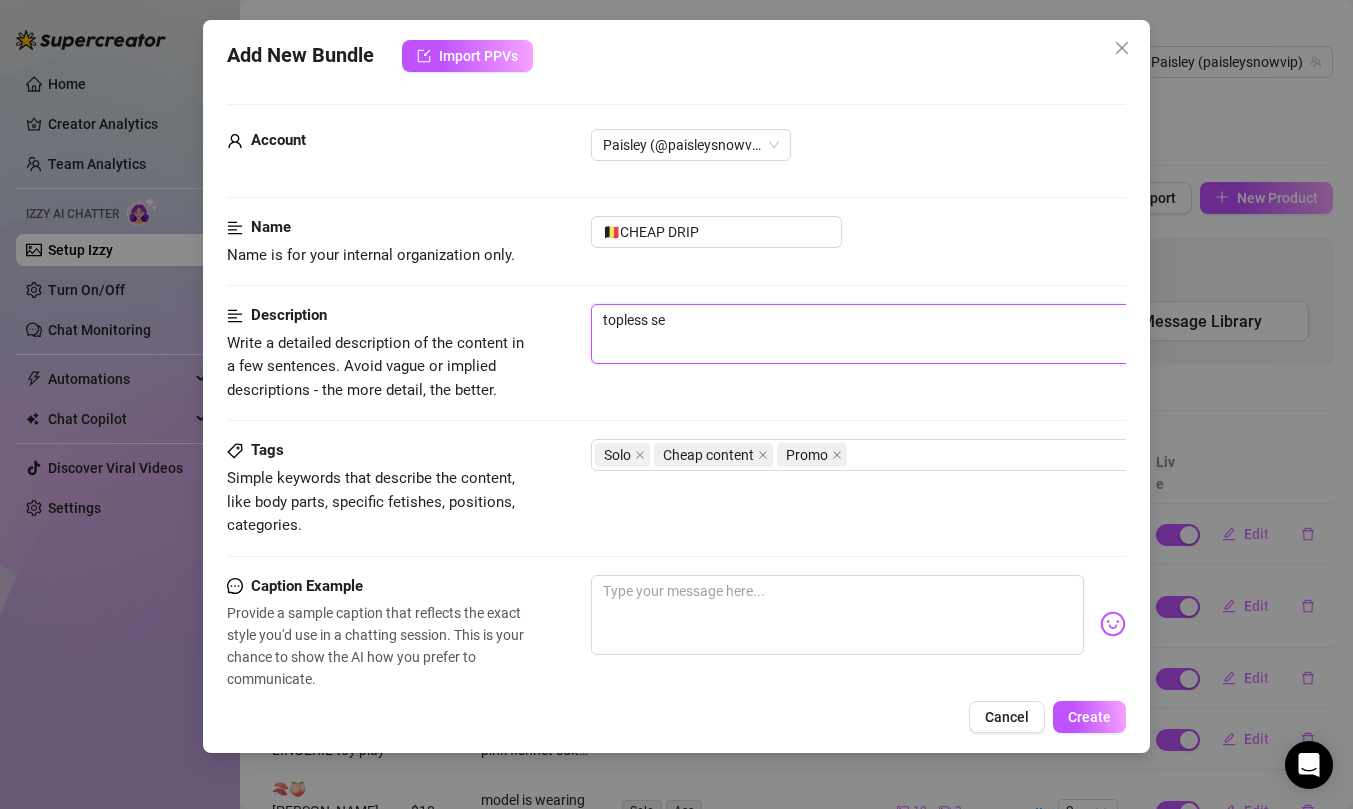 type on "topless sel" 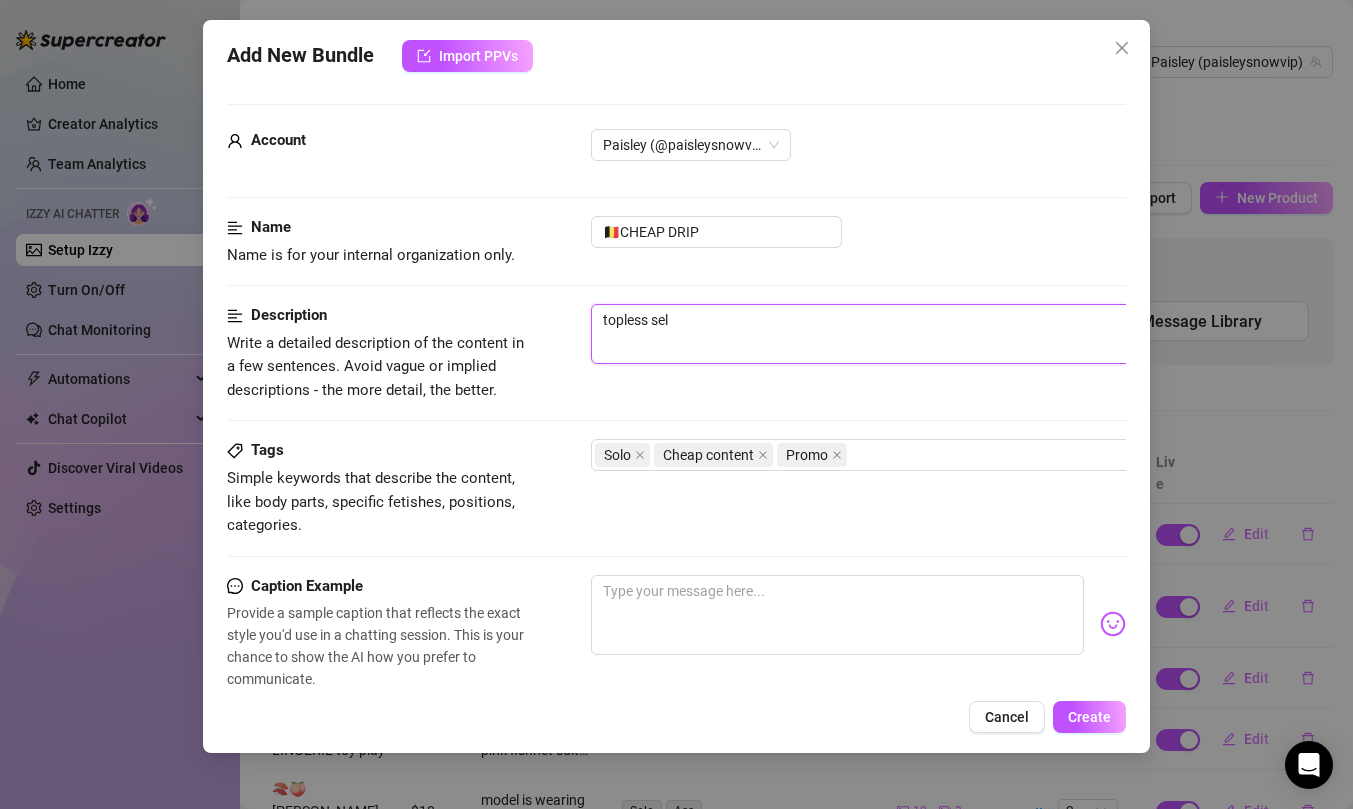 type on "topless self" 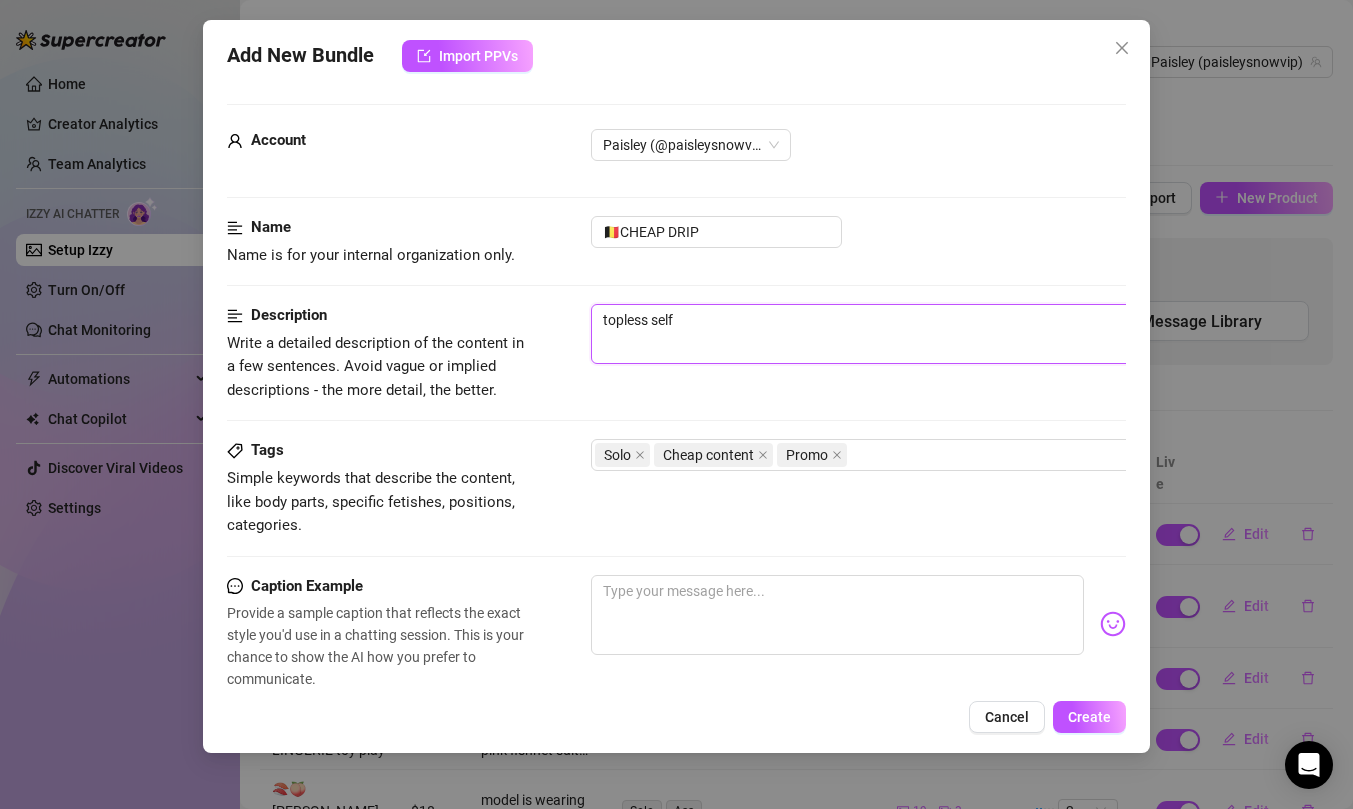 type on "topless selfi" 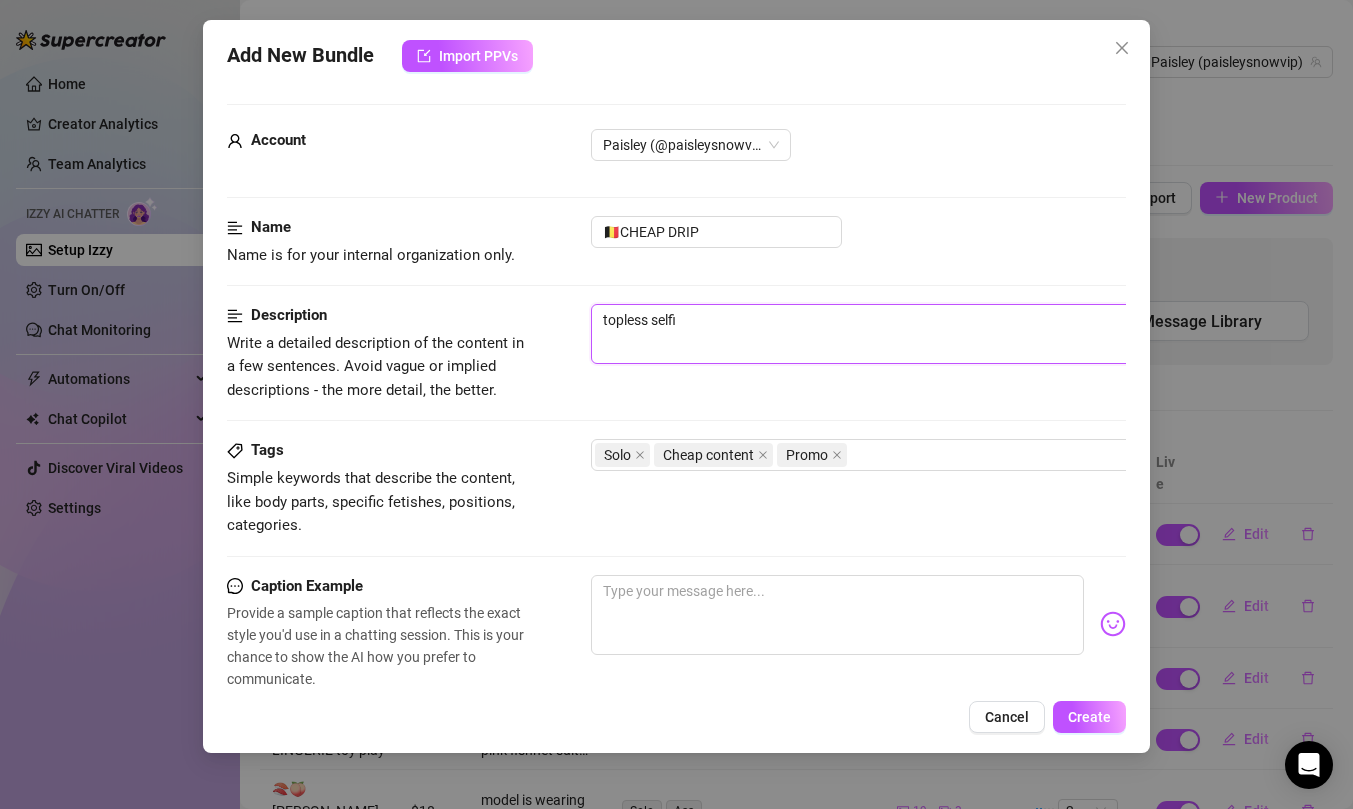 type on "topless selfie" 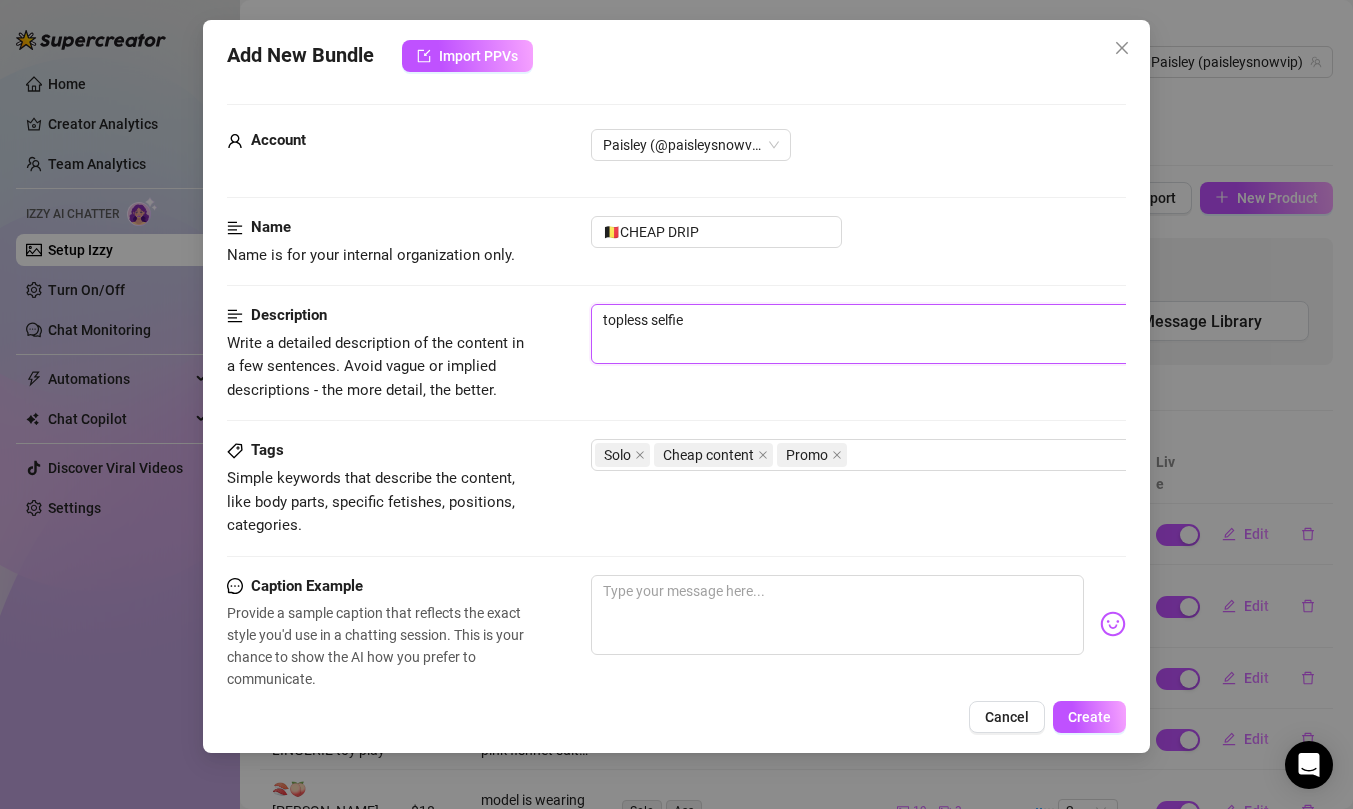 type on "topless selfies" 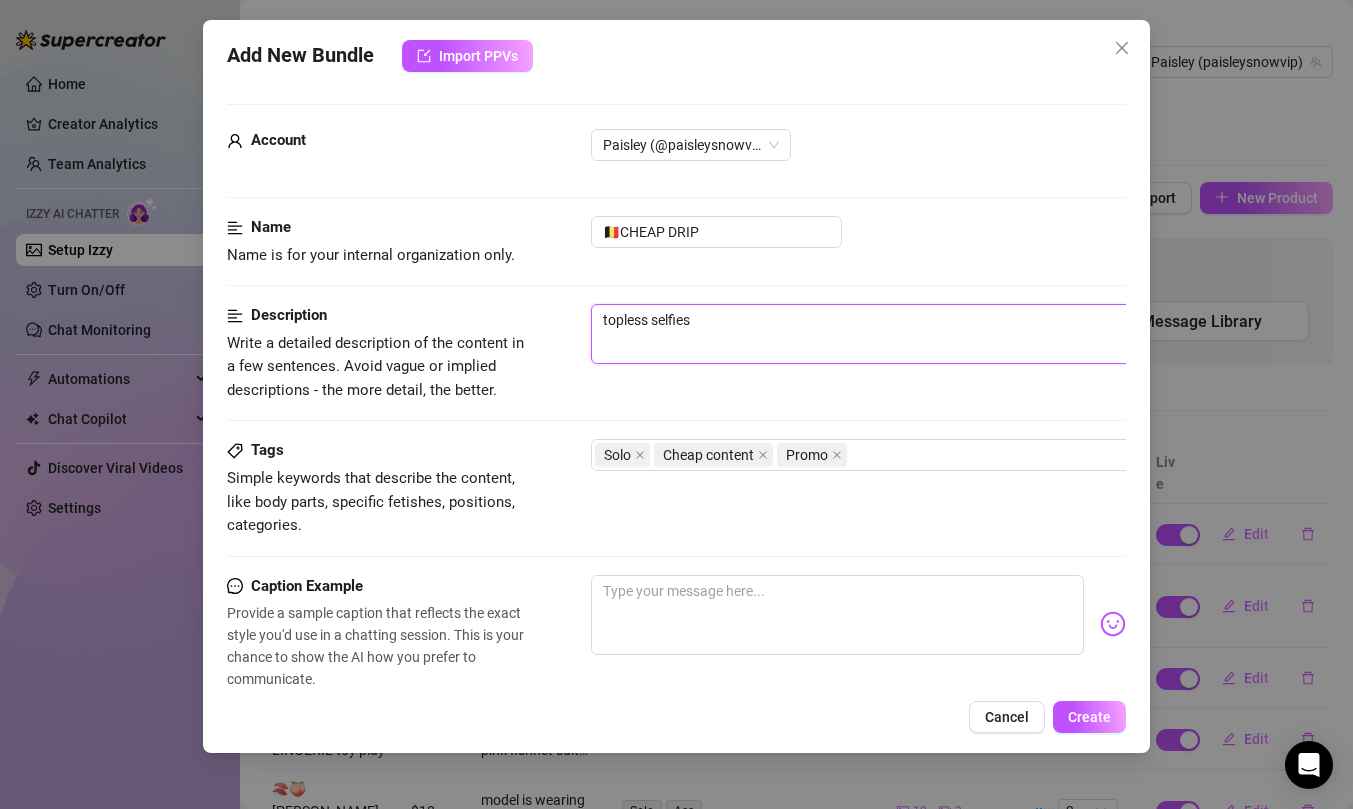 type on "topless selfies" 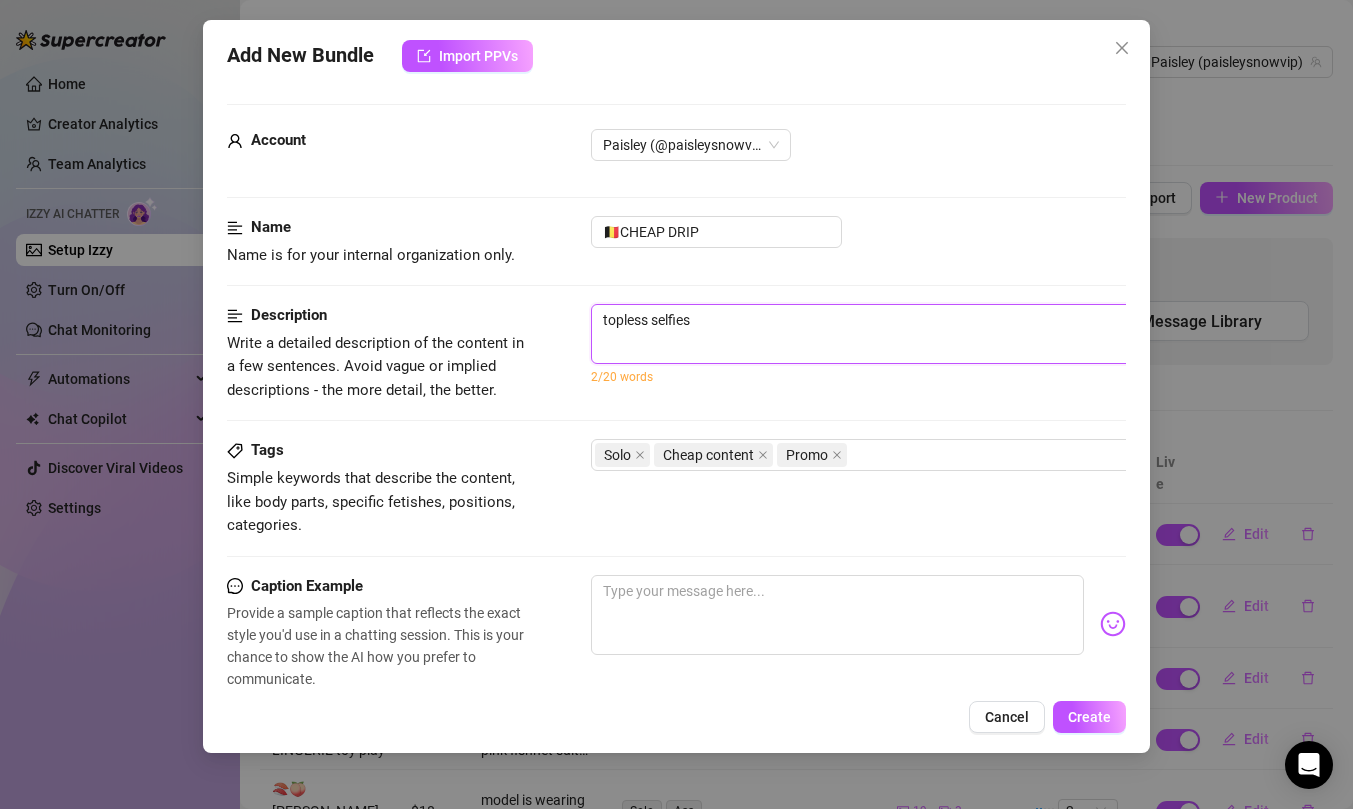 type on "topless selfies f" 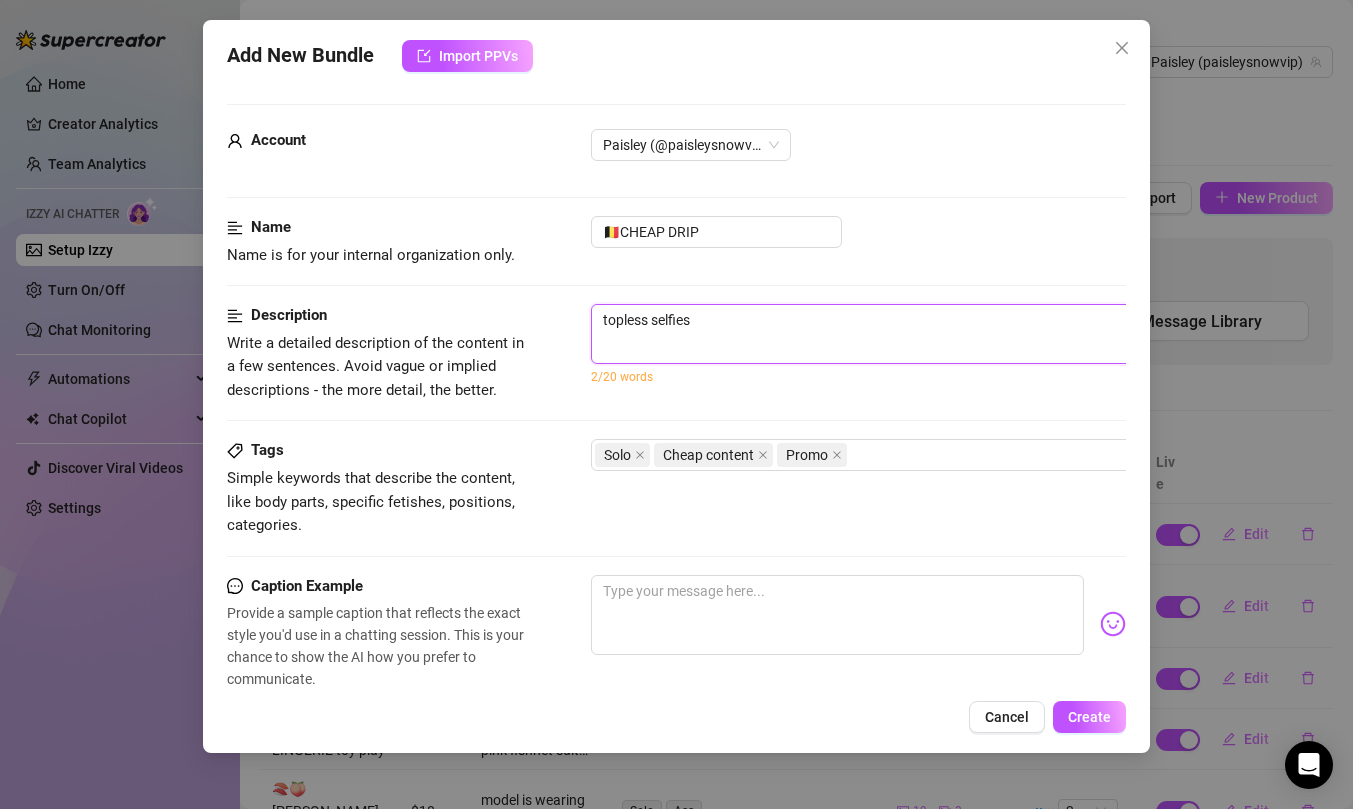 type on "topless selfies f" 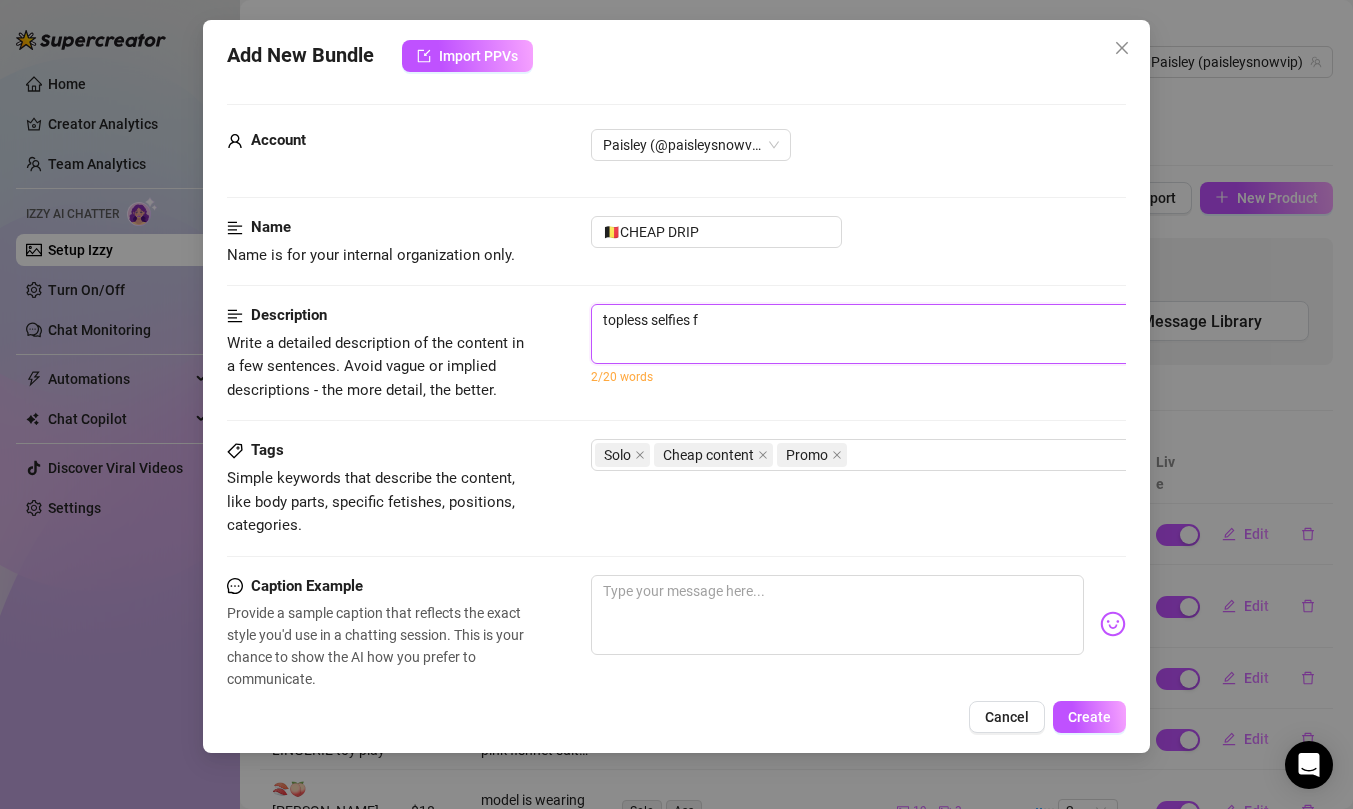 type on "topless selfies fr" 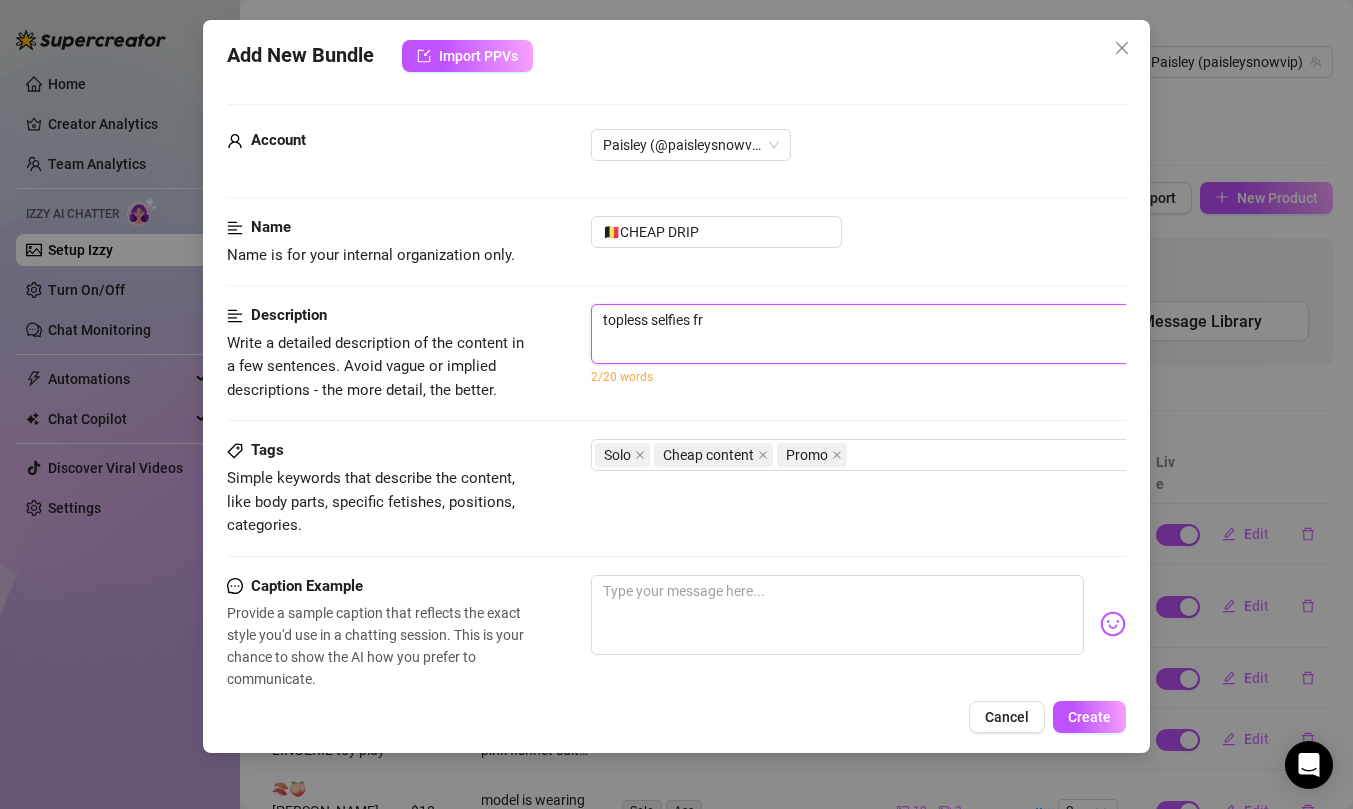 type on "topless selfies fro" 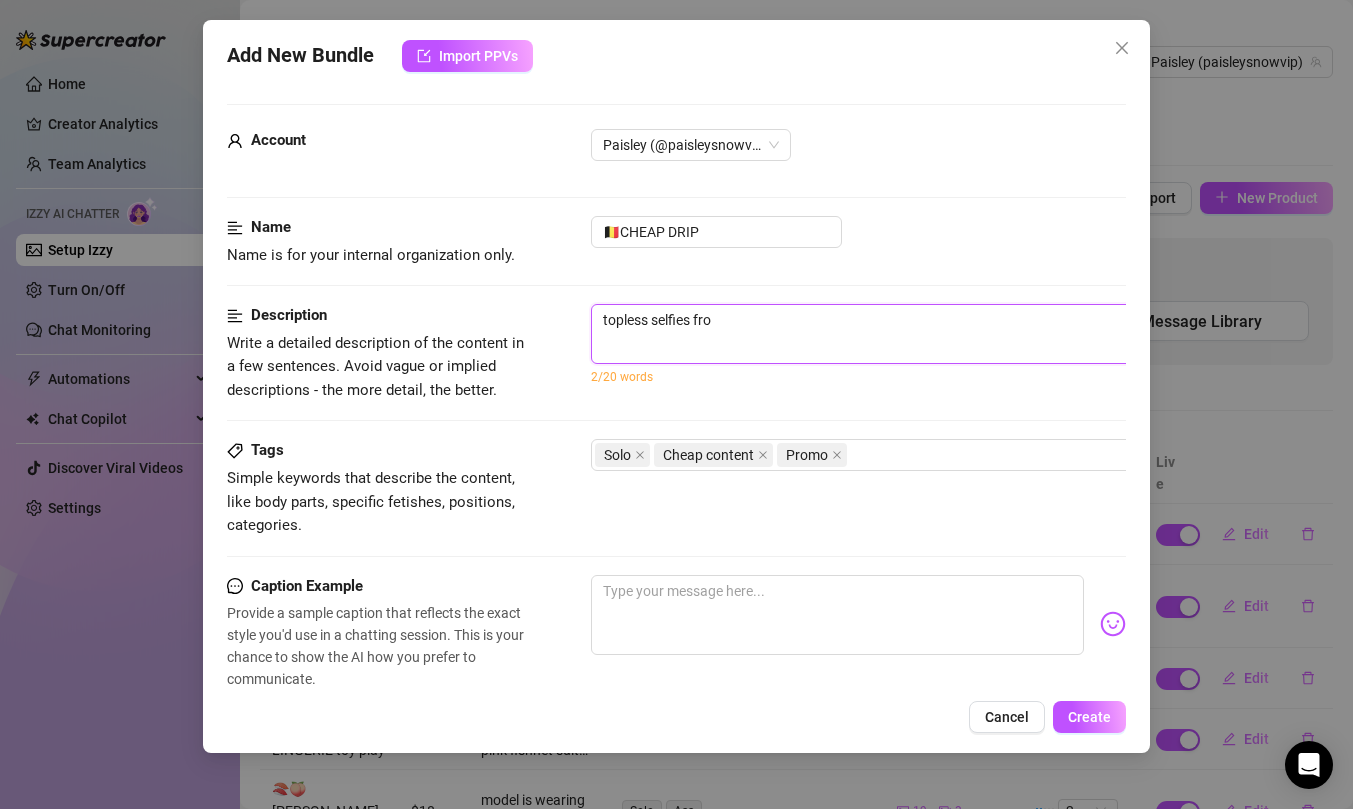 type on "topless selfies from" 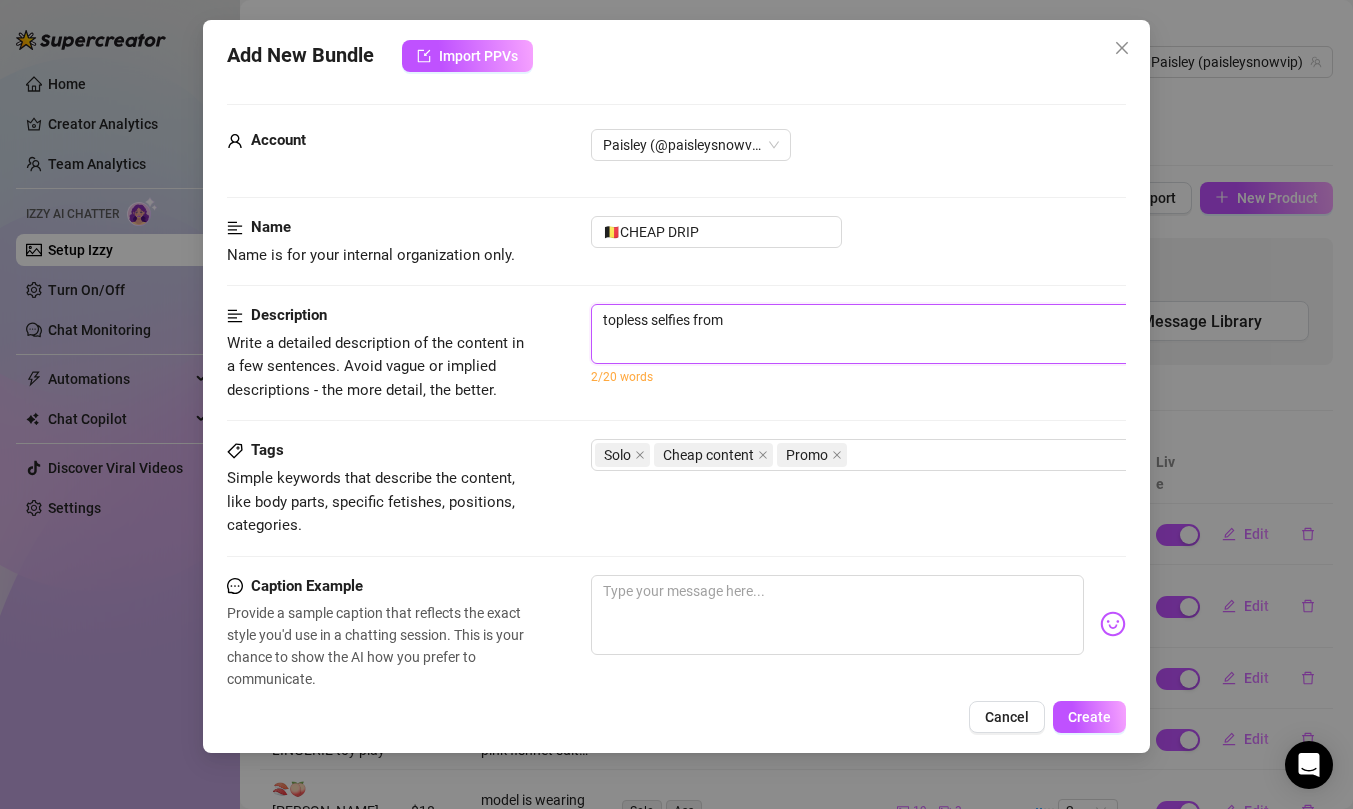 type on "topless selfies from" 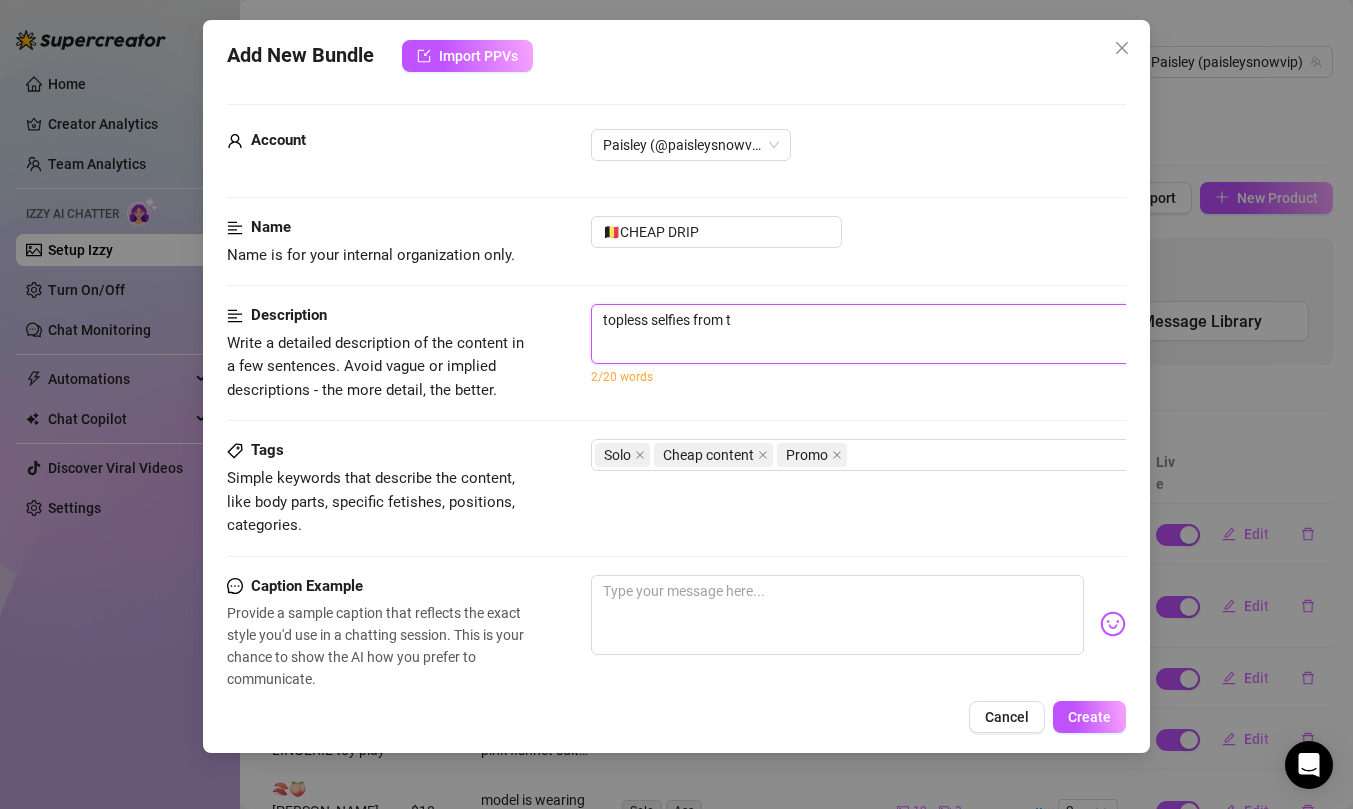 type on "topless selfies from th" 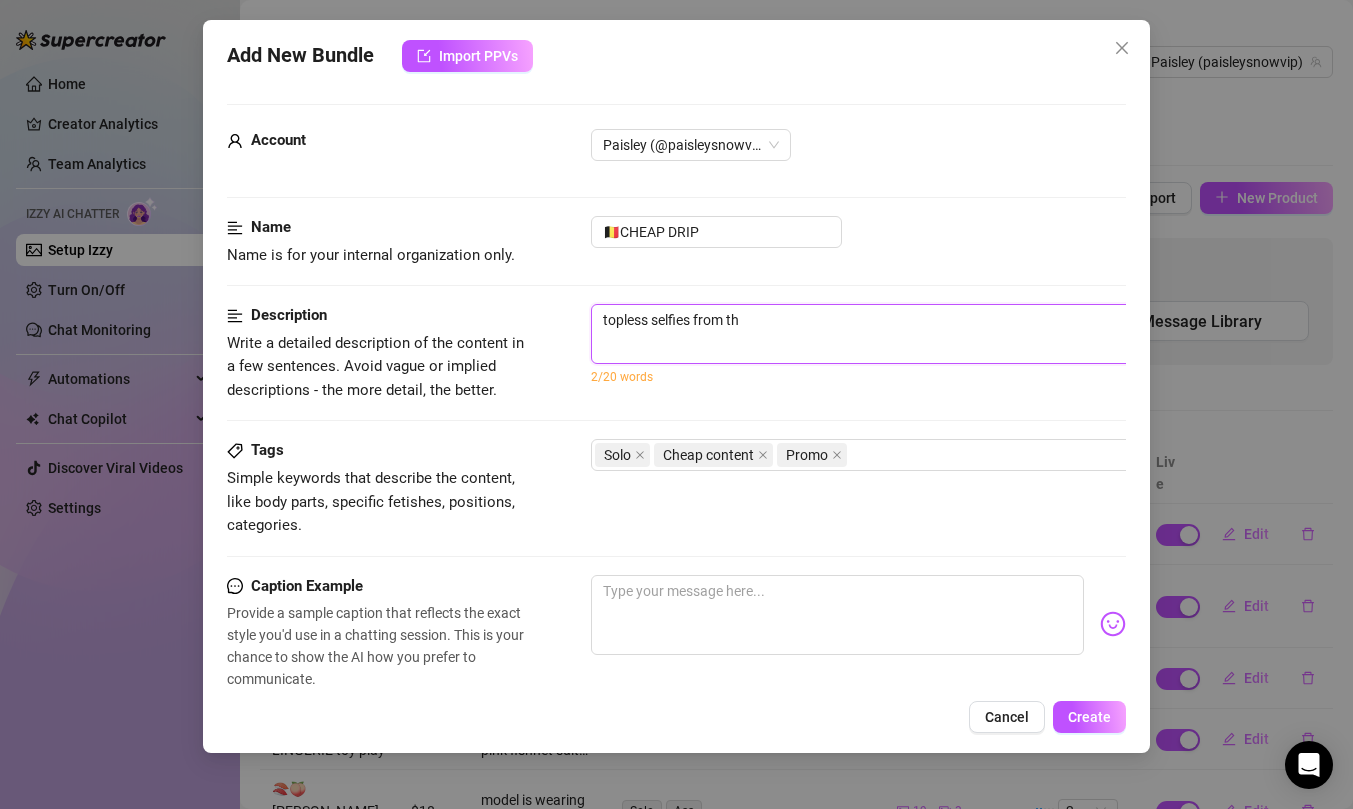 type on "topless selfies from the" 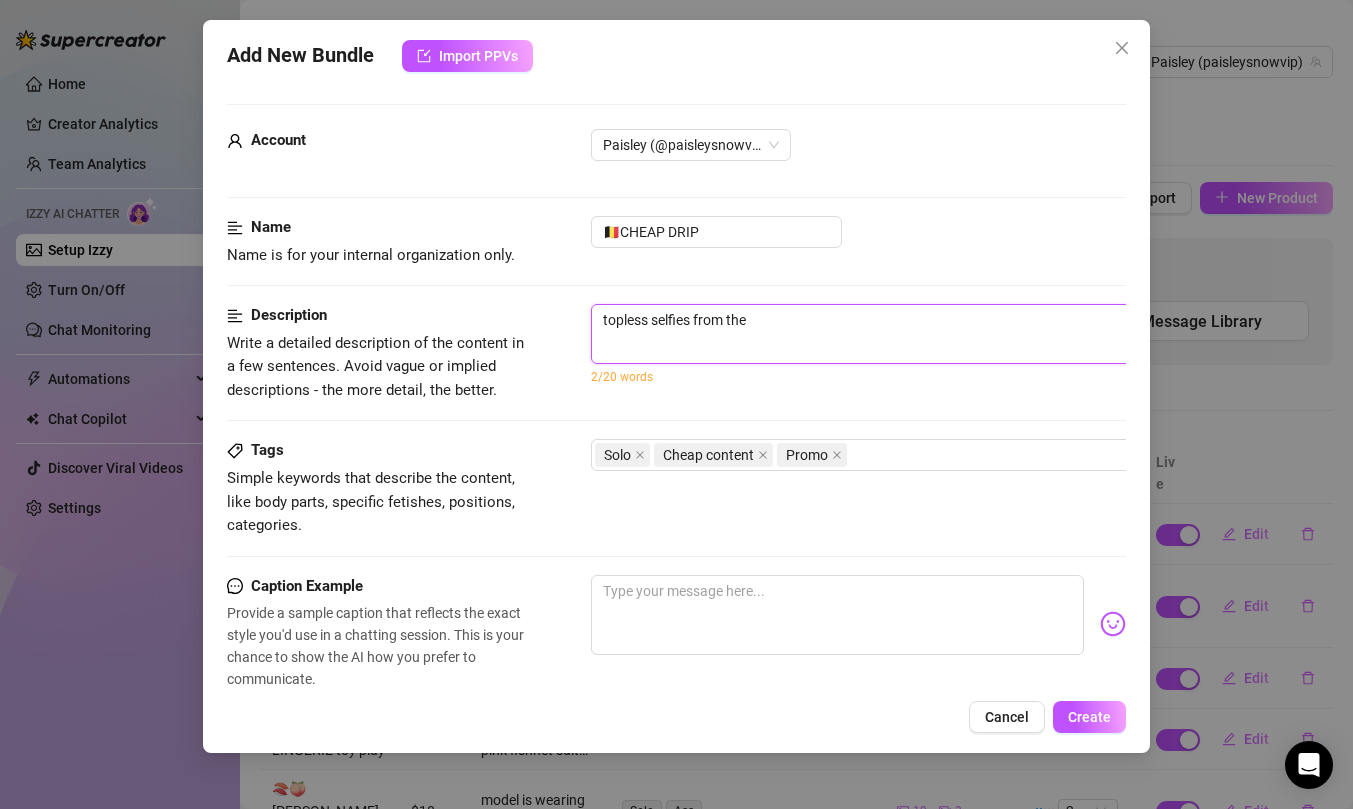 type on "topless selfies from the" 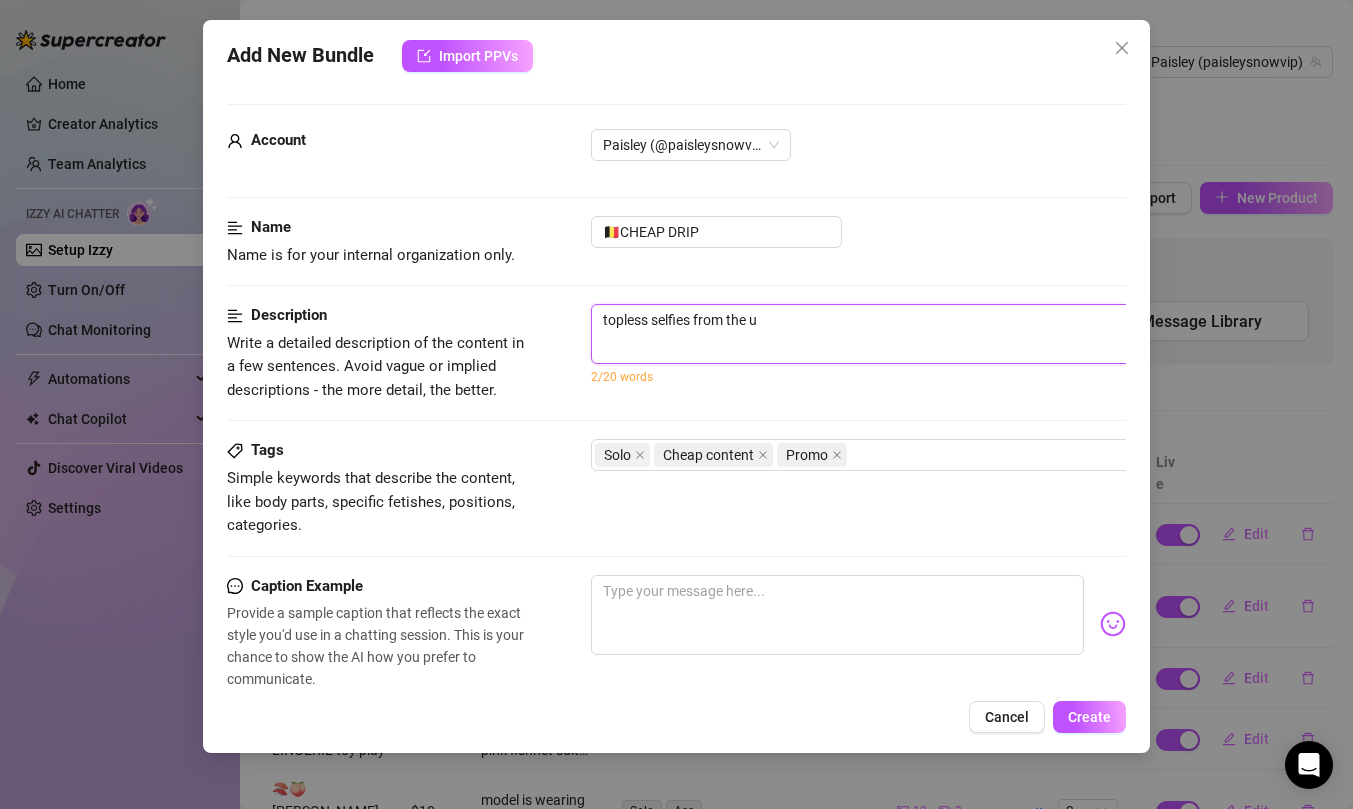 type on "topless selfies from the up" 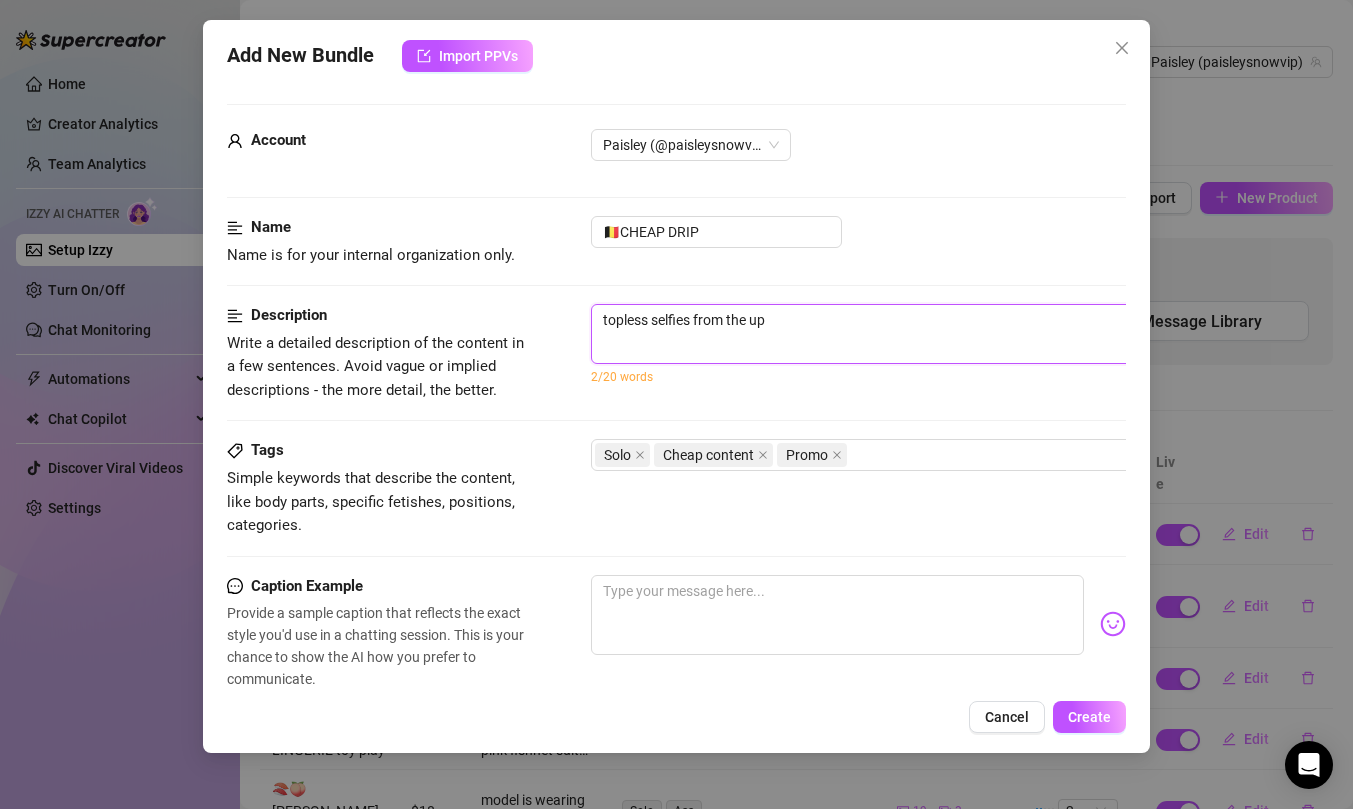 type on "topless selfies from the upe" 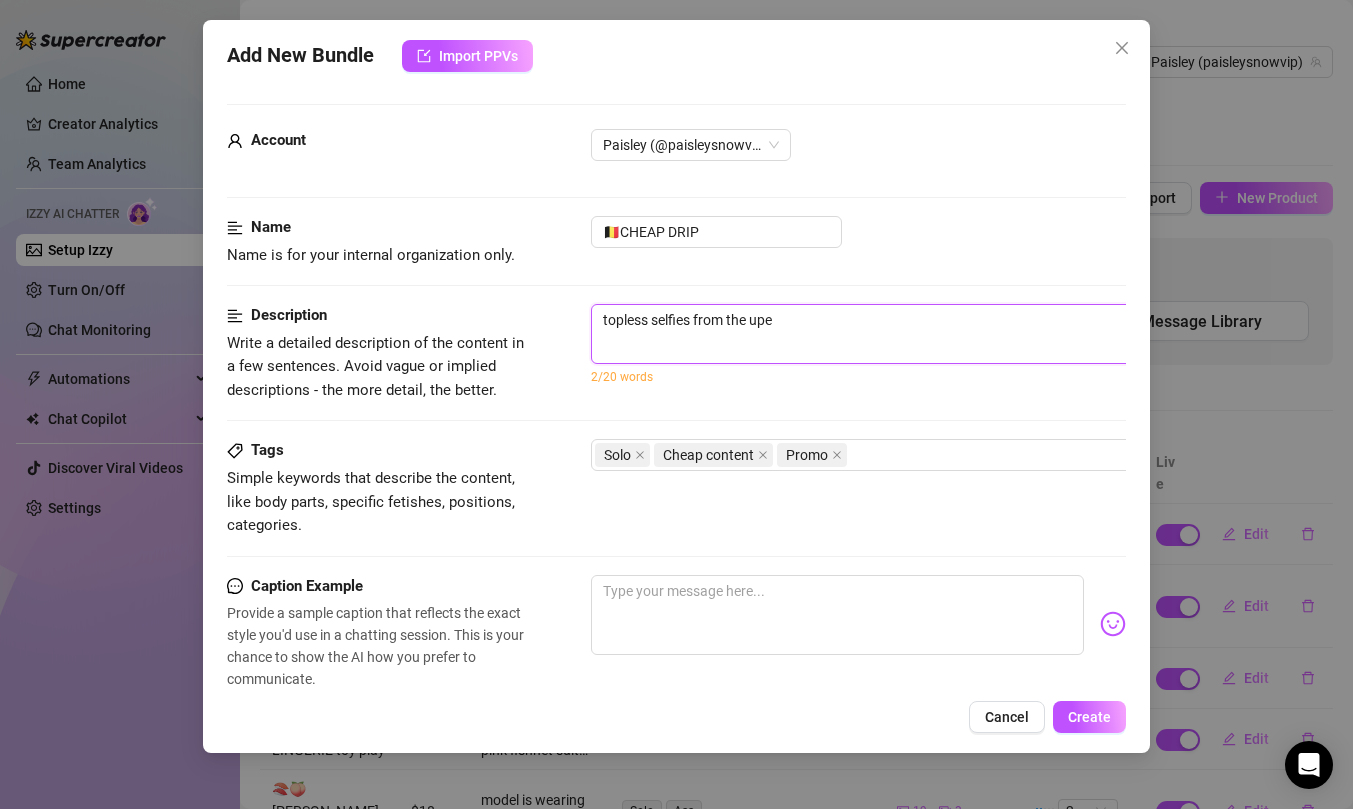 type on "topless selfies from the upee" 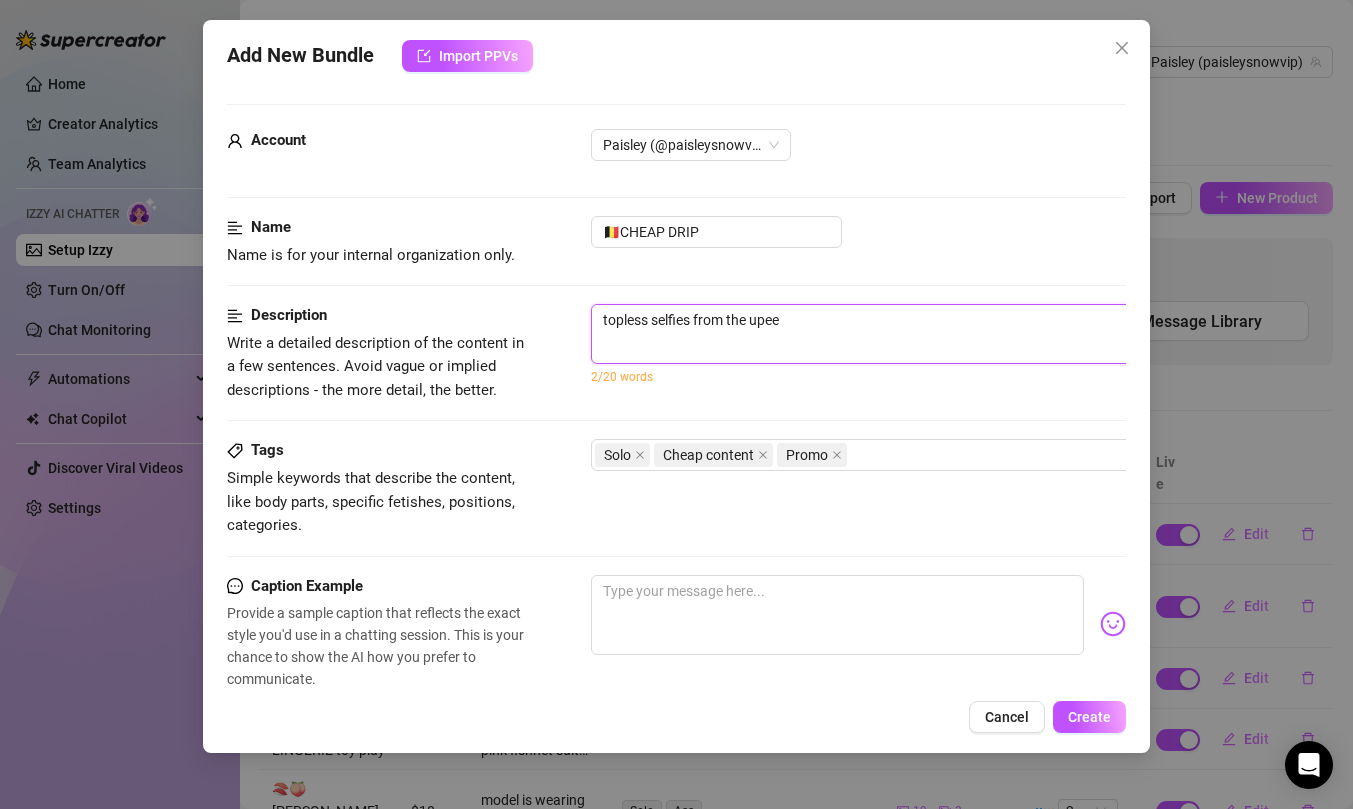 type on "topless selfies from the upeer" 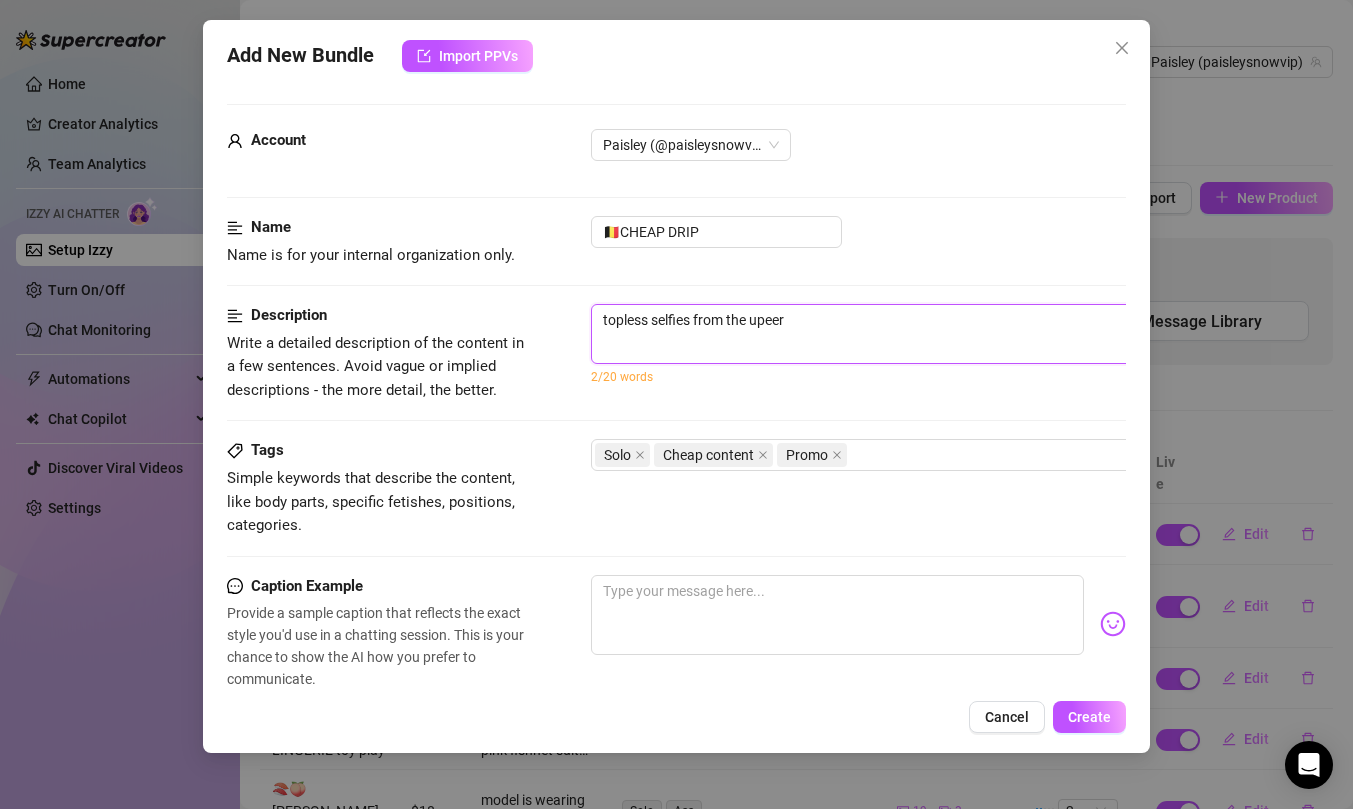 type on "topless selfies from the upeer" 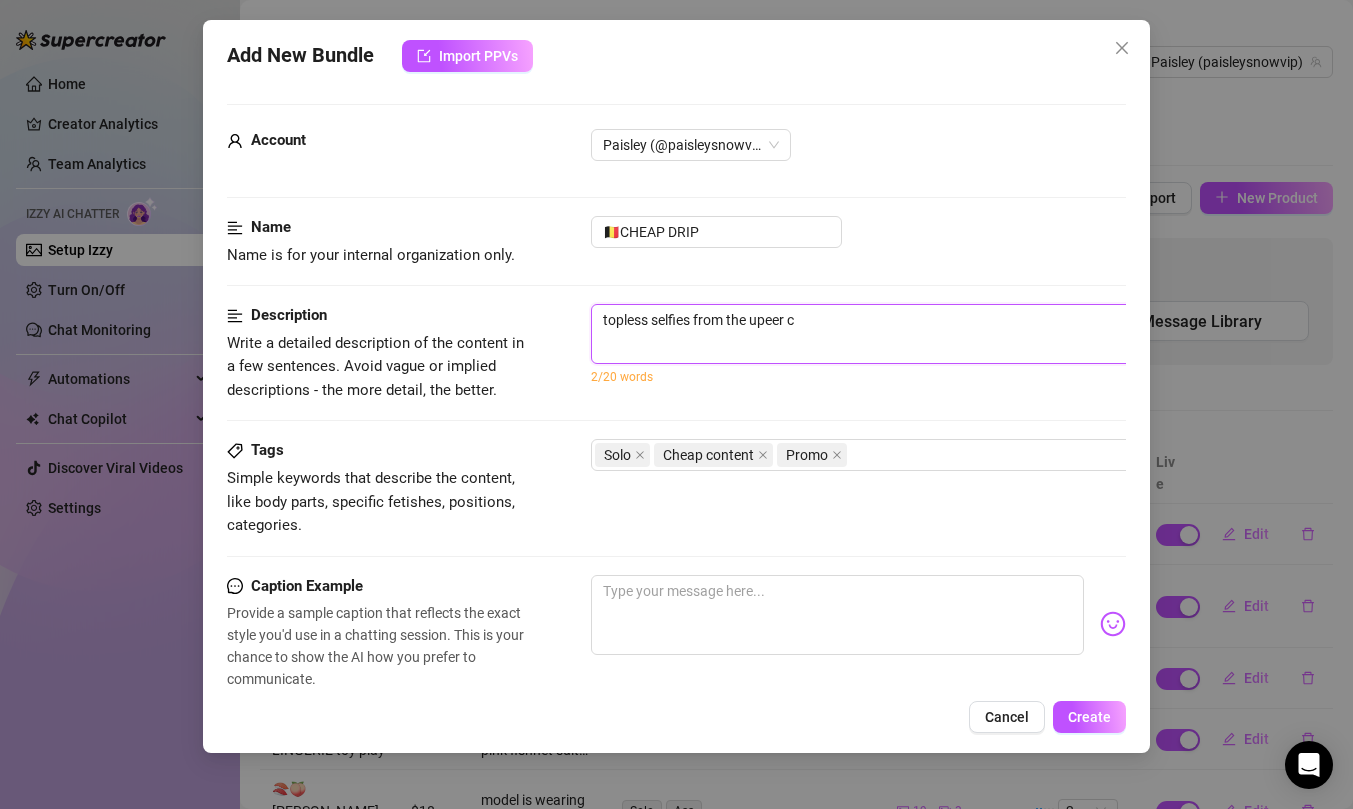 type on "topless selfies from the upeer ch" 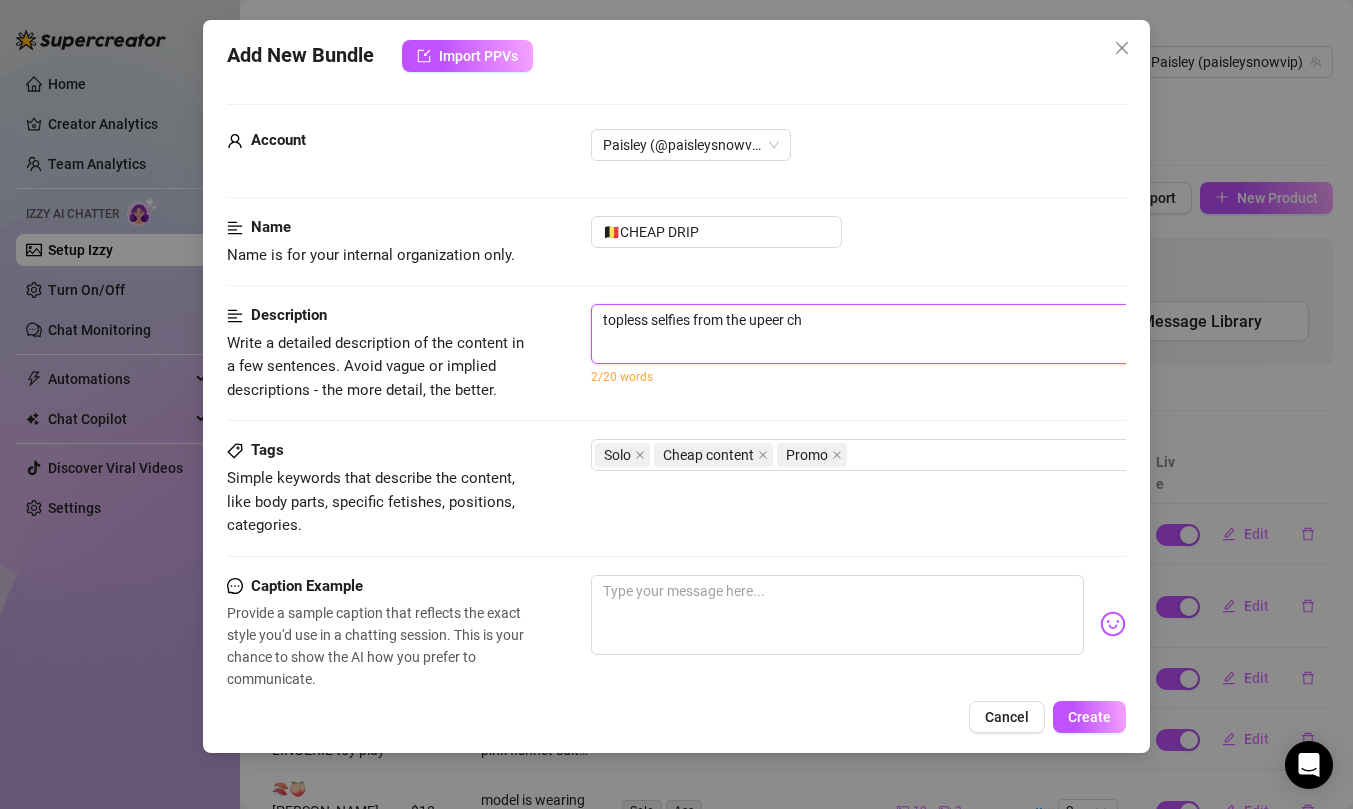 type on "topless selfies from the upeer che" 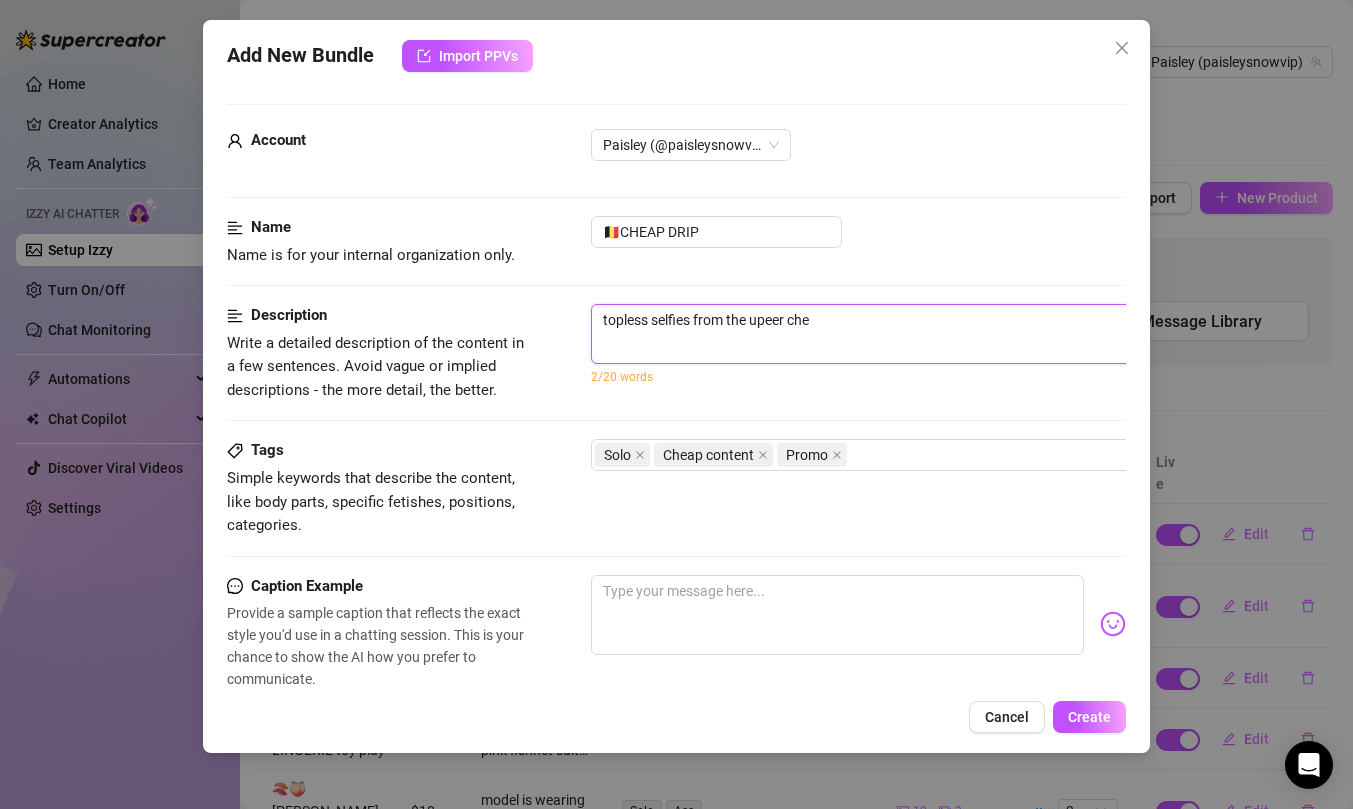 type on "topless selfies from the upeer chea" 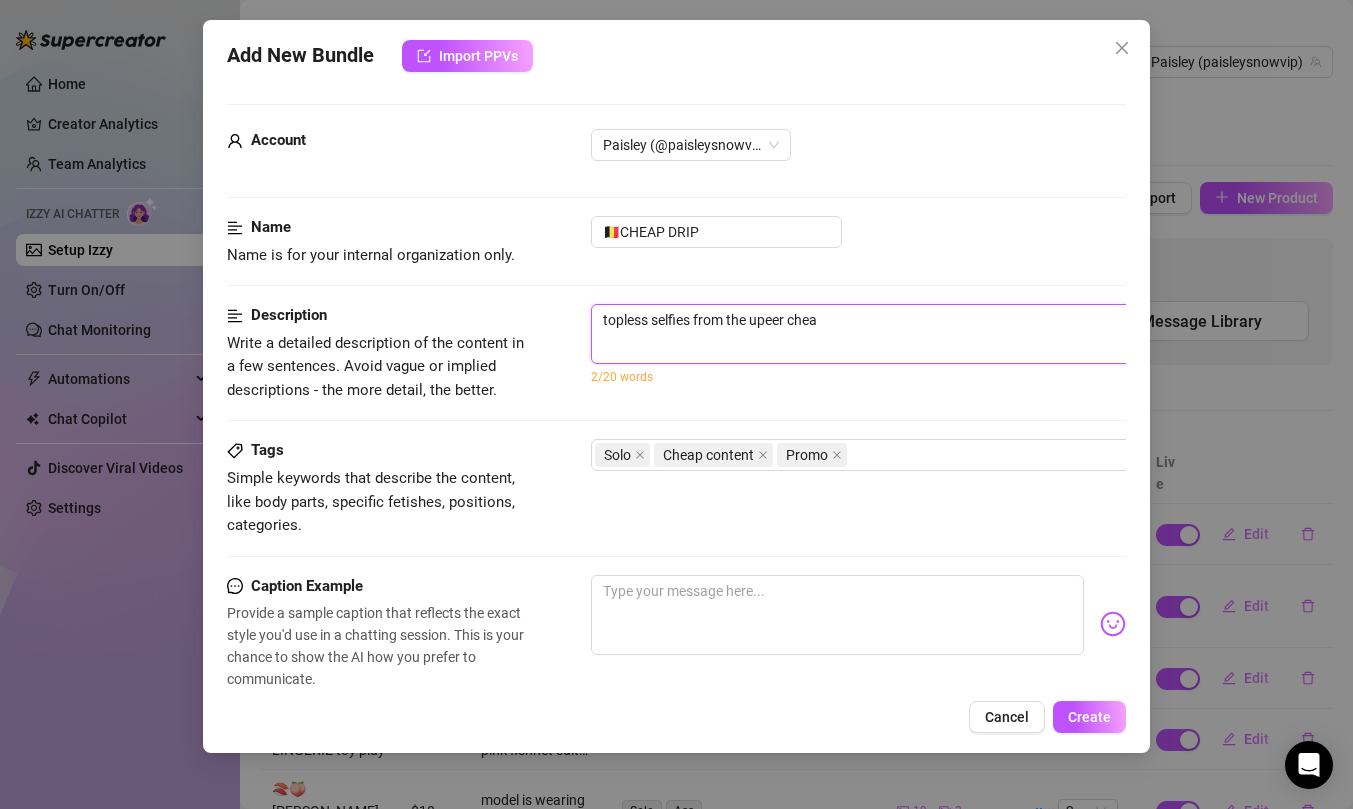 type on "topless selfies from the upeer cheas" 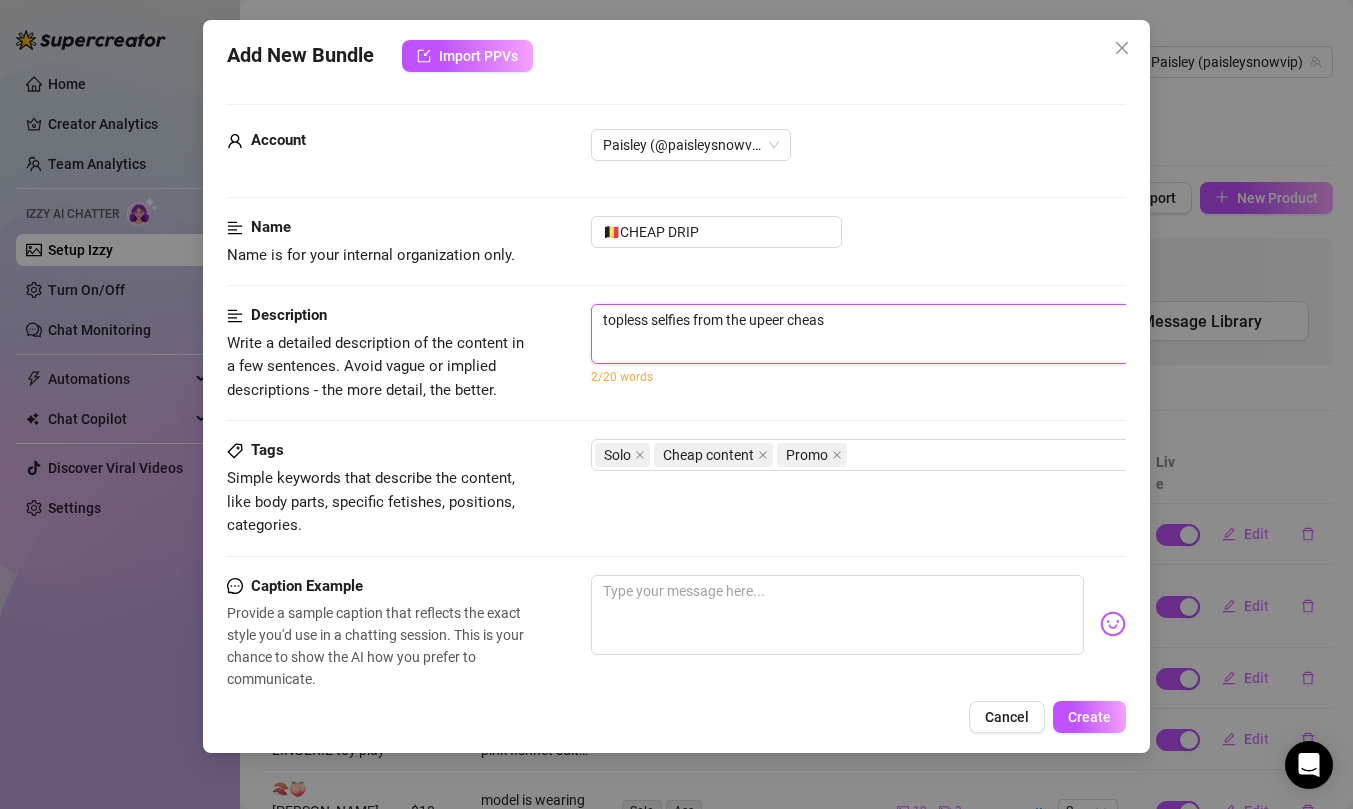 type on "topless selfies from the upeer cheast" 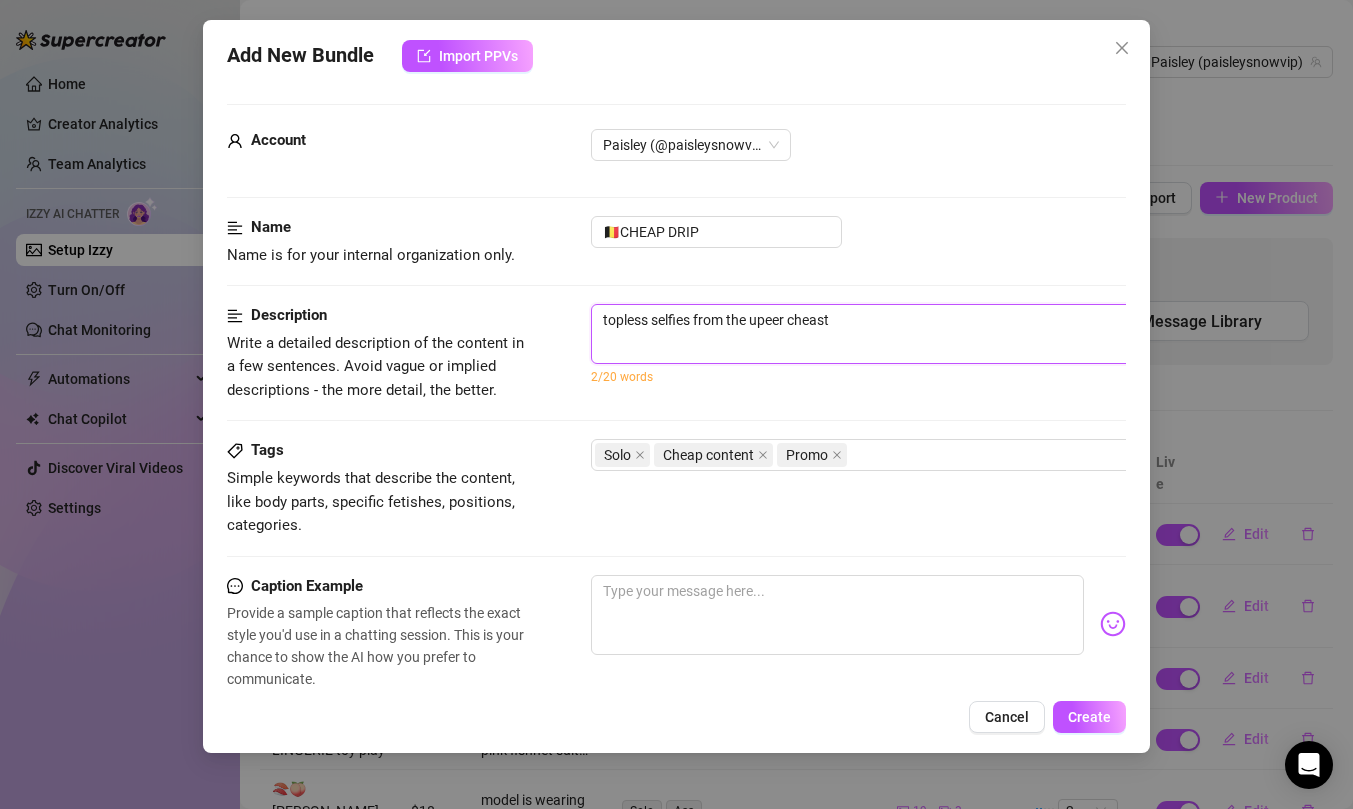 type on "topless selfies from the upeer cheast" 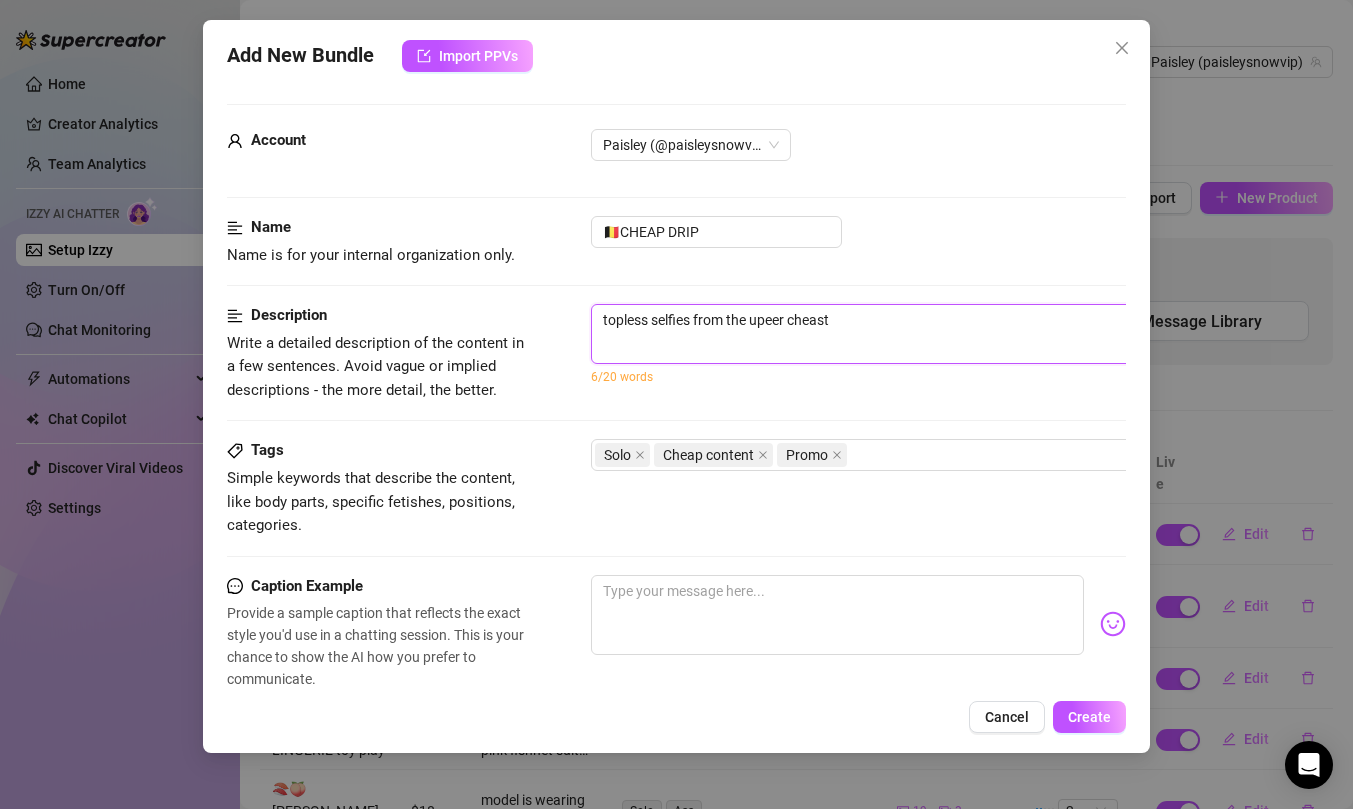 type on "topless selfies from the upeer cheast" 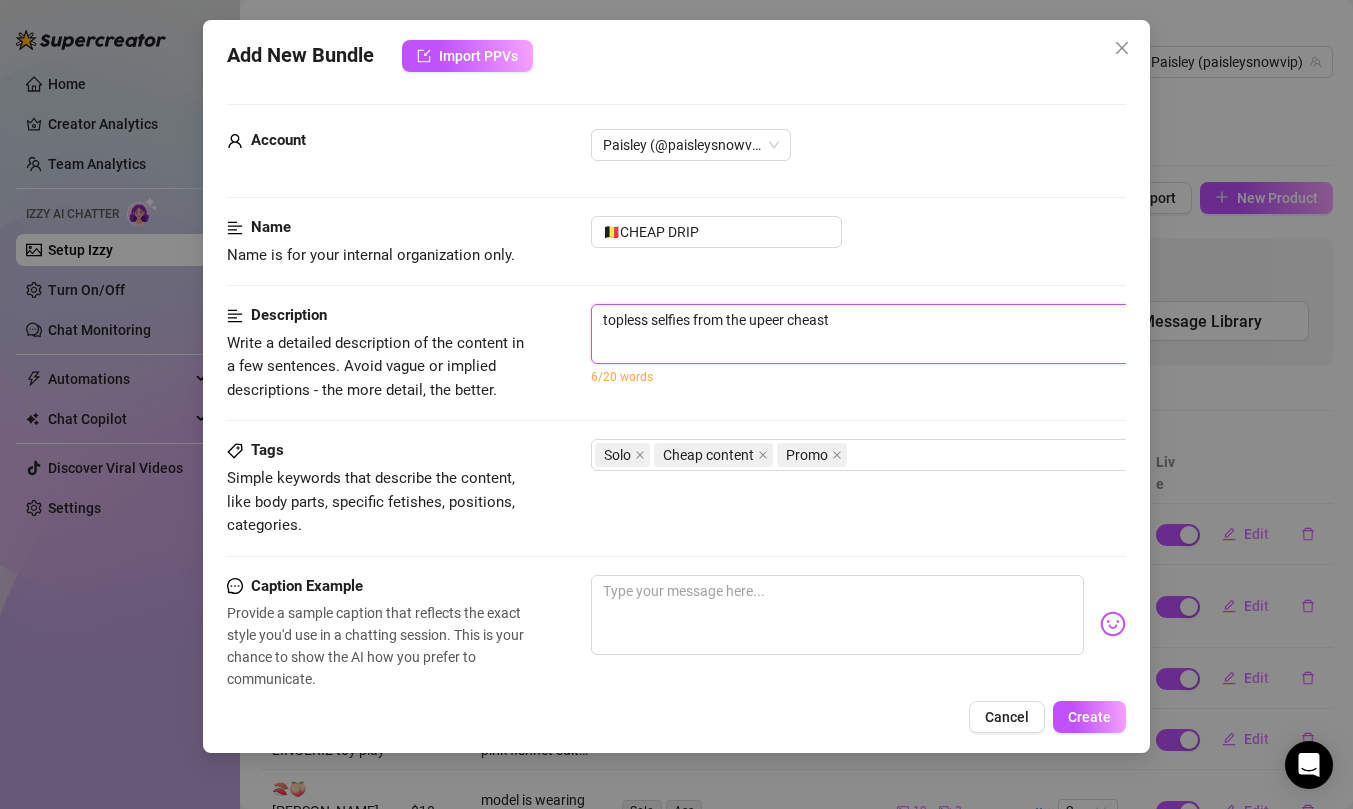 type on "topless selfies from the upeer cheast" 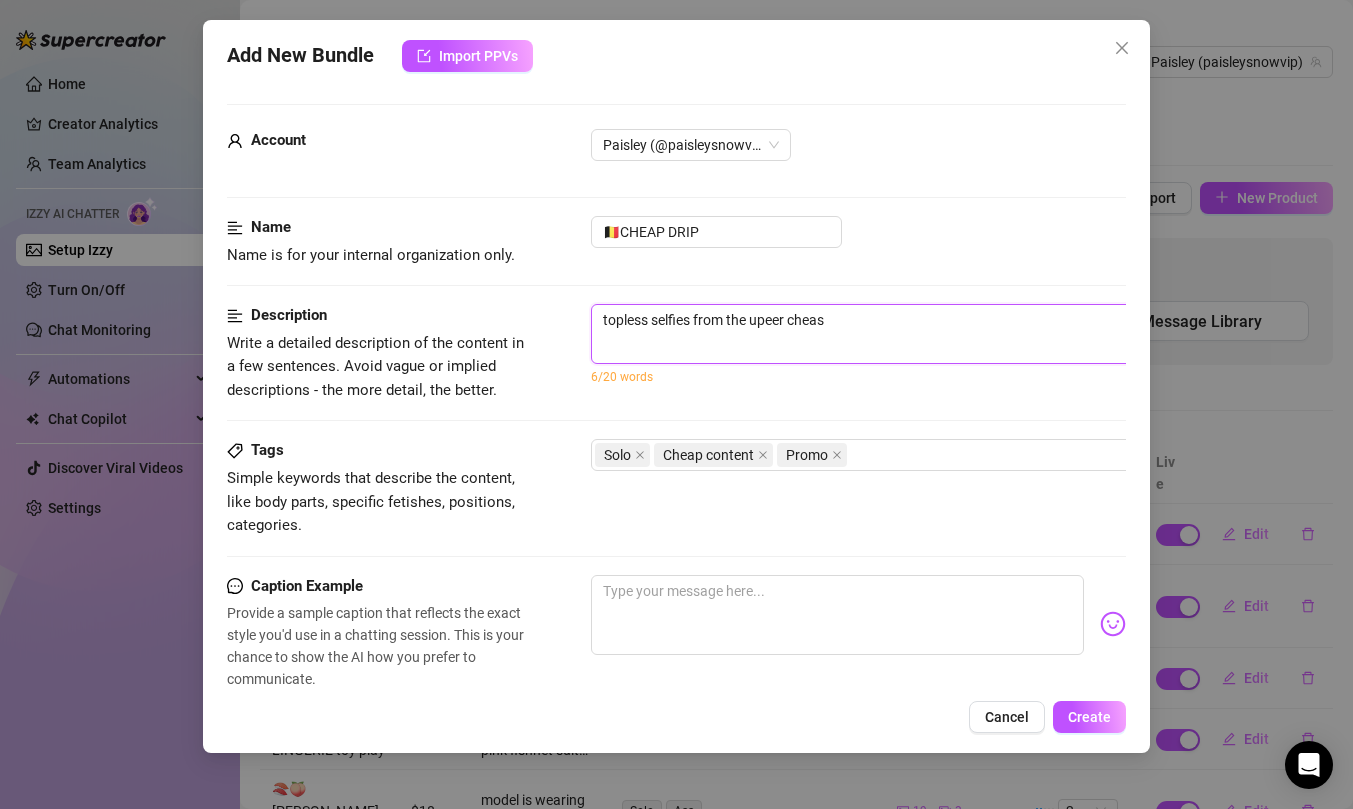 type on "topless selfies from the upeer chea" 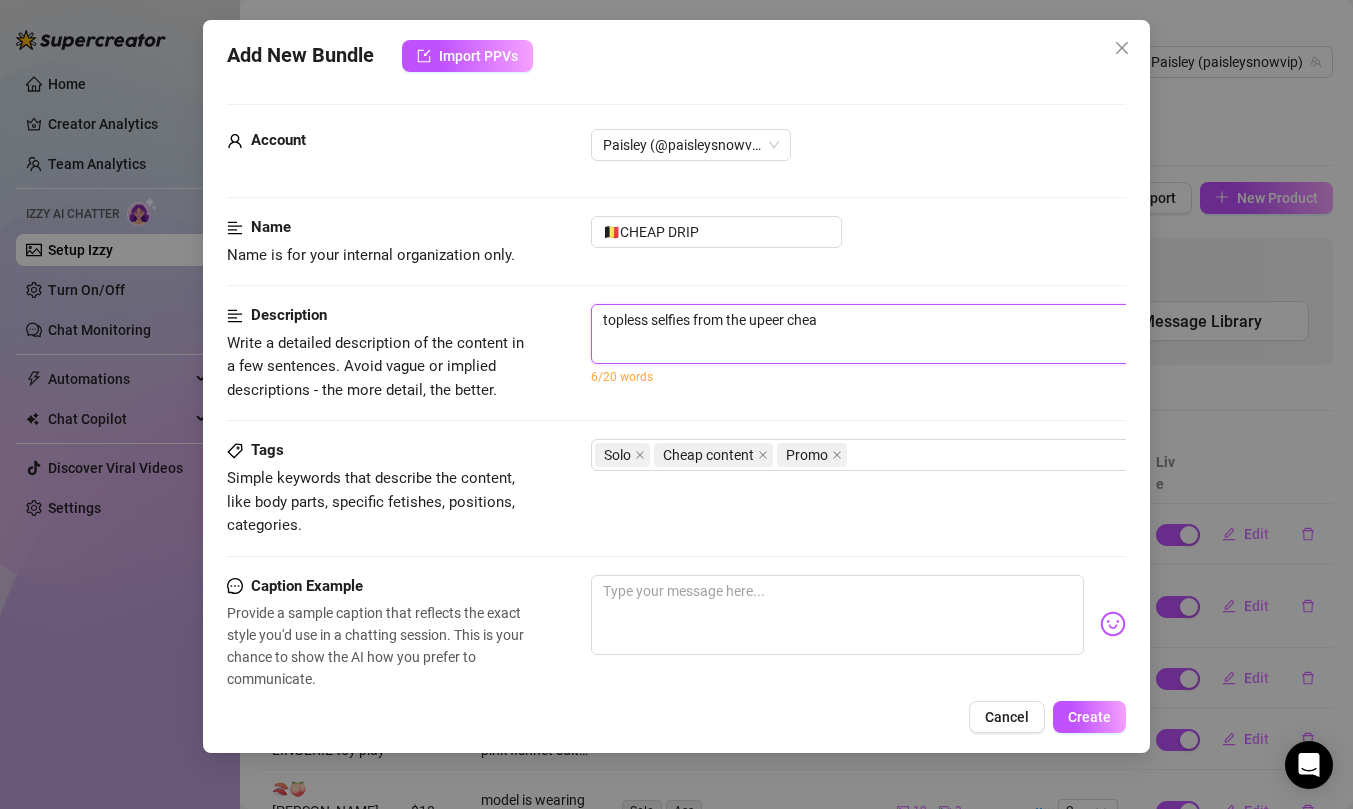 type on "topless selfies from the upeer che" 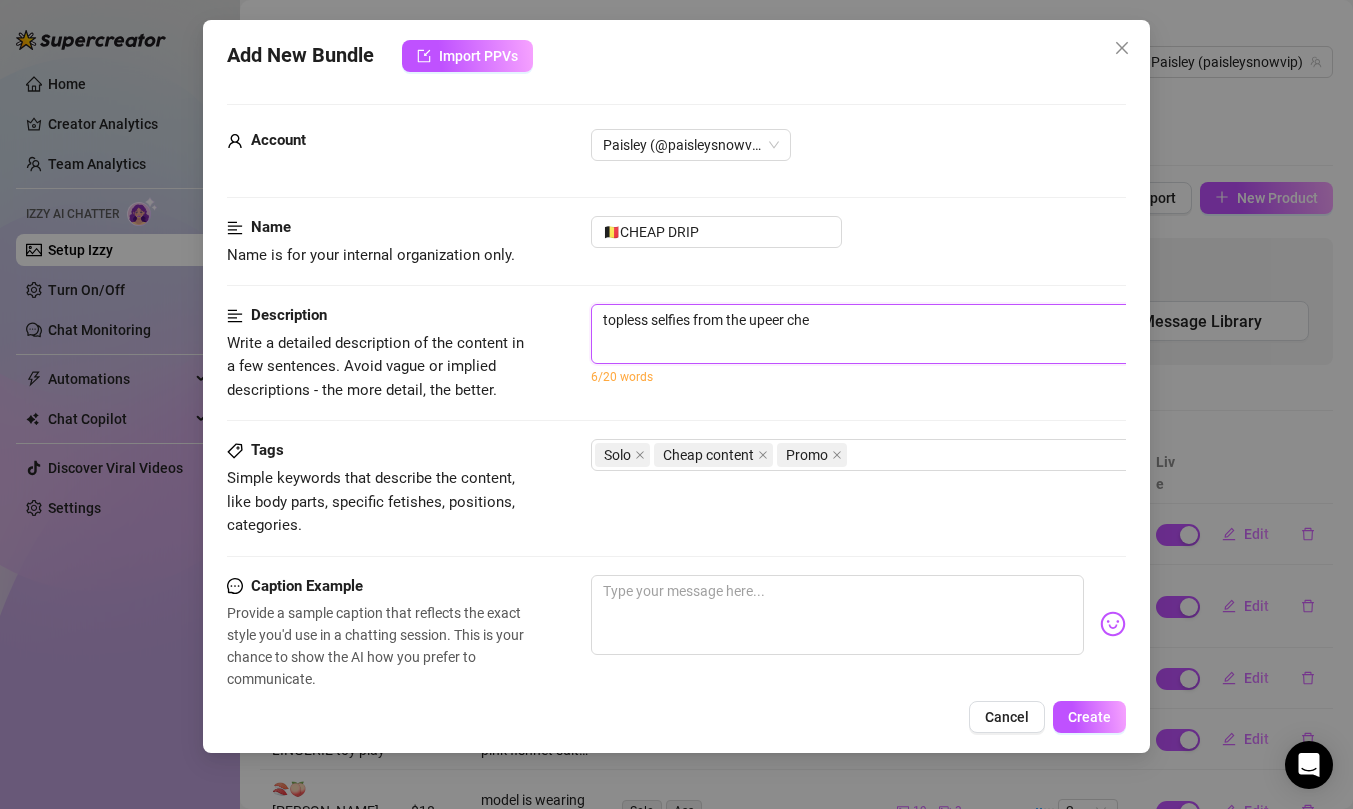 type on "topless selfies from the upeer ch" 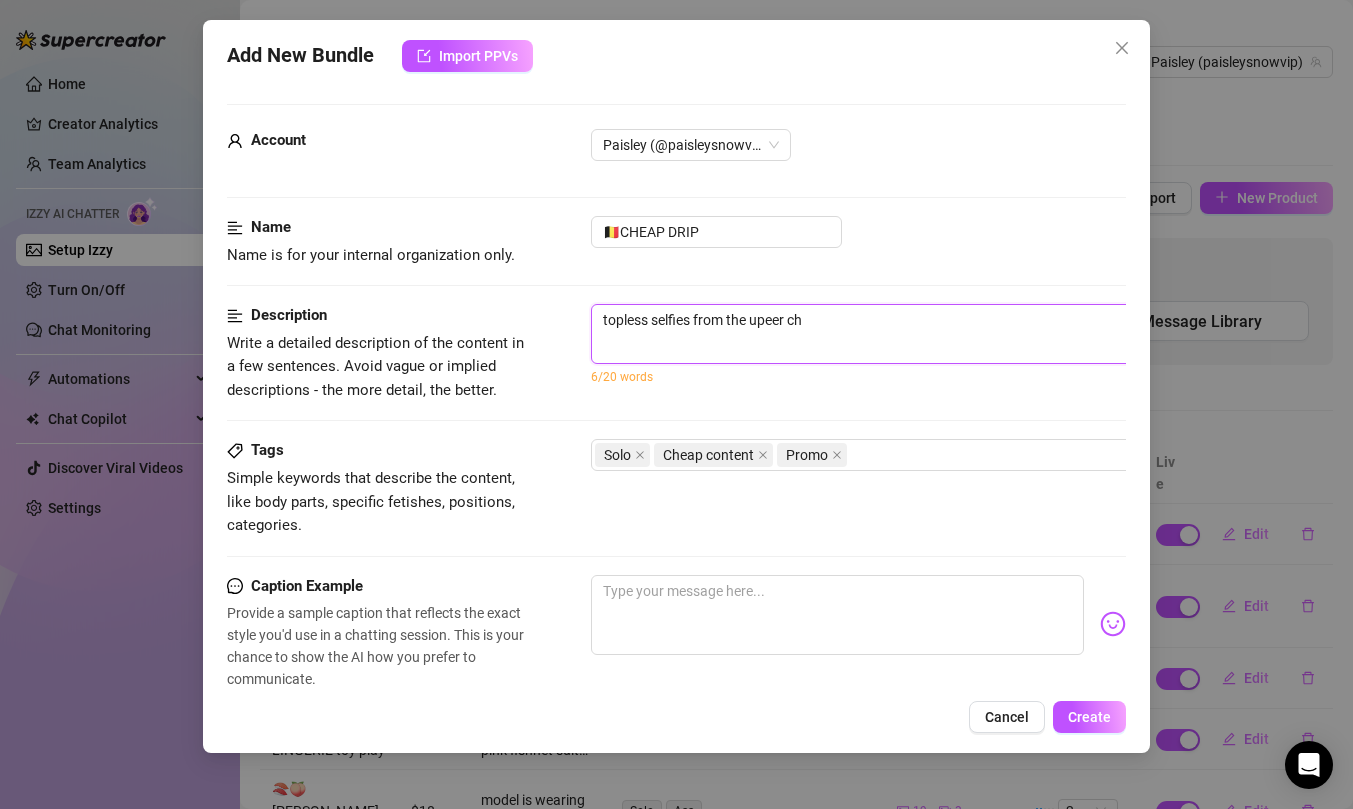 type on "topless selfies from the upeer c" 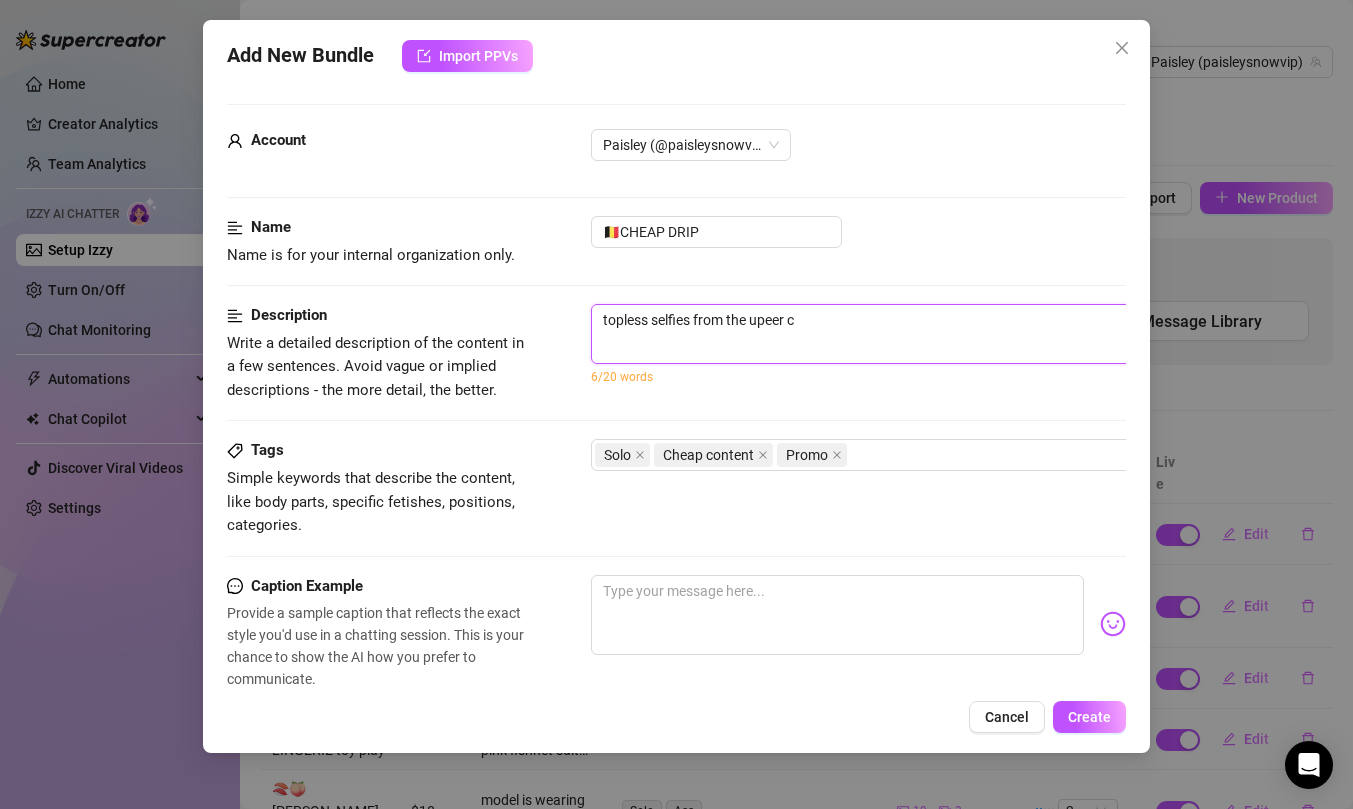 type on "topless selfies from the upeer" 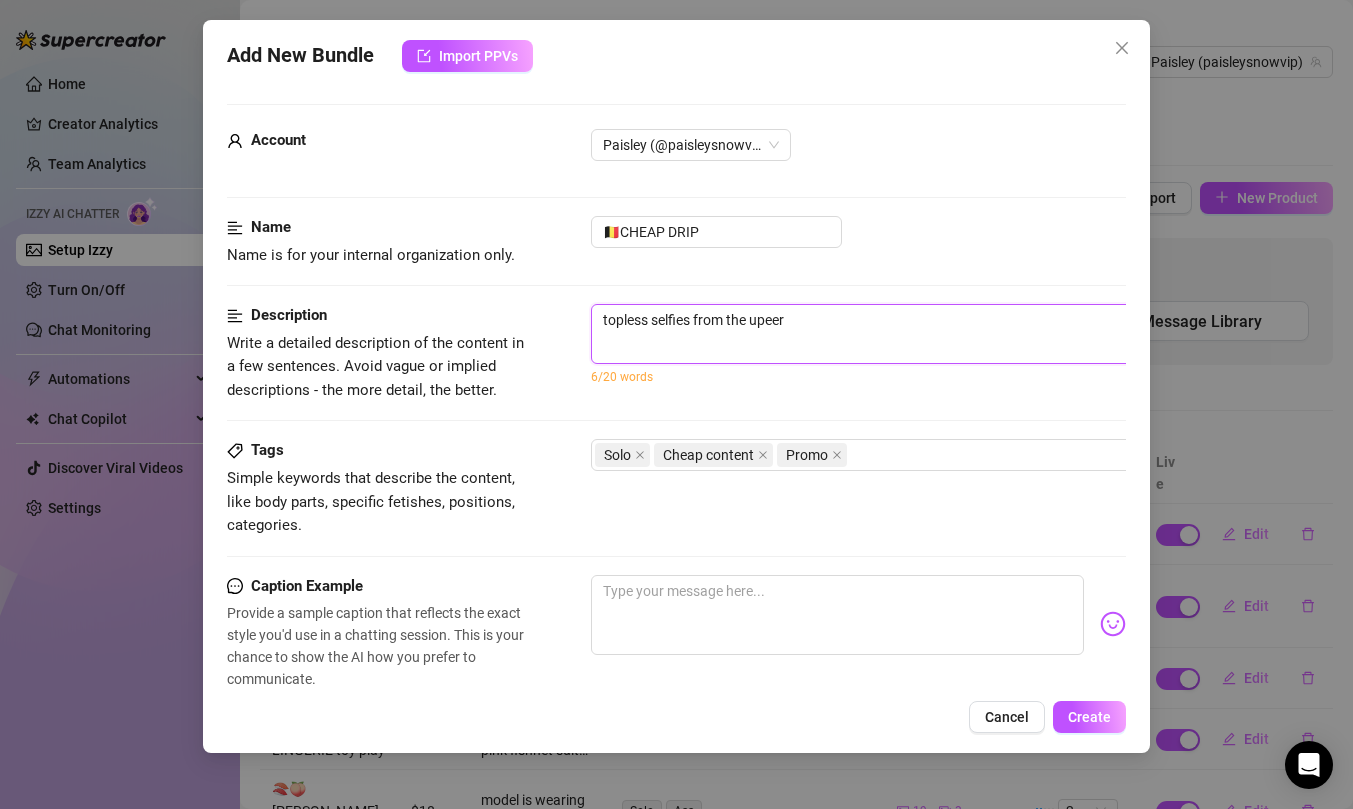 type on "topless selfies from the upeer" 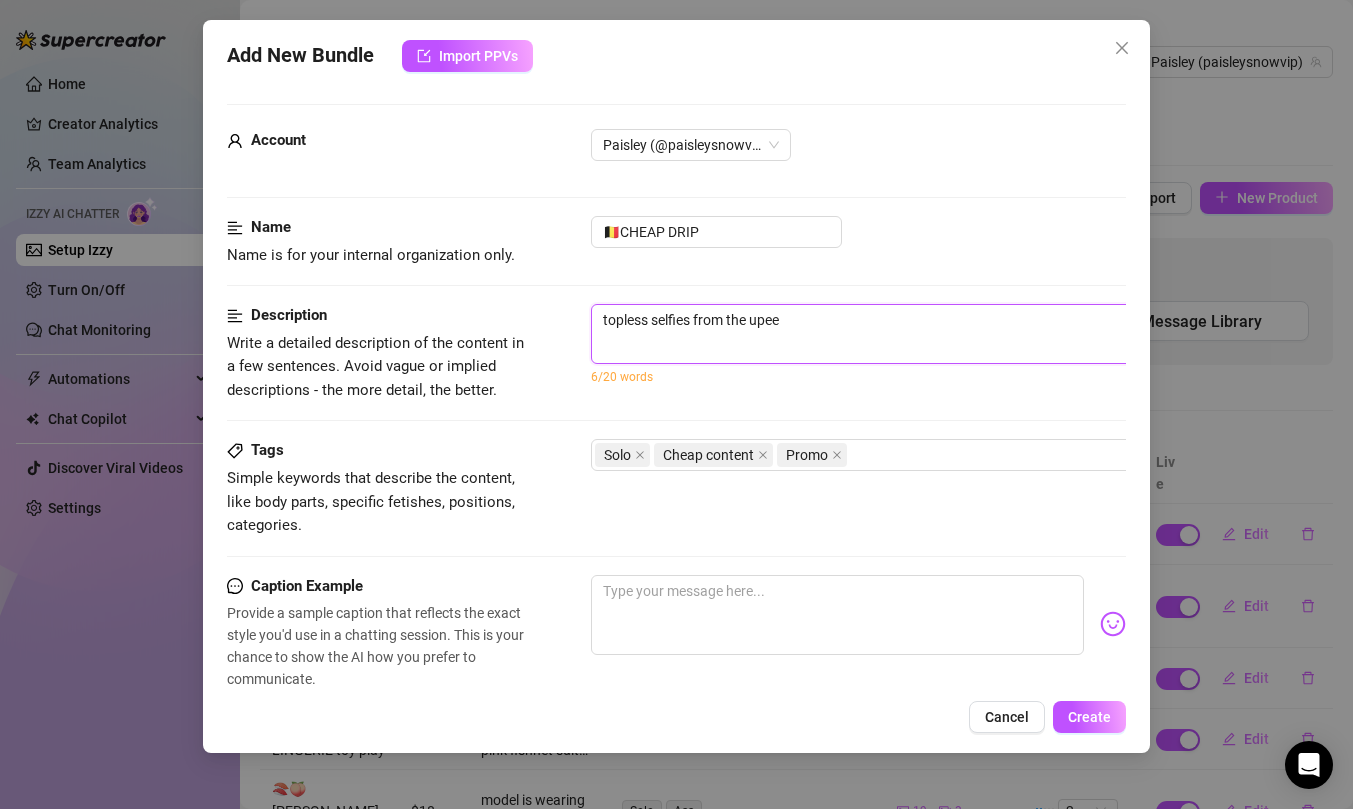 type on "topless selfies from the upe" 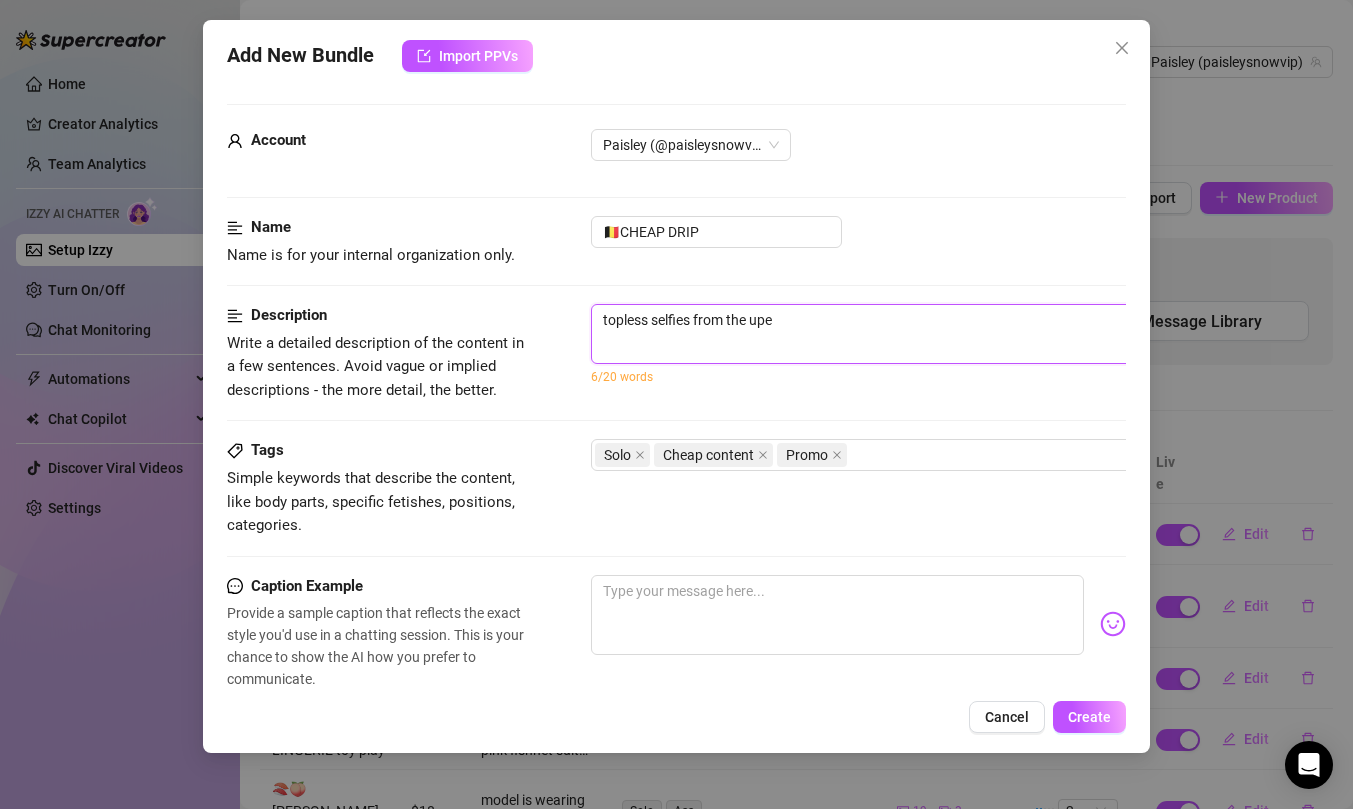 type on "topless selfies from the up" 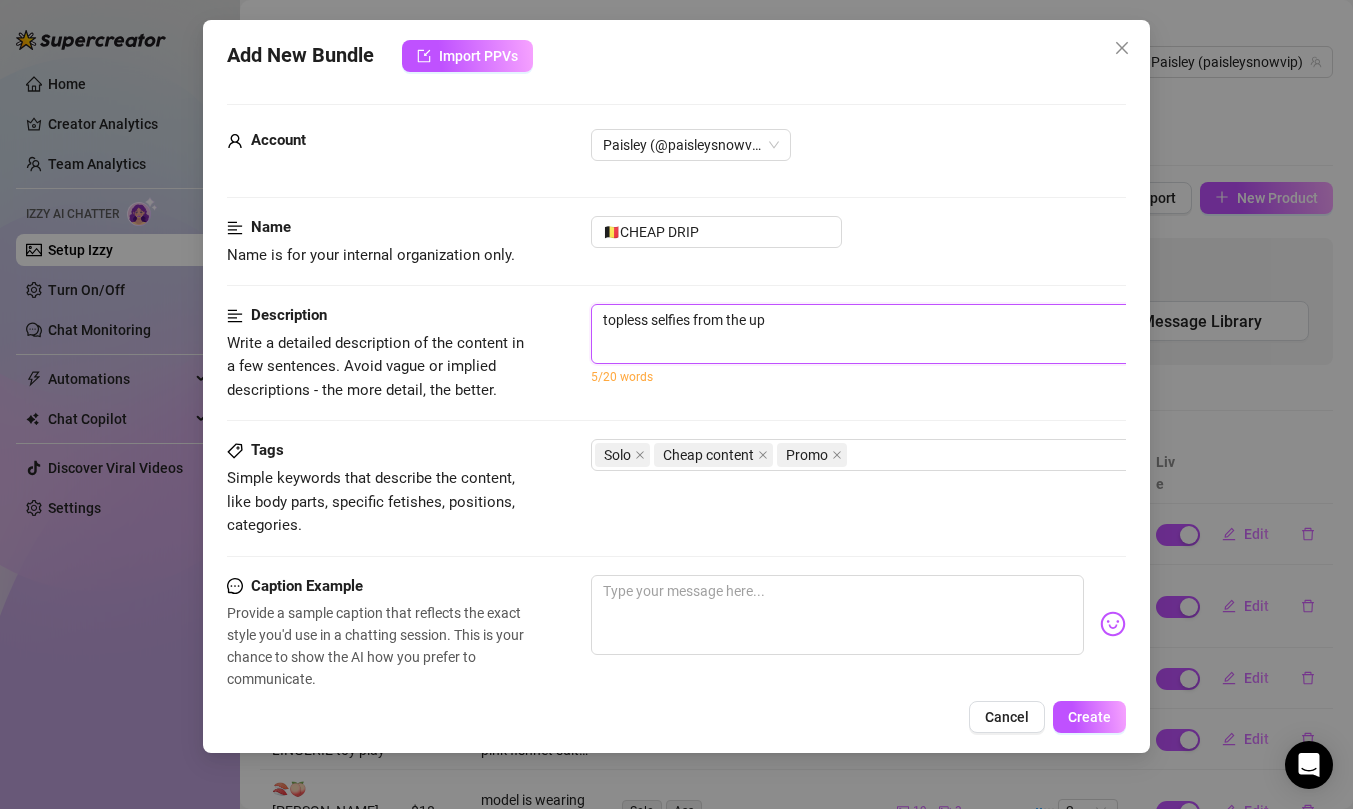 type on "topless selfies from the upp" 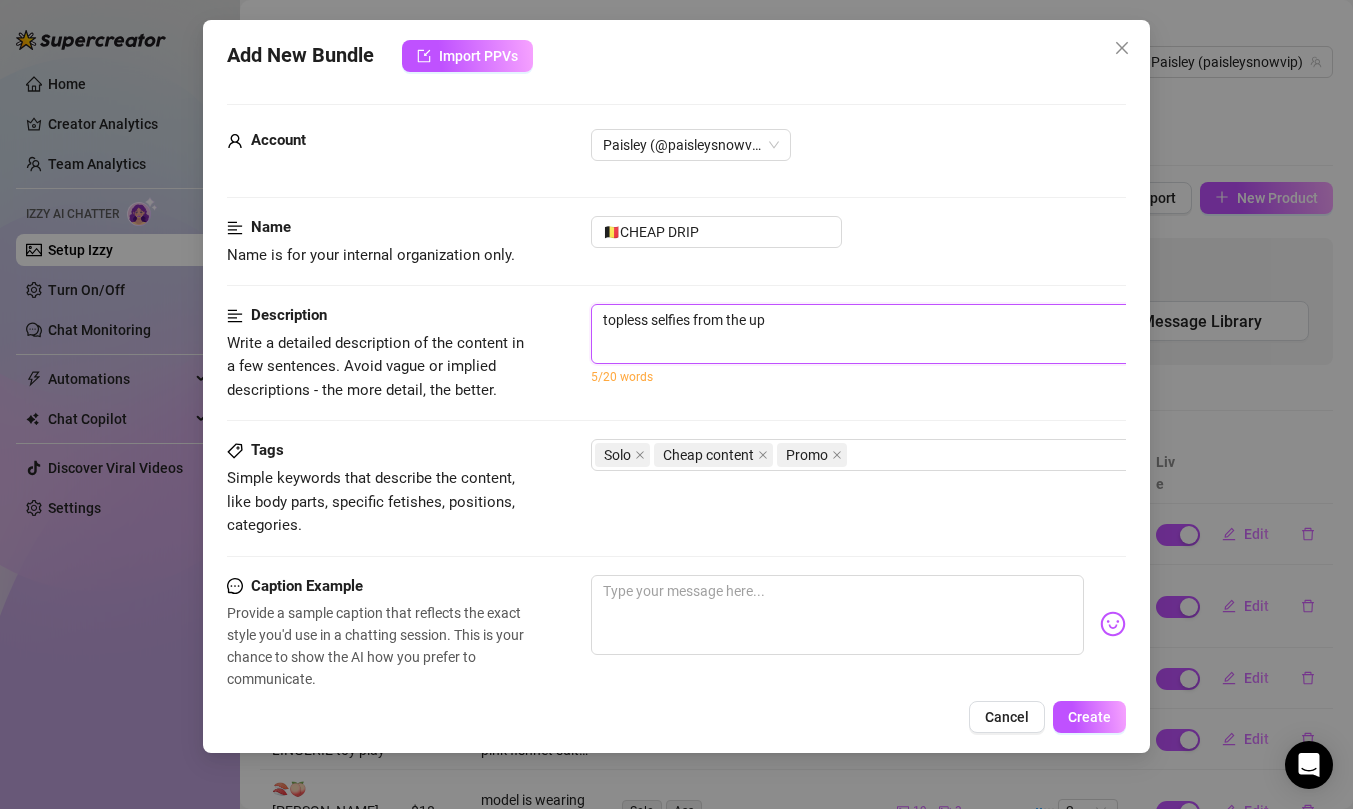 type on "topless selfies from the upp" 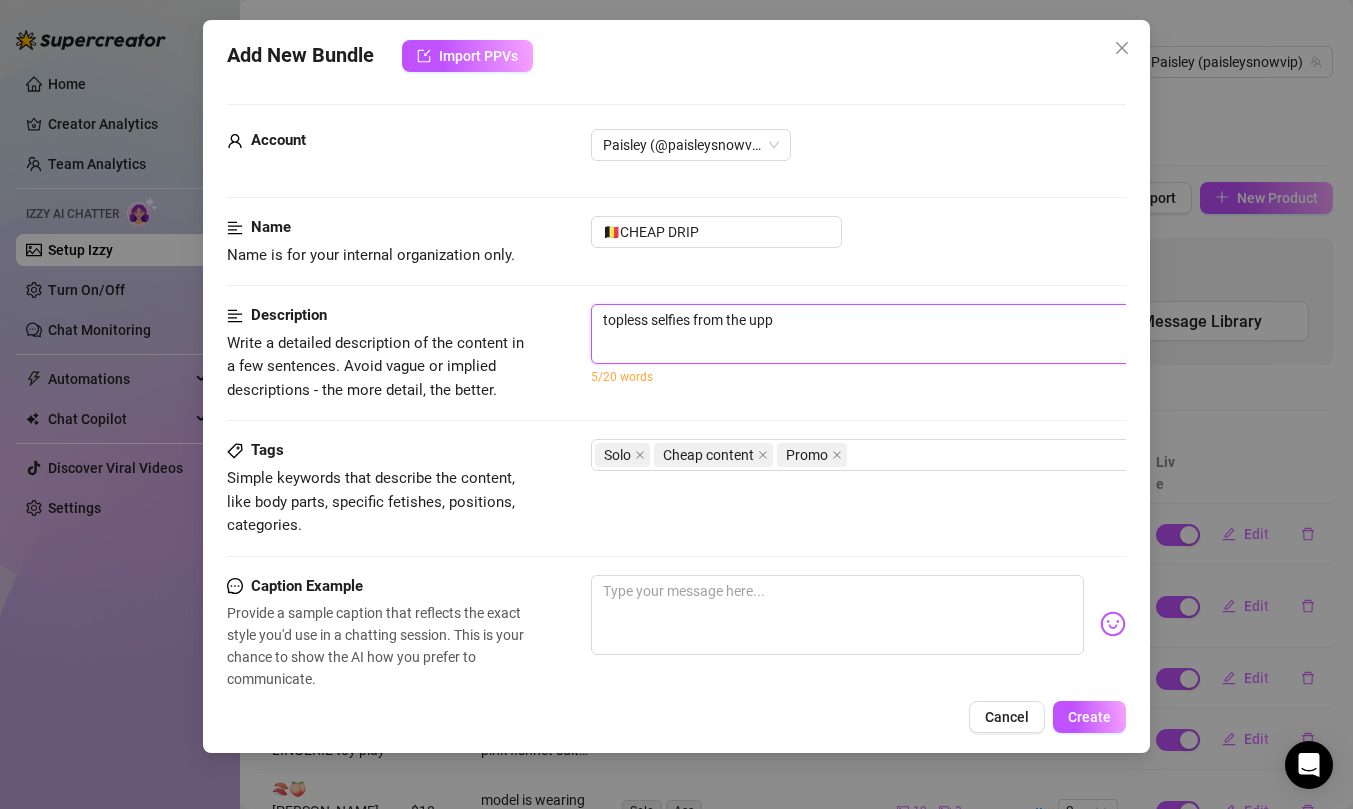 type on "topless selfies from the uppe" 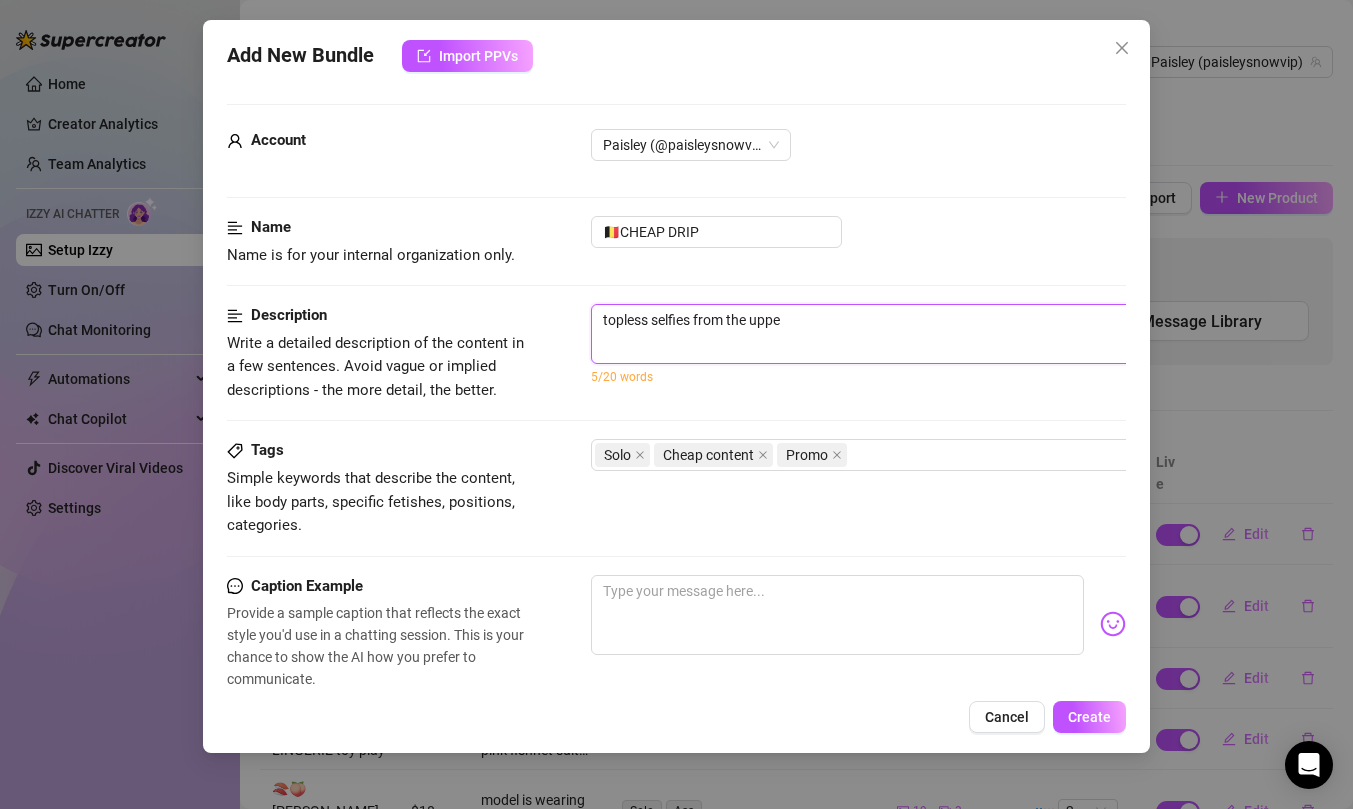 type on "topless selfies from the upper" 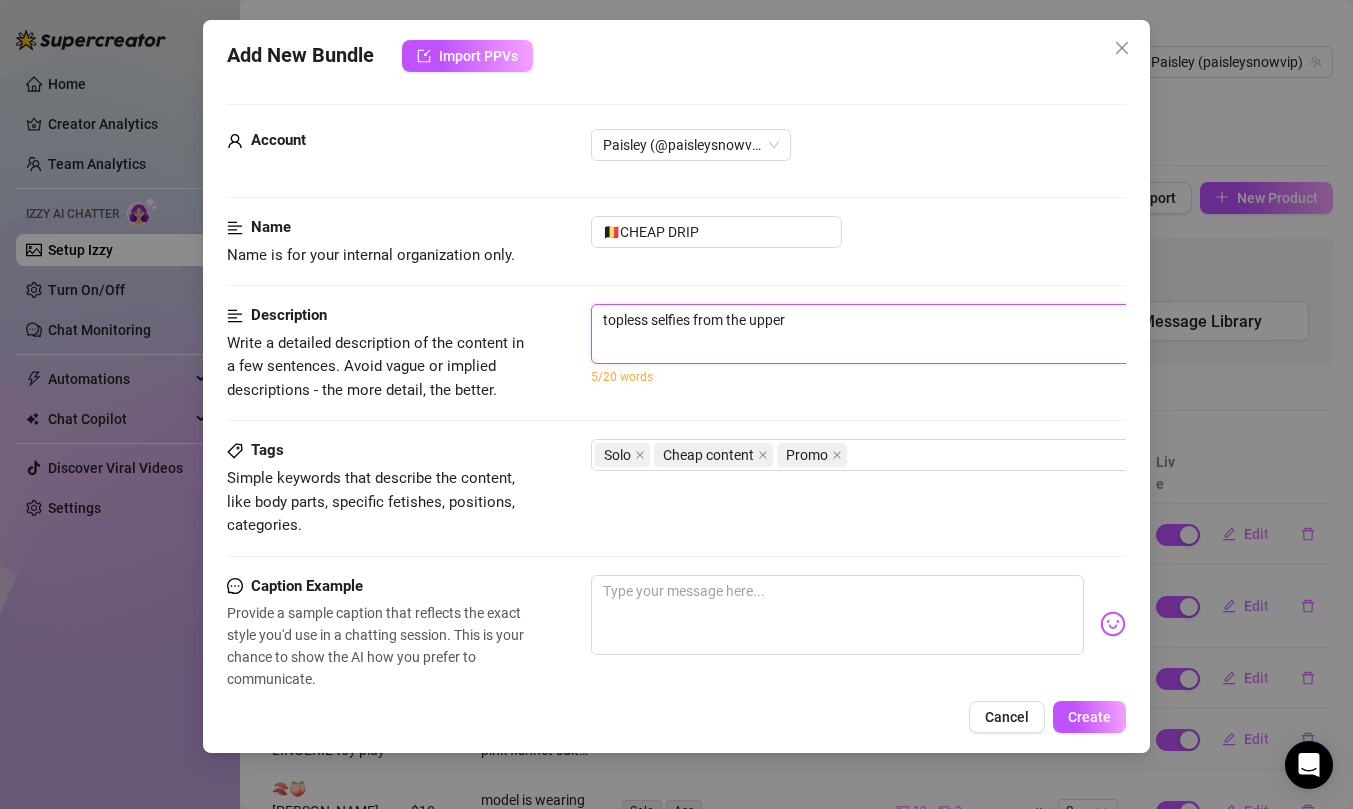 type on "topless selfies from the upper" 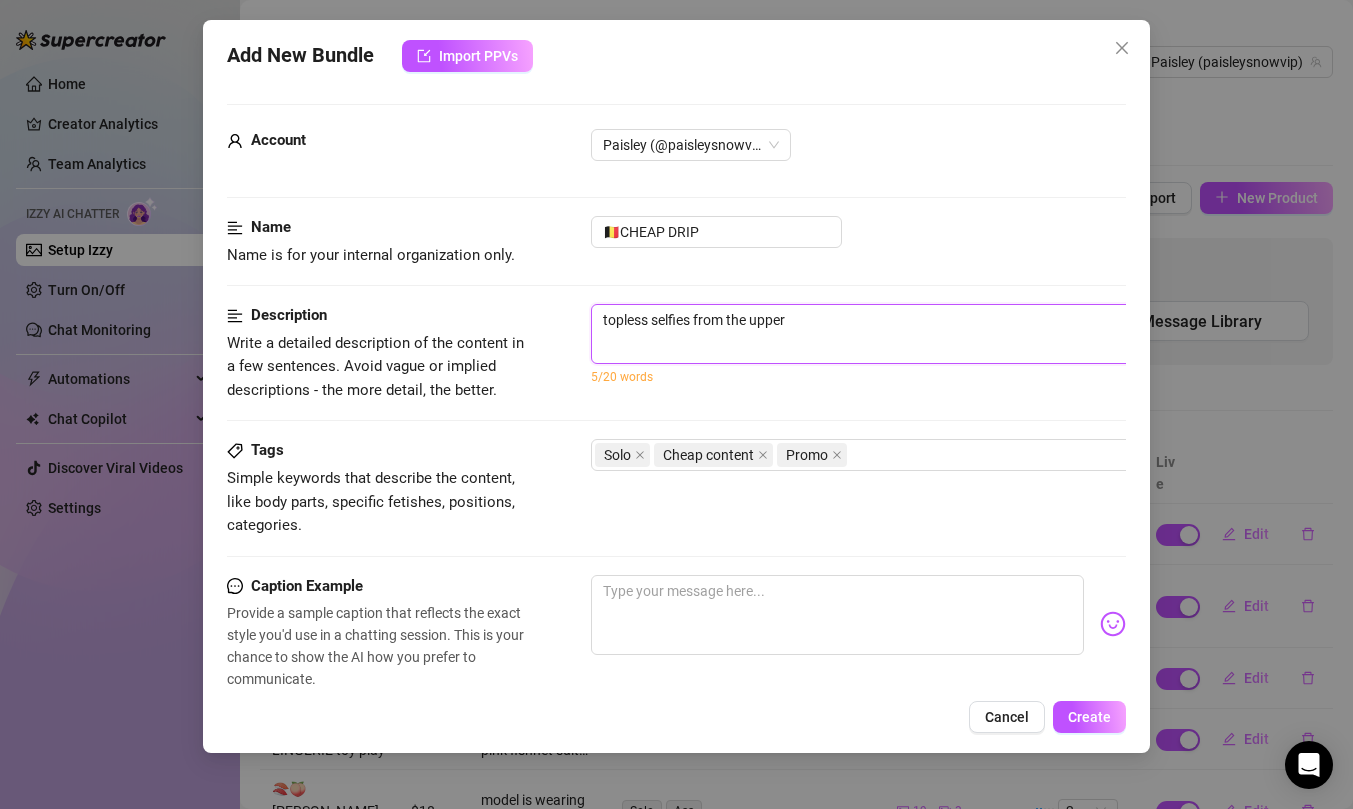 type on "topless selfies from the upper" 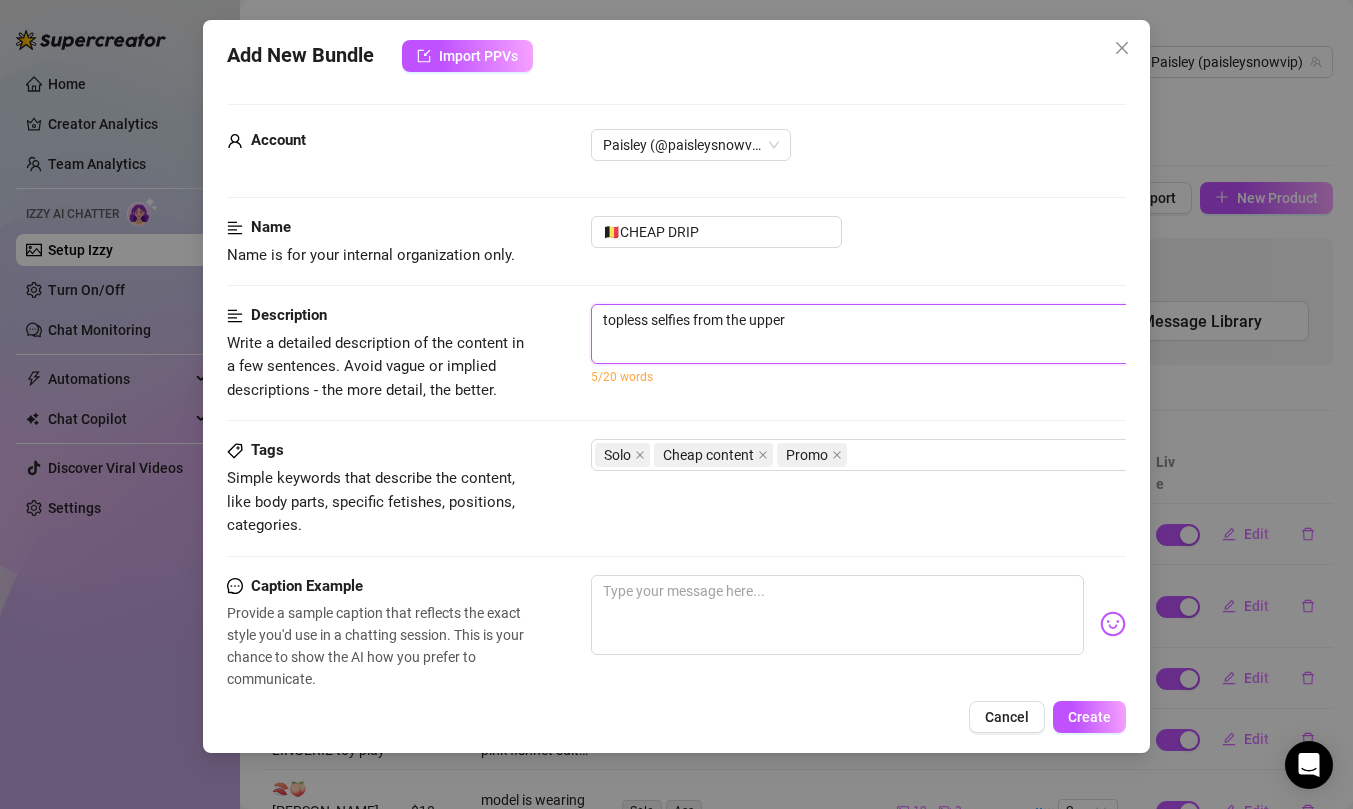 type on "topless selfies from the upper" 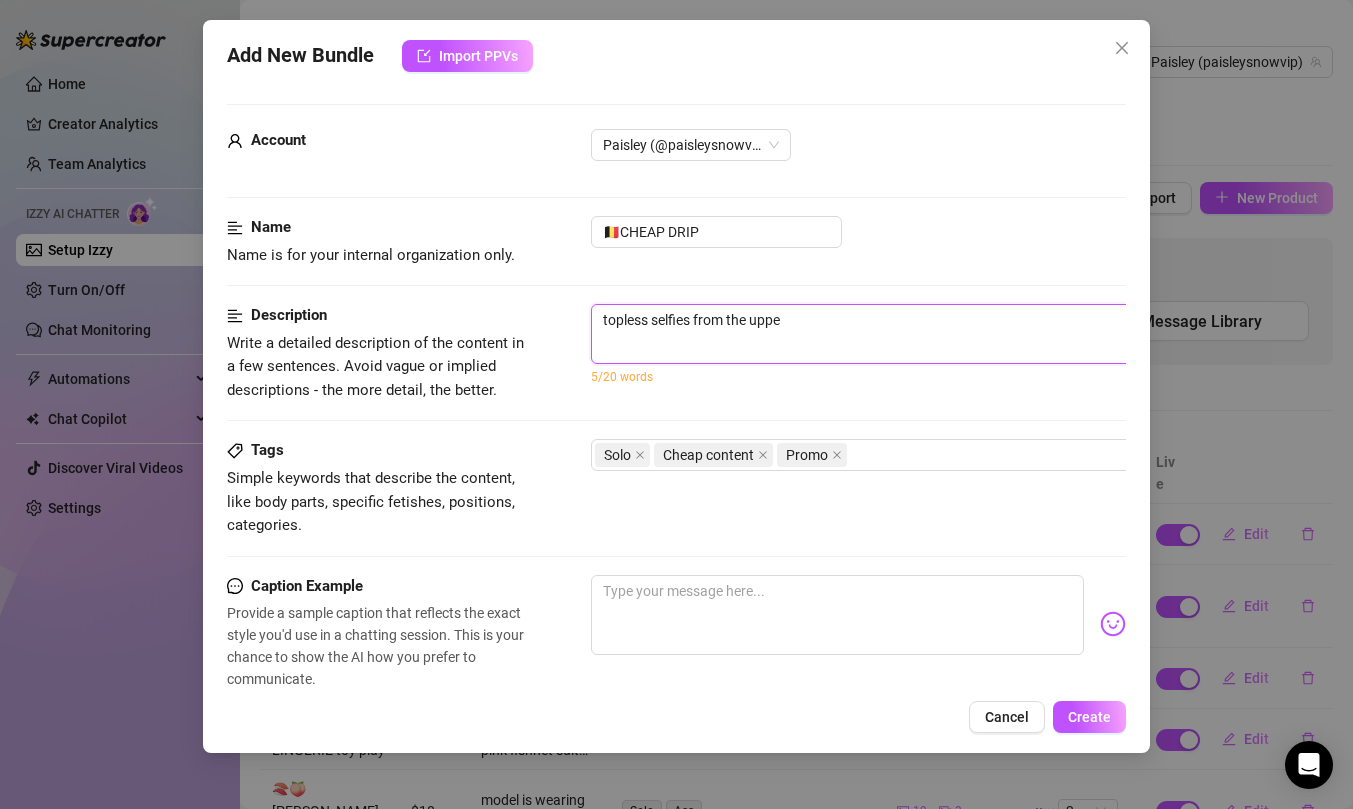 type on "topless selfies from the upp" 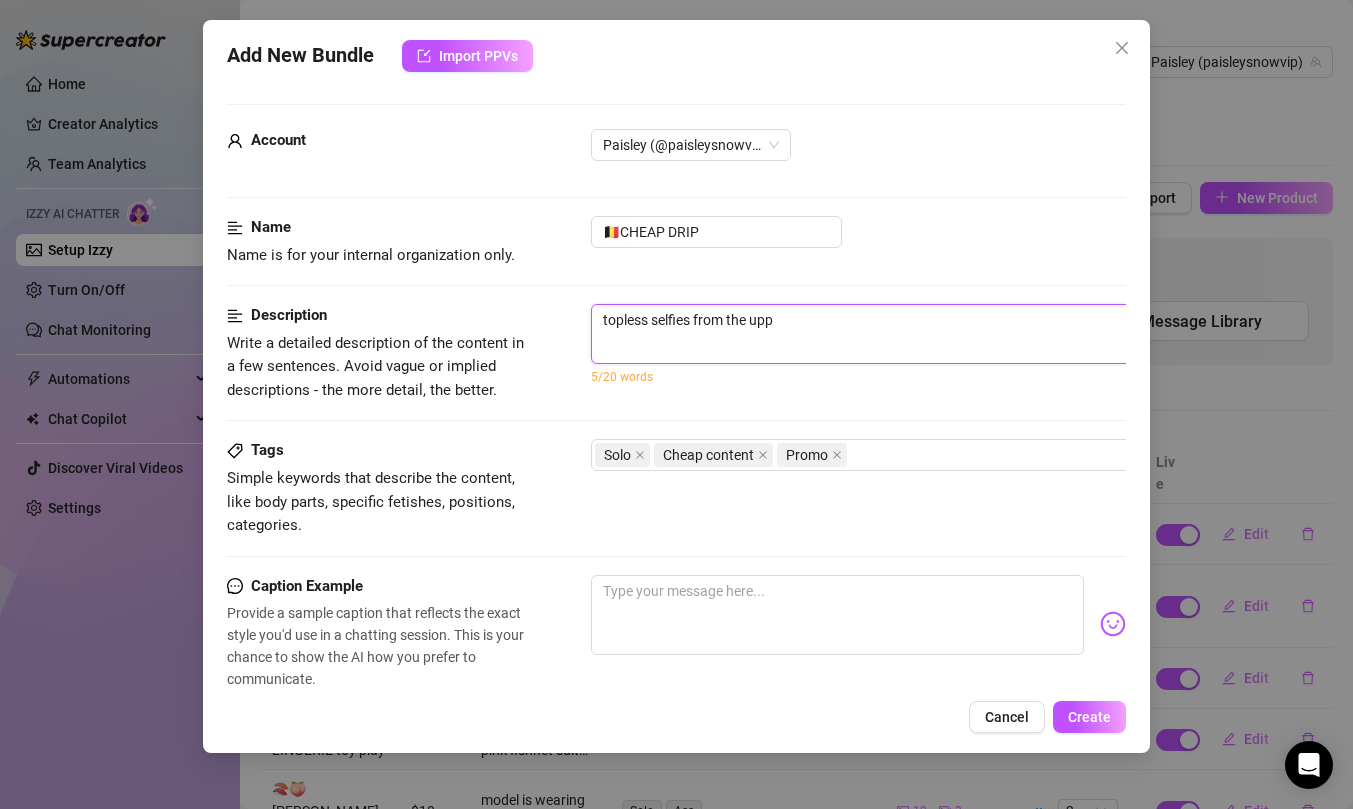 type on "topless selfies from the up" 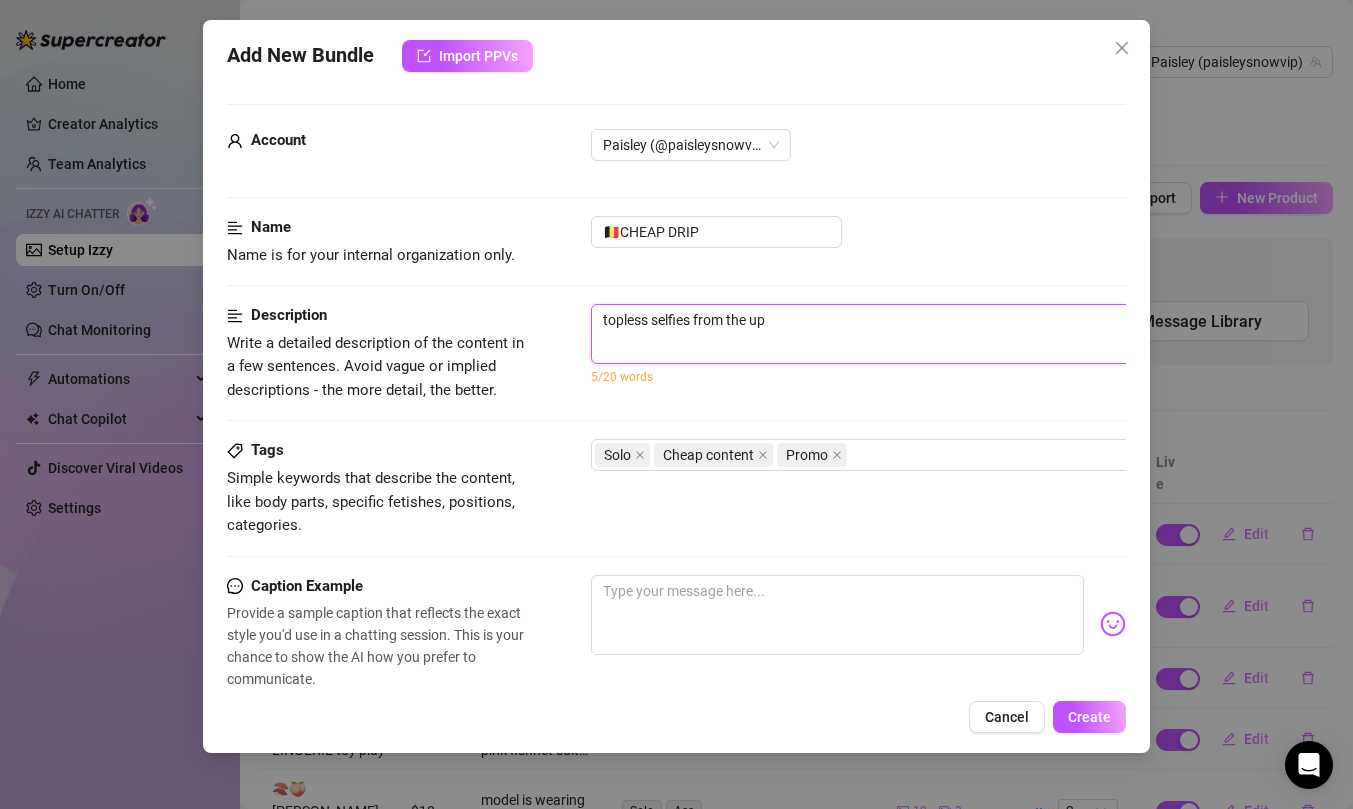 type on "topless selfies from the u" 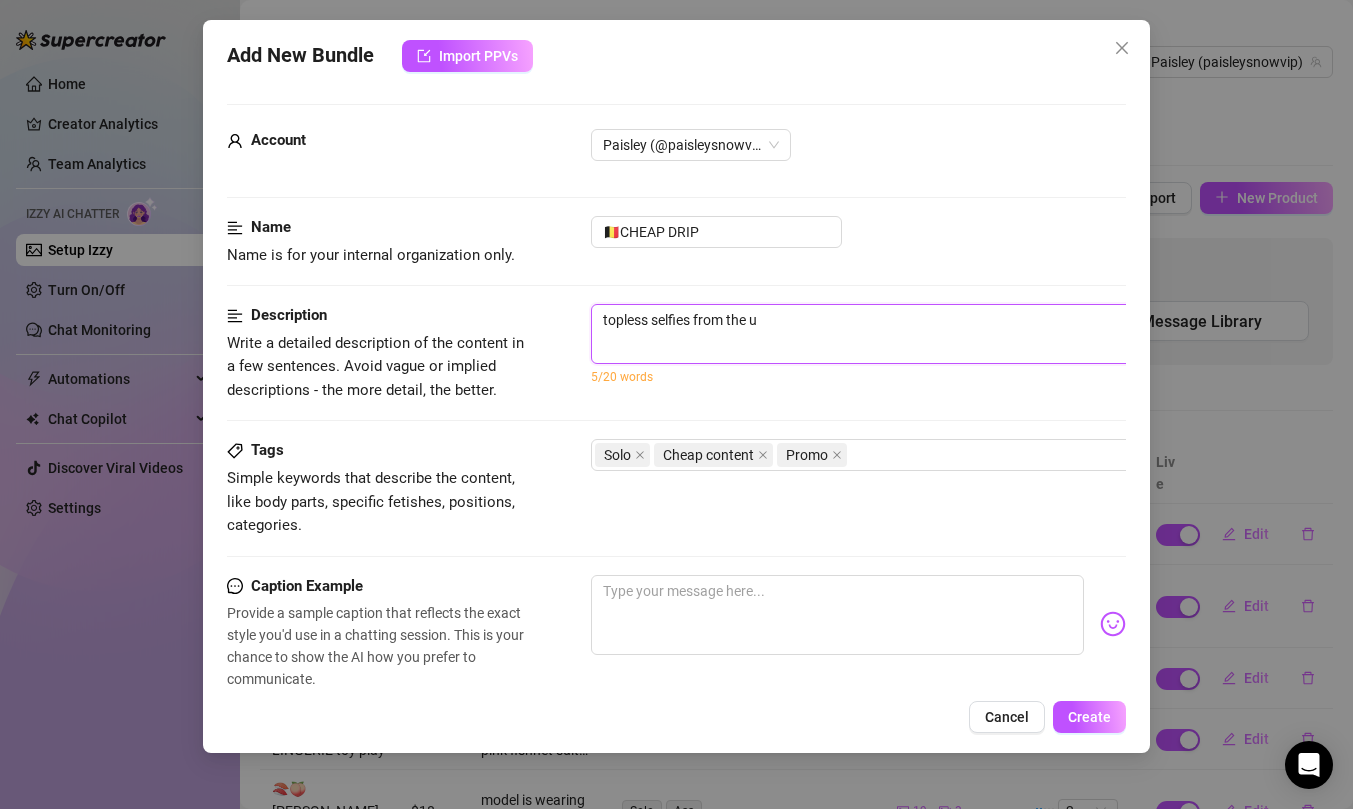 type on "topless selfies from the" 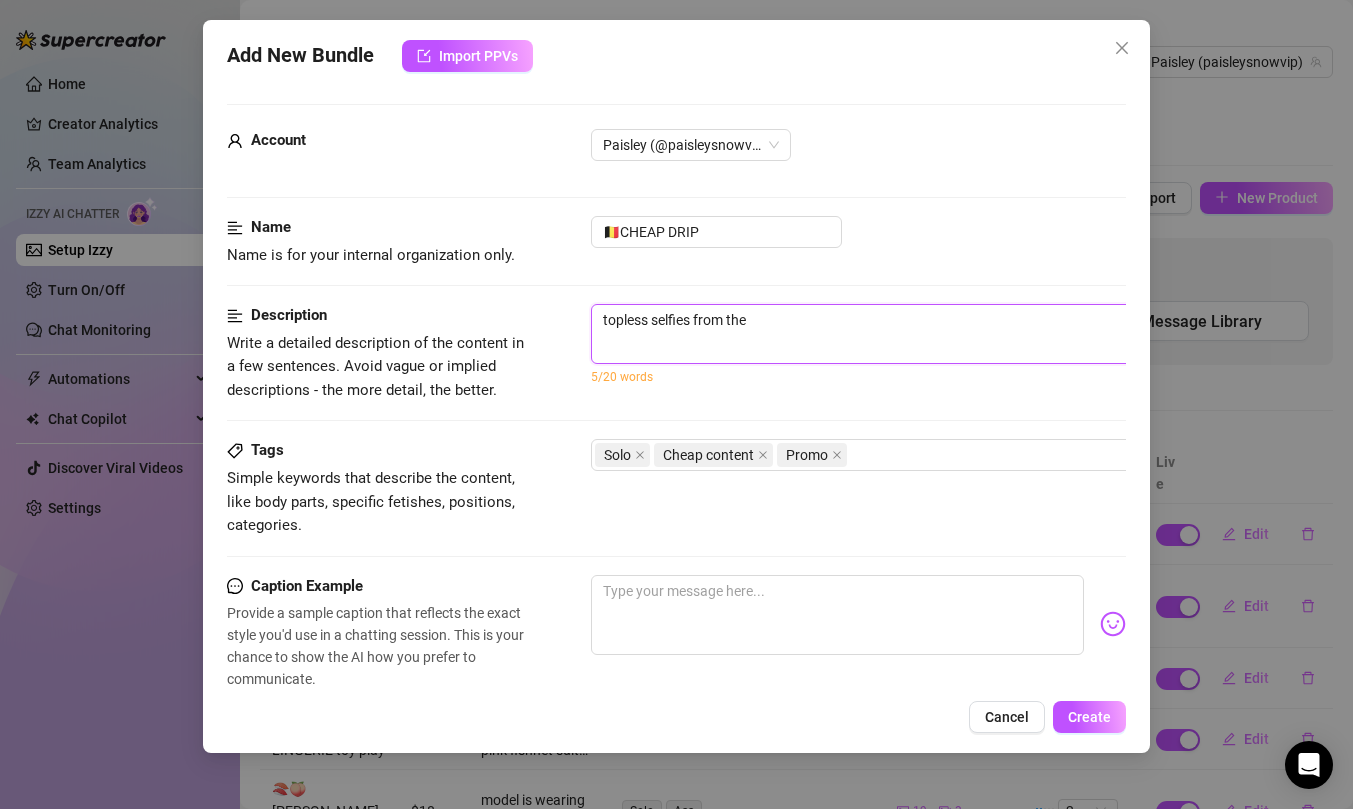 type on "topless selfies from the" 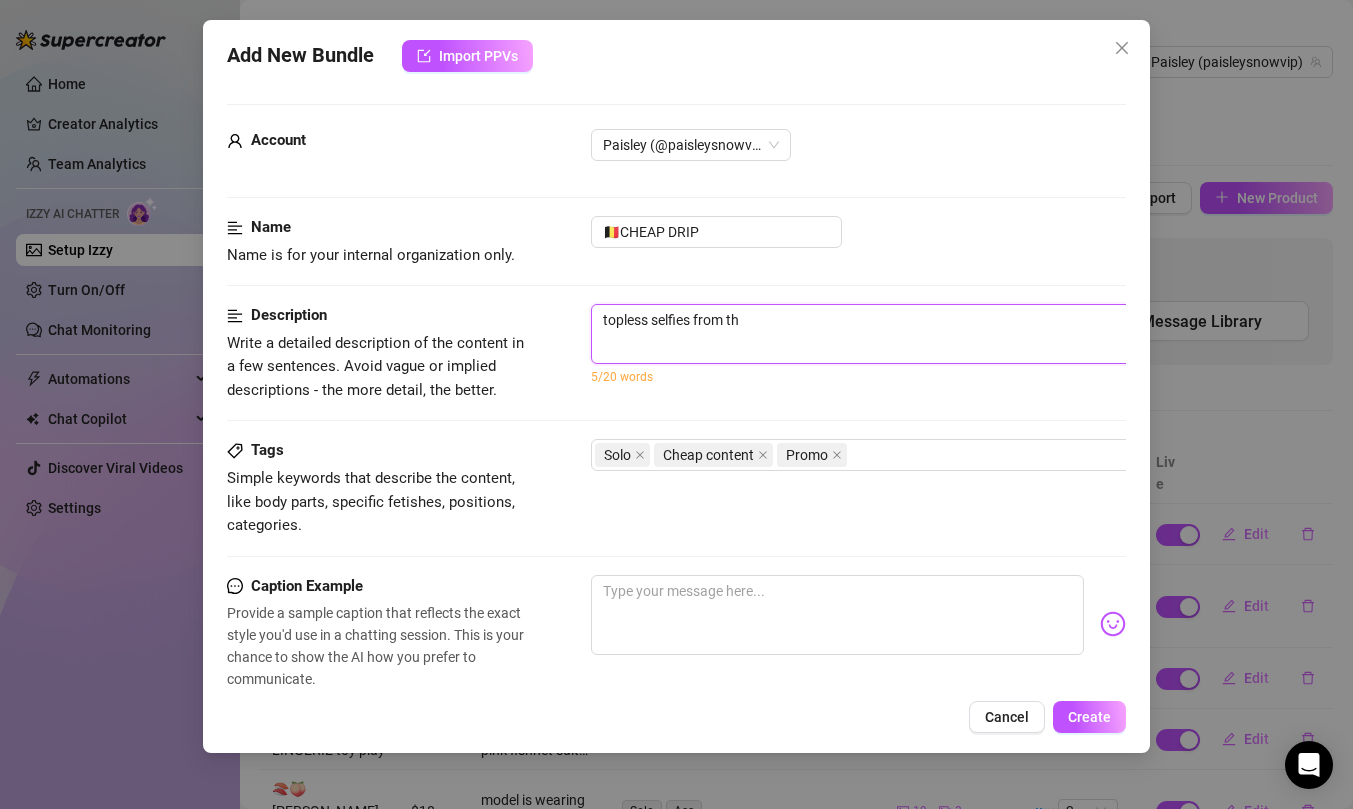 type on "topless selfies from t" 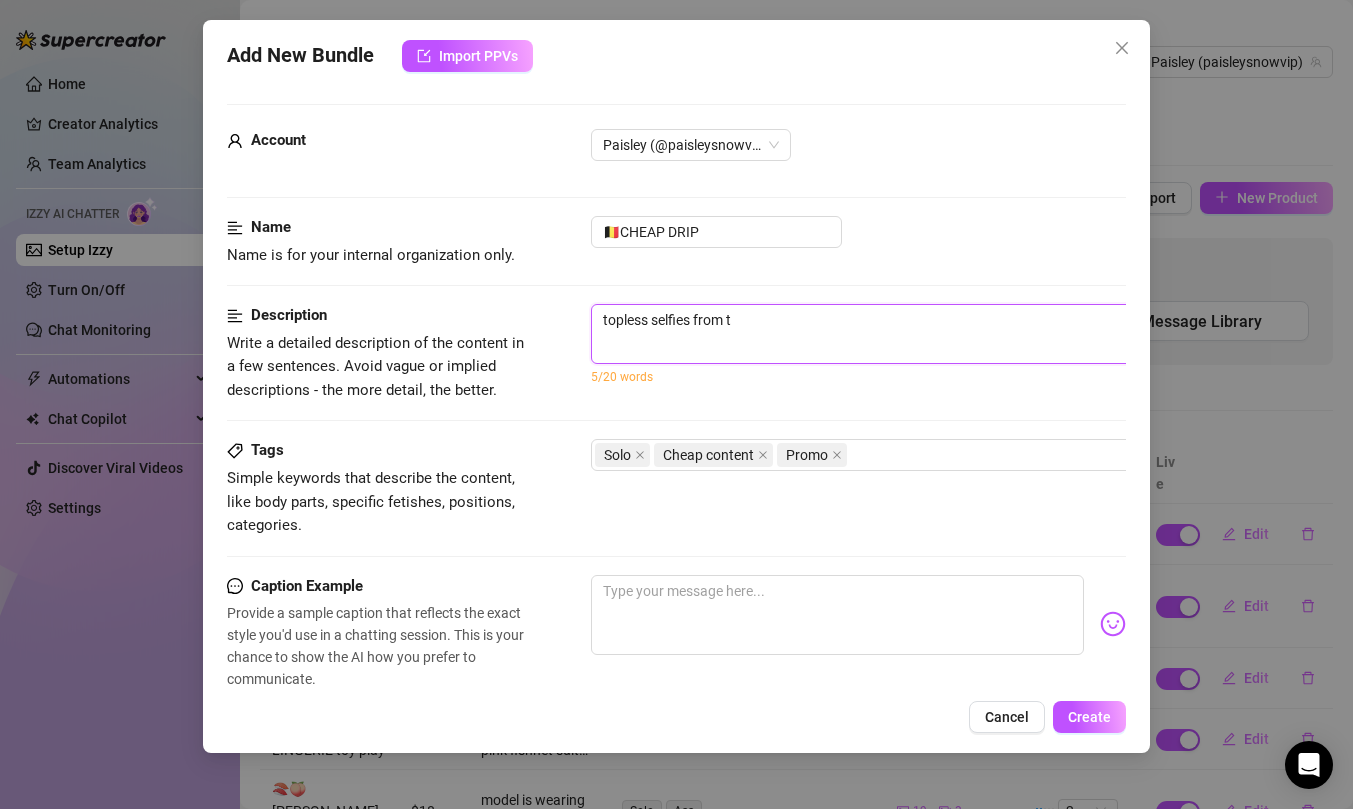 type on "topless selfies from" 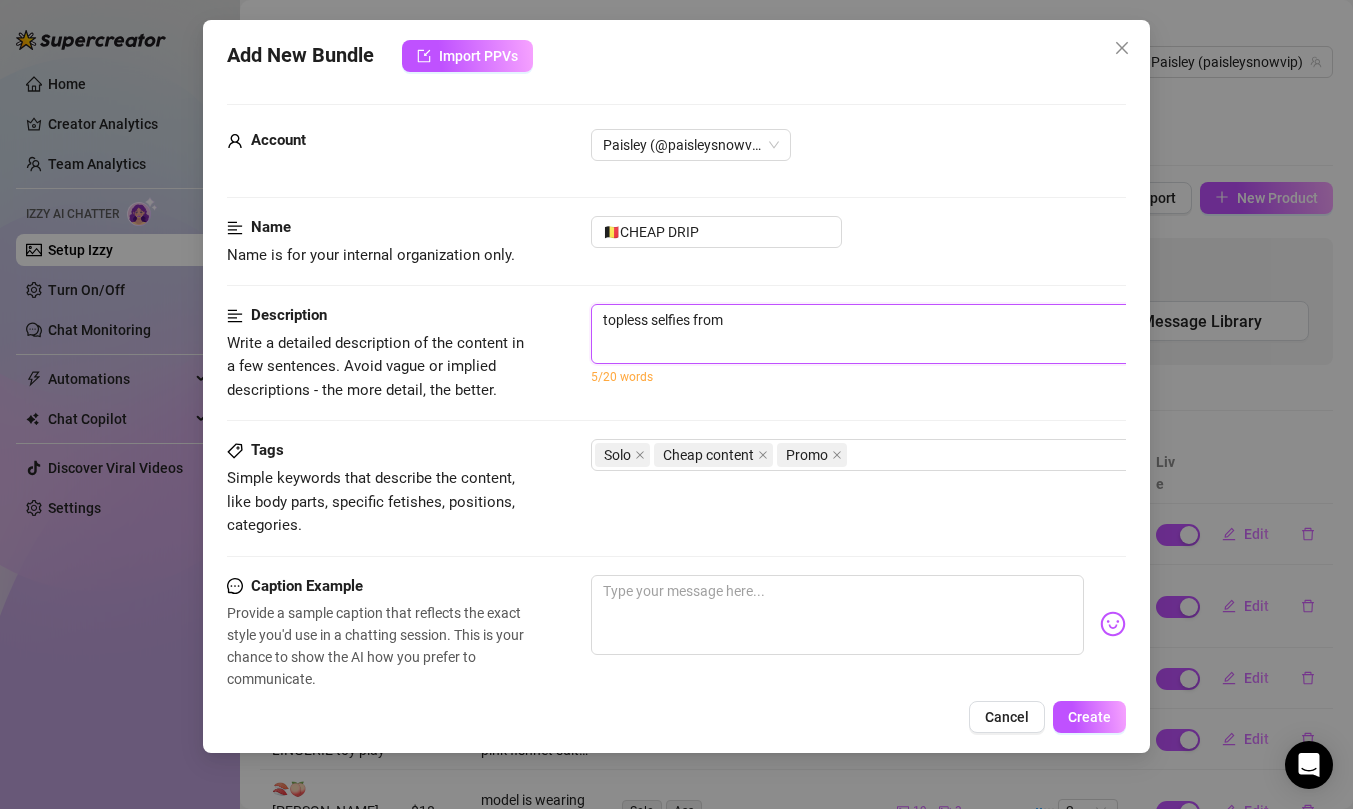 type on "topless selfies from" 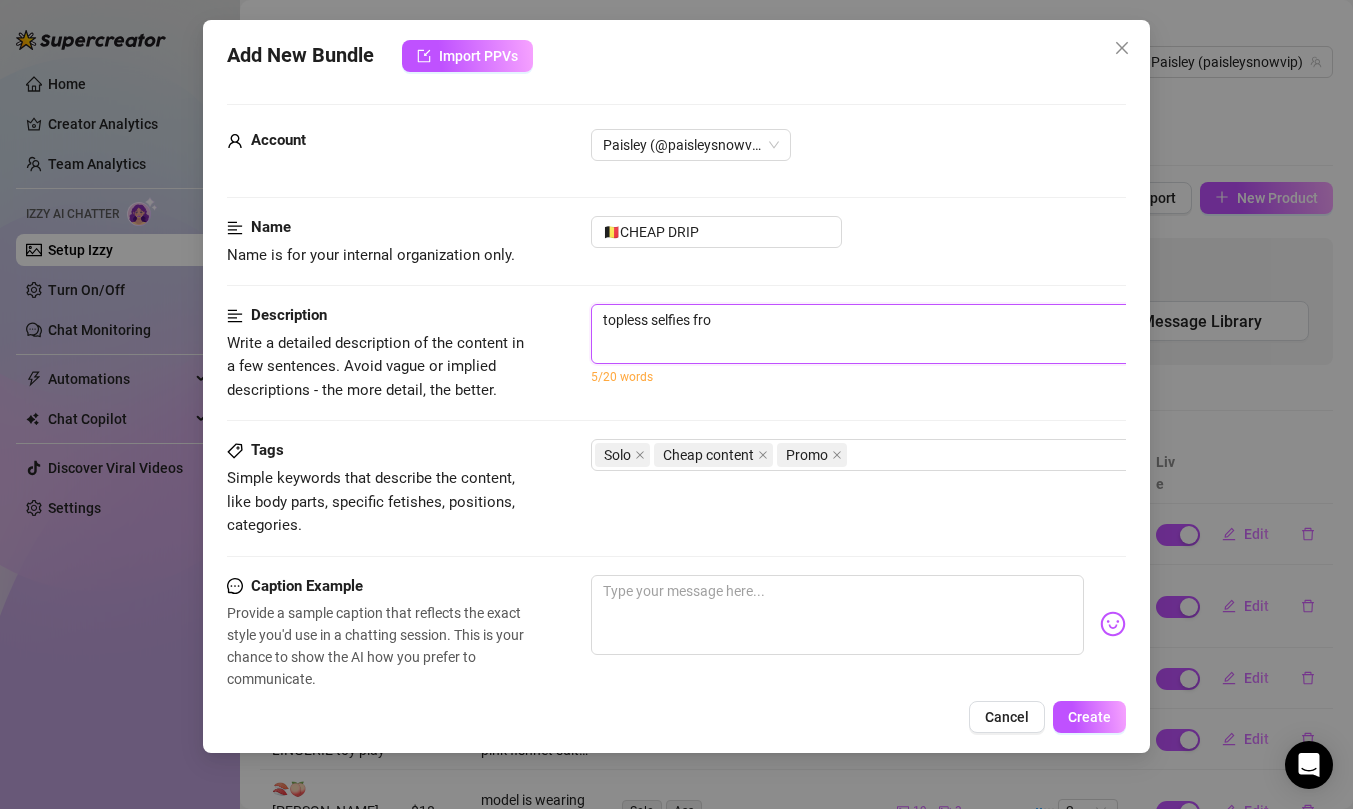 type on "topless selfies fr" 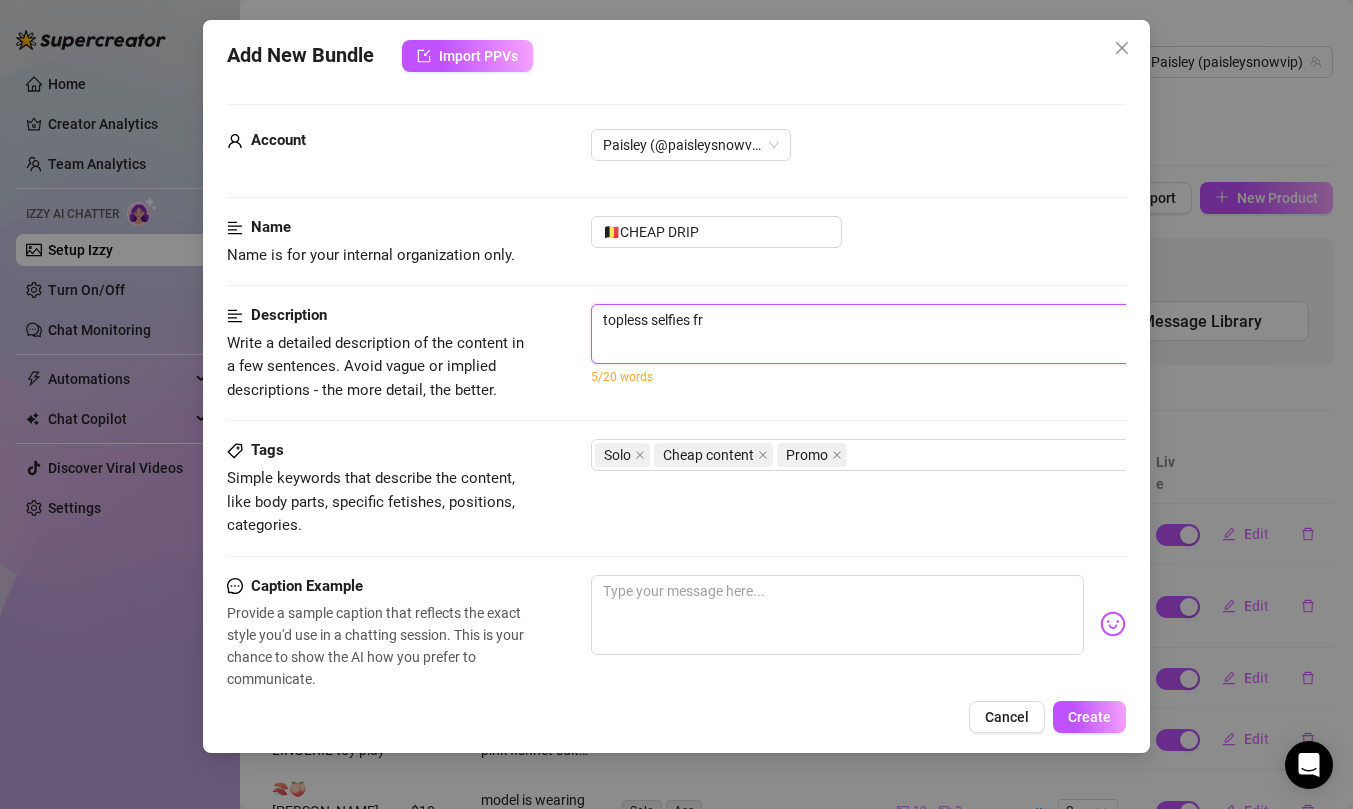 type on "topless selfies f" 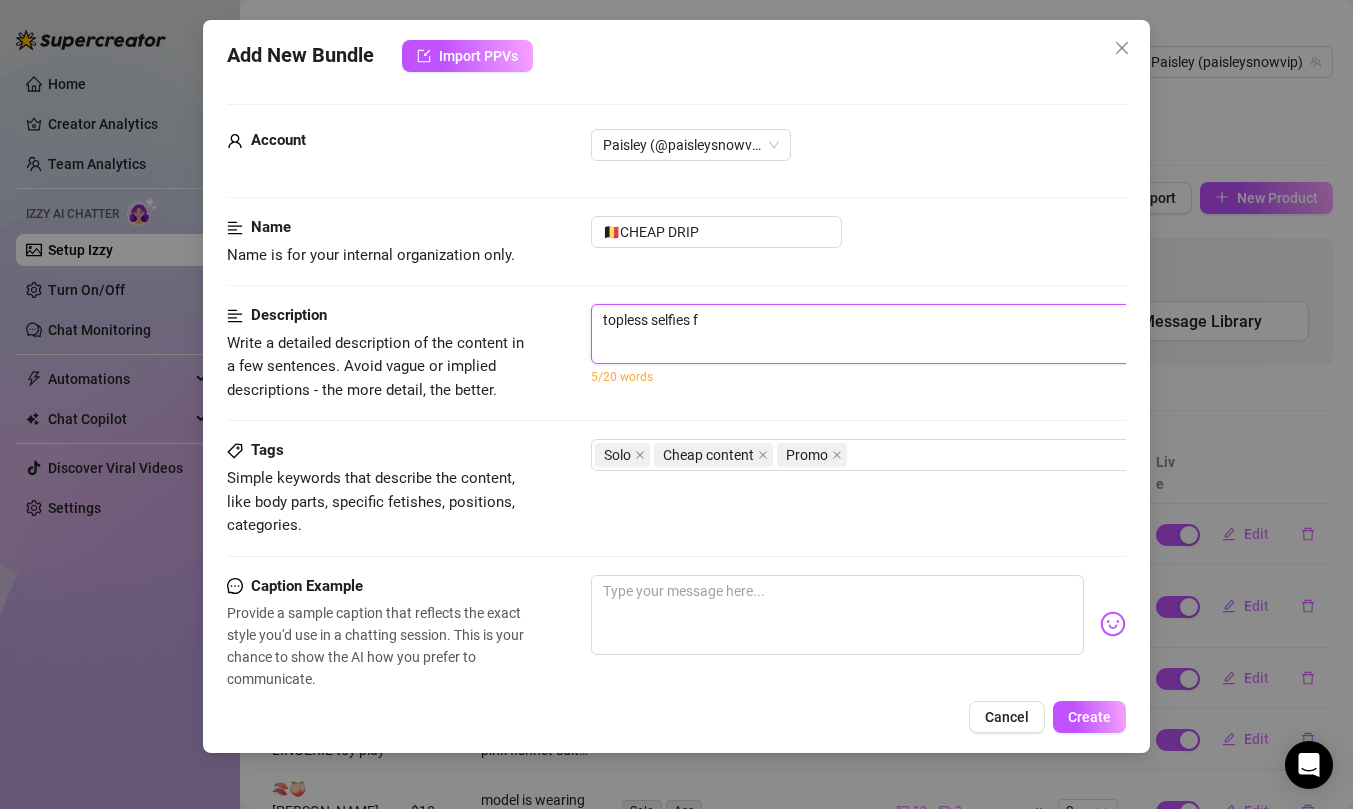 type on "topless selfies" 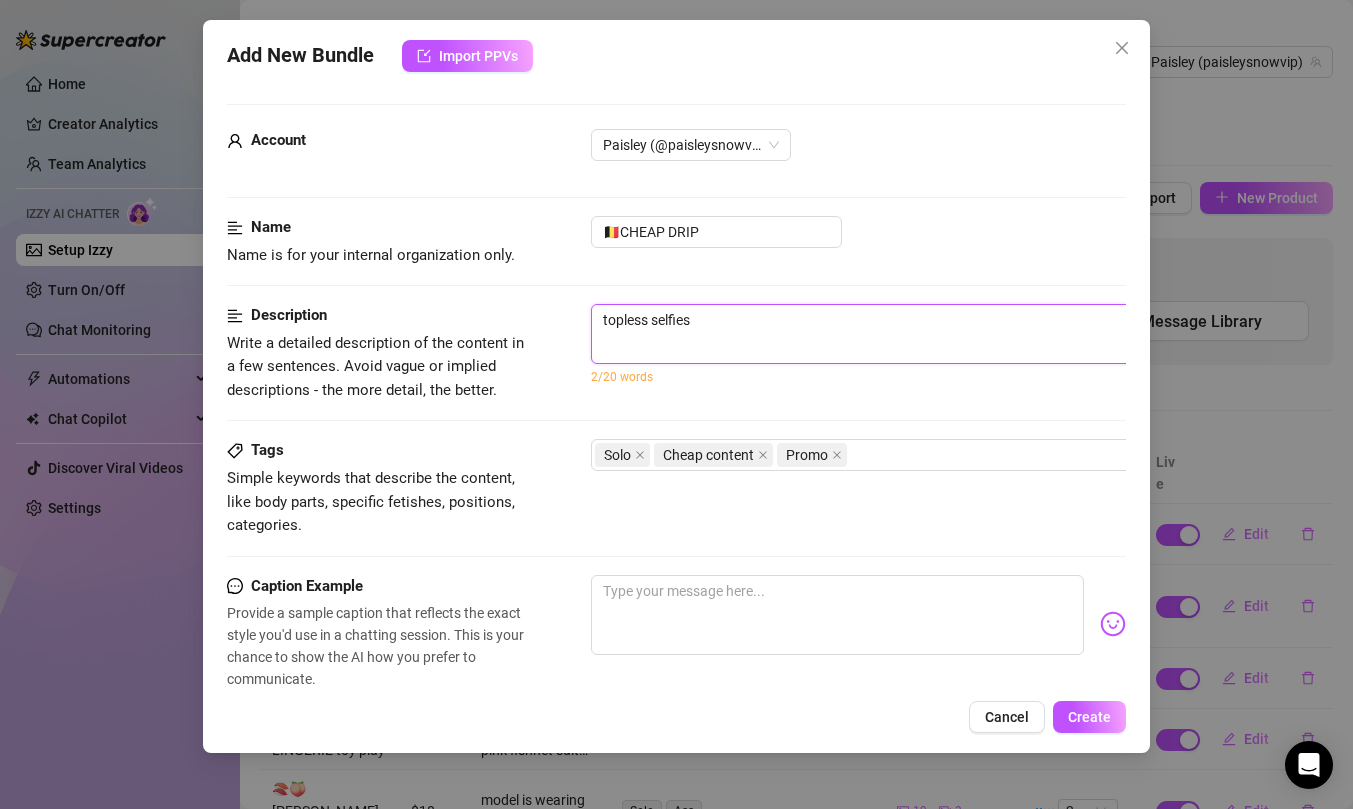 type on "topless selfies" 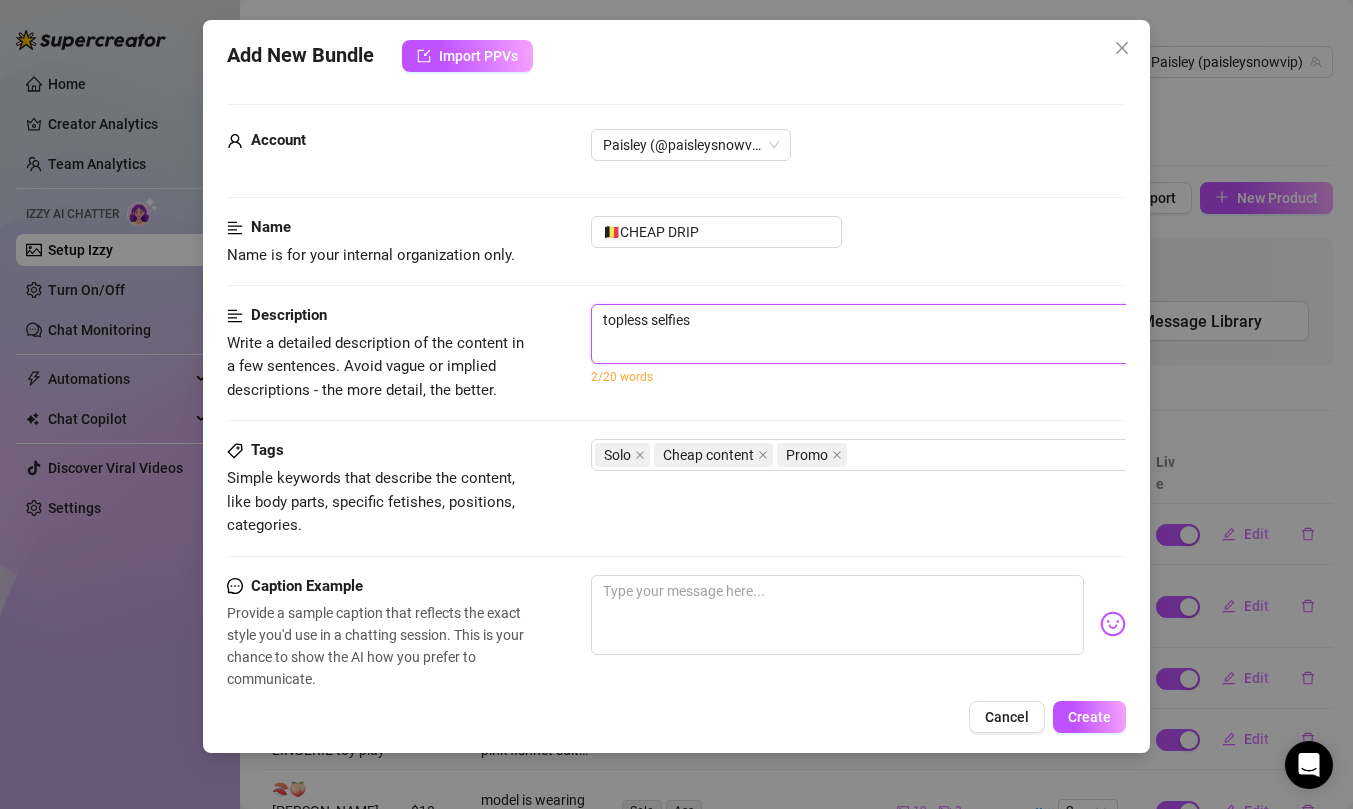 type on "topless selfies" 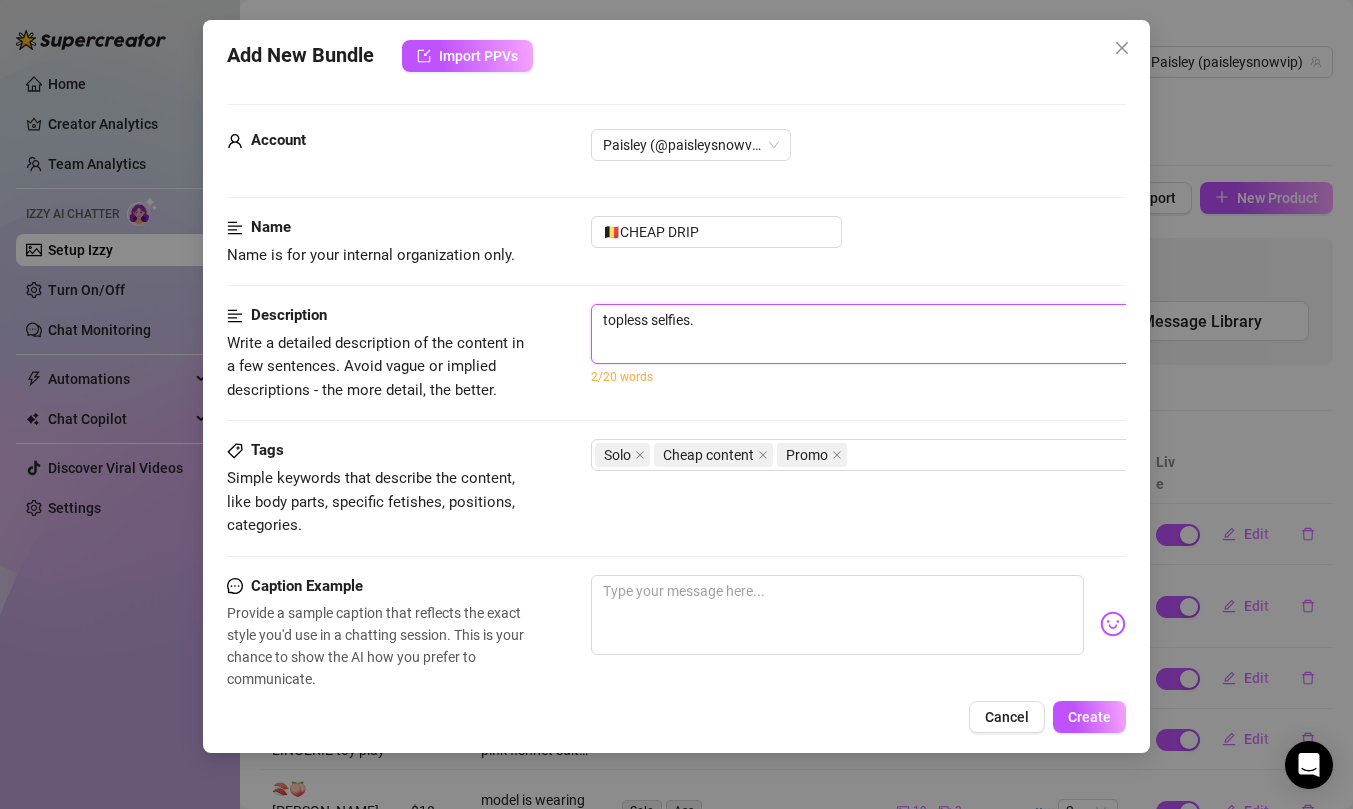 type on "topless selfies." 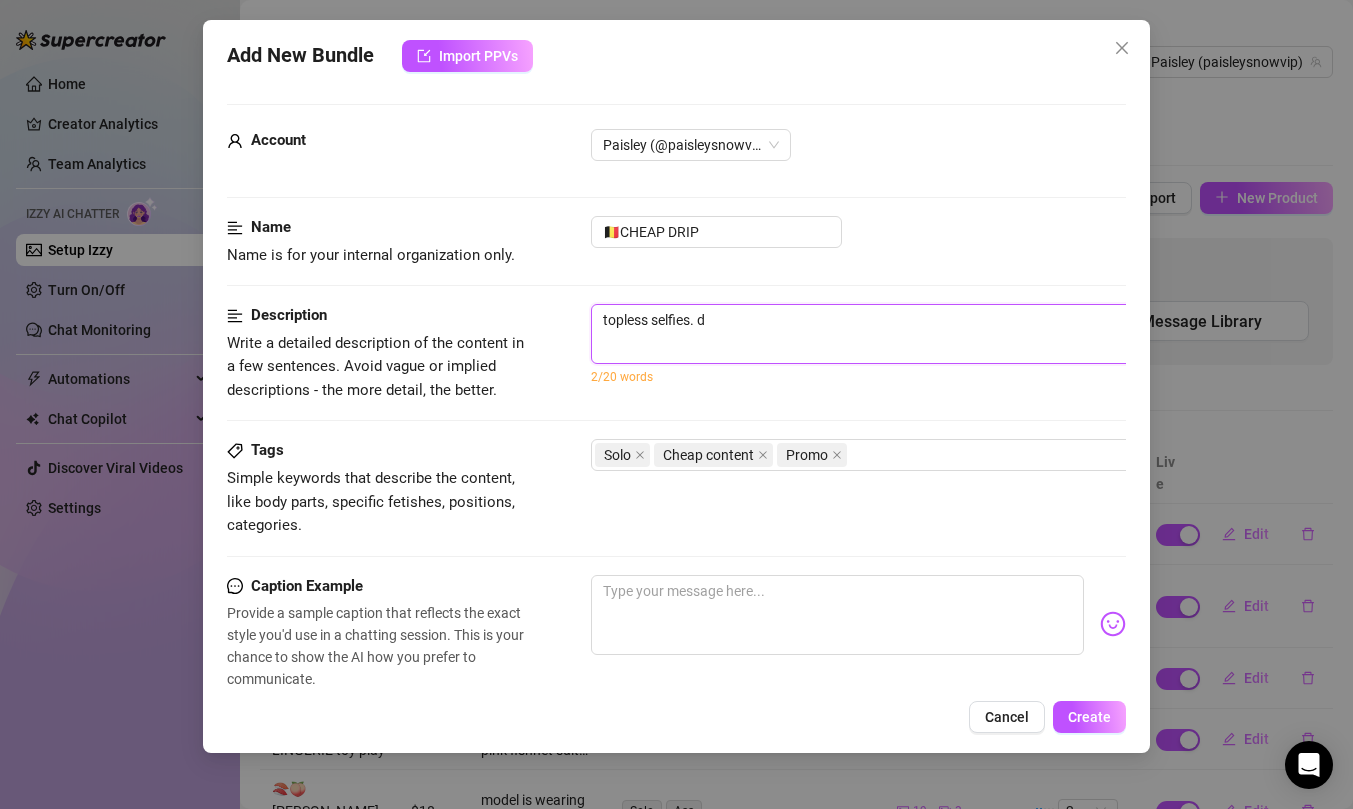 type on "topless selfies. do" 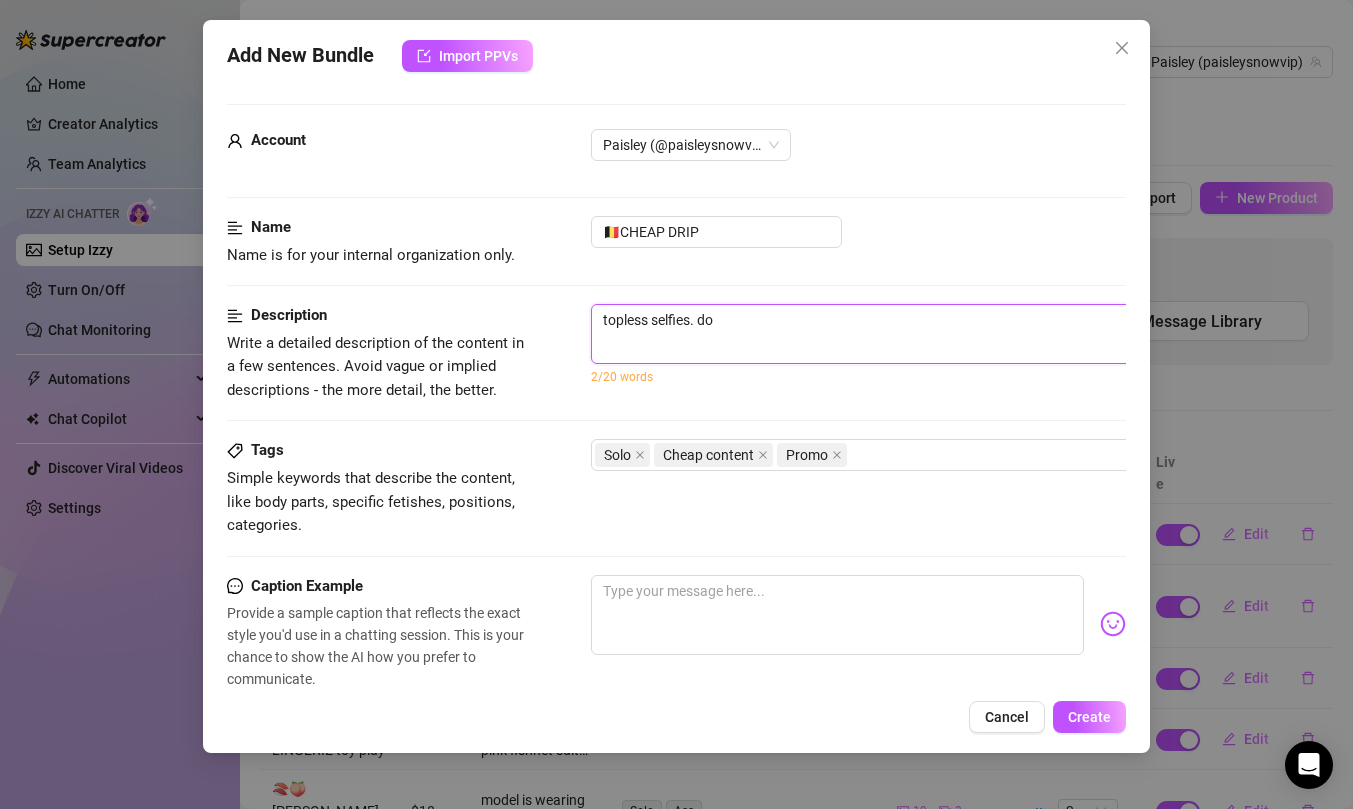 type on "topless selfies. doe" 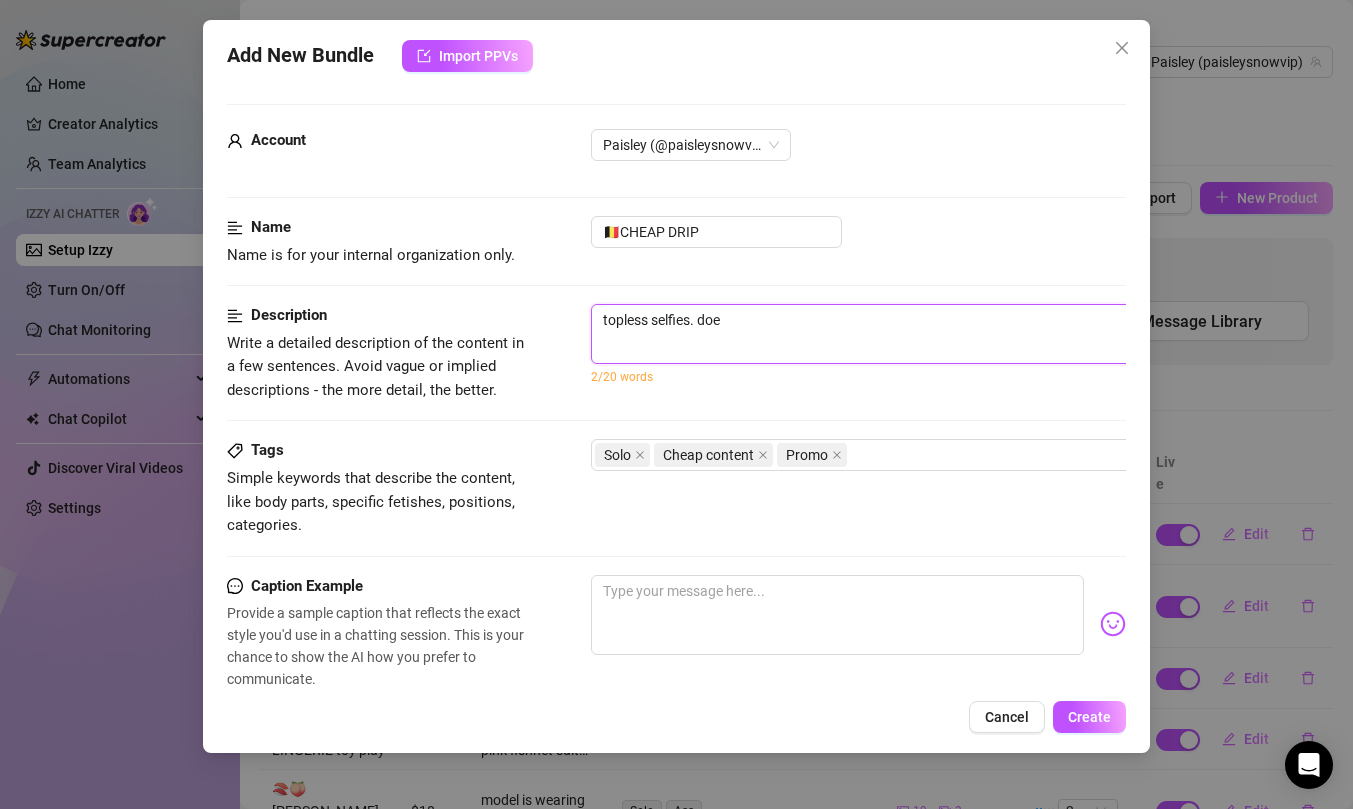 type on "topless selfies. does" 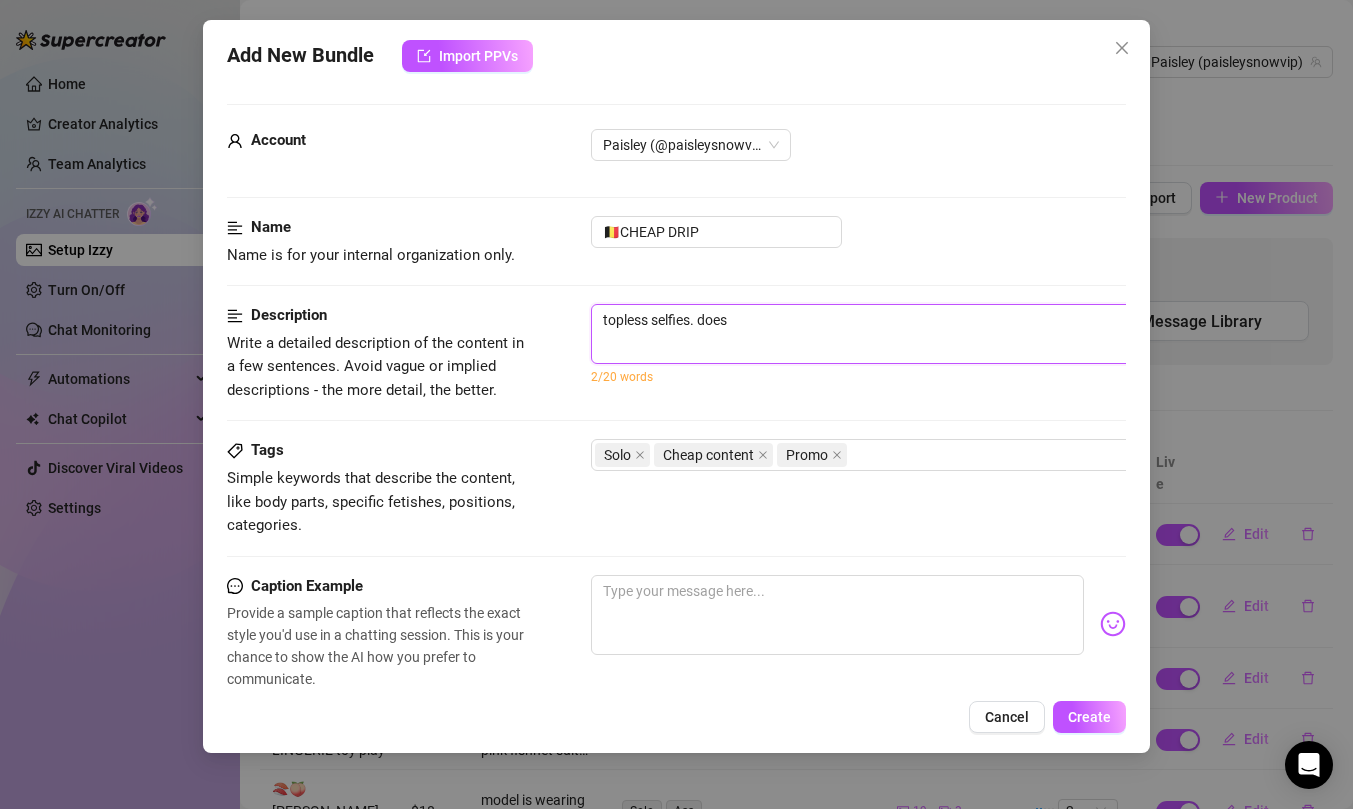 type on "topless selfies. does" 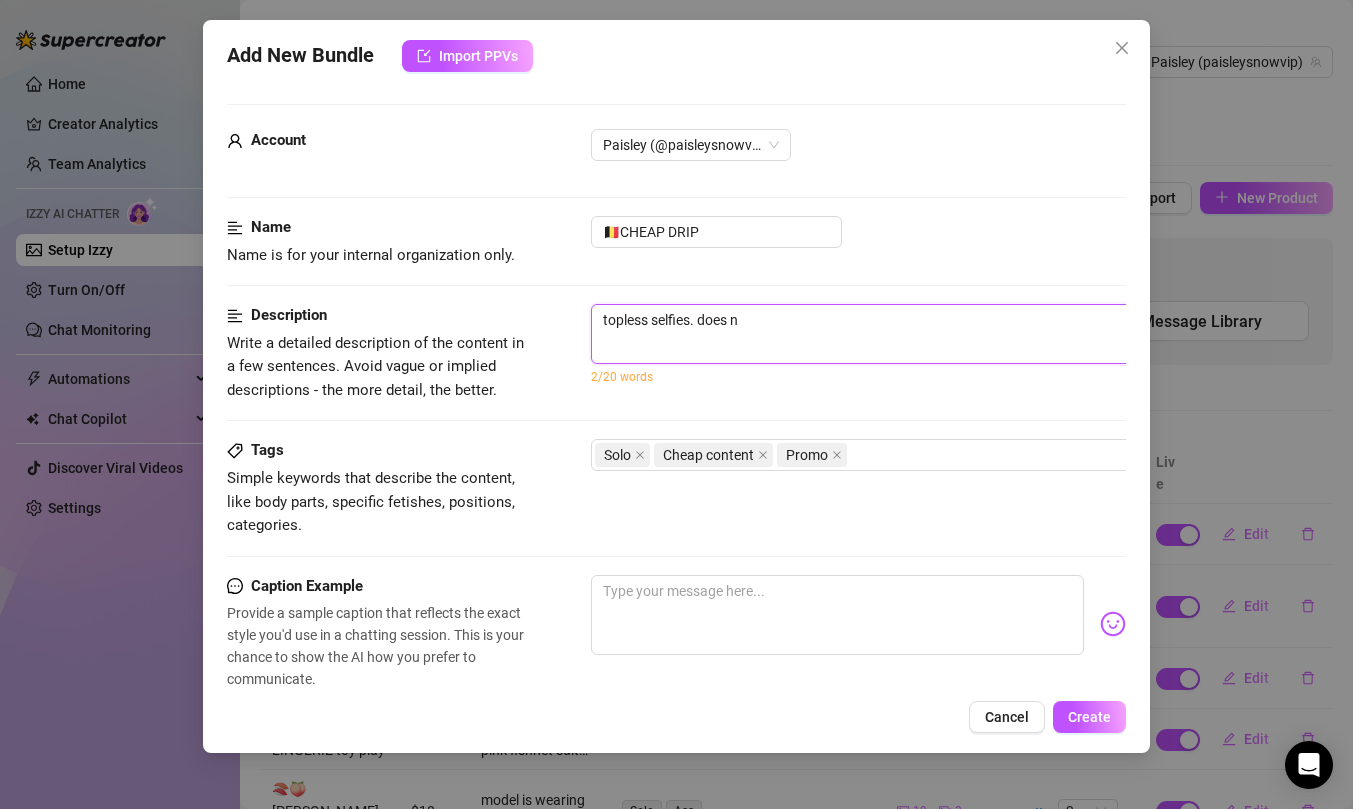 type on "topless selfies. does no" 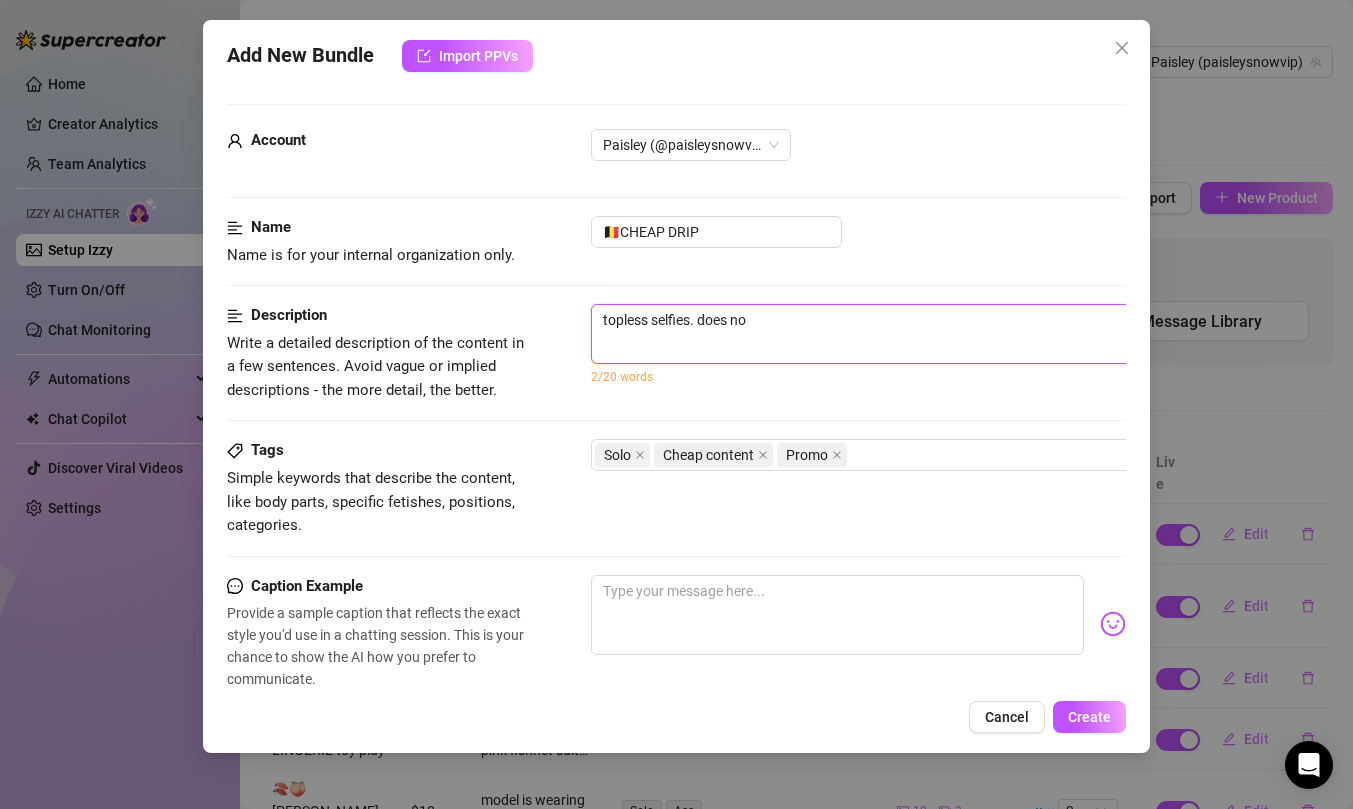 type on "topless selfies. does not" 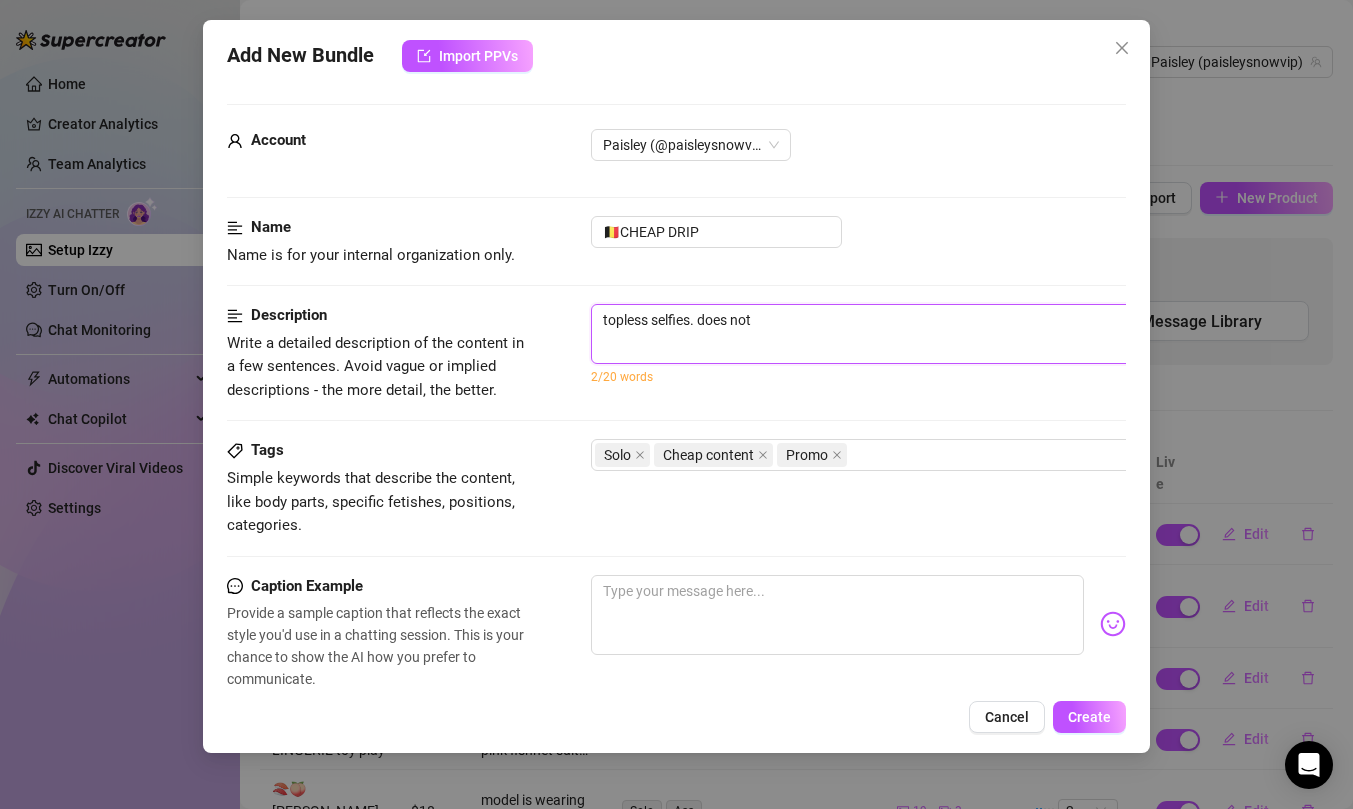 type on "topless selfies. does not" 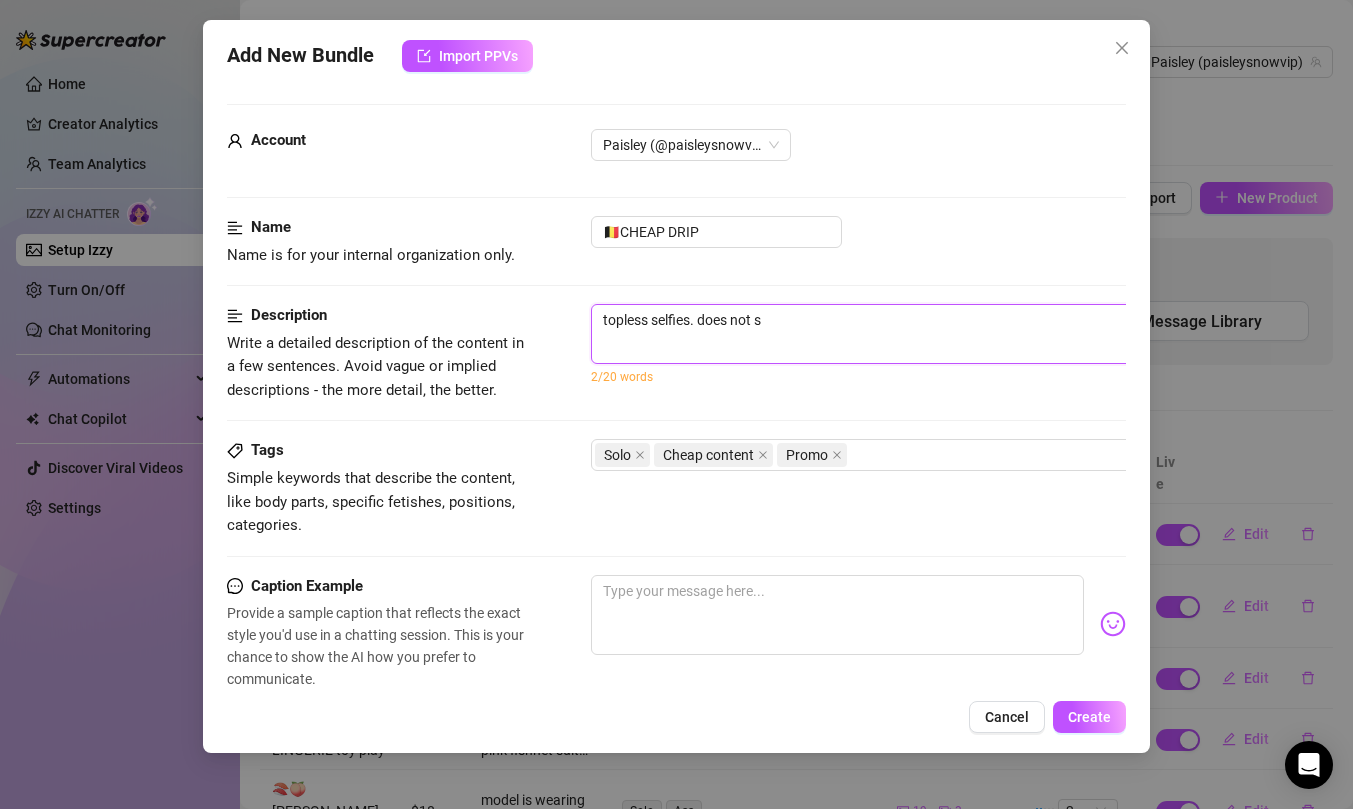 type on "topless selfies. does not sh" 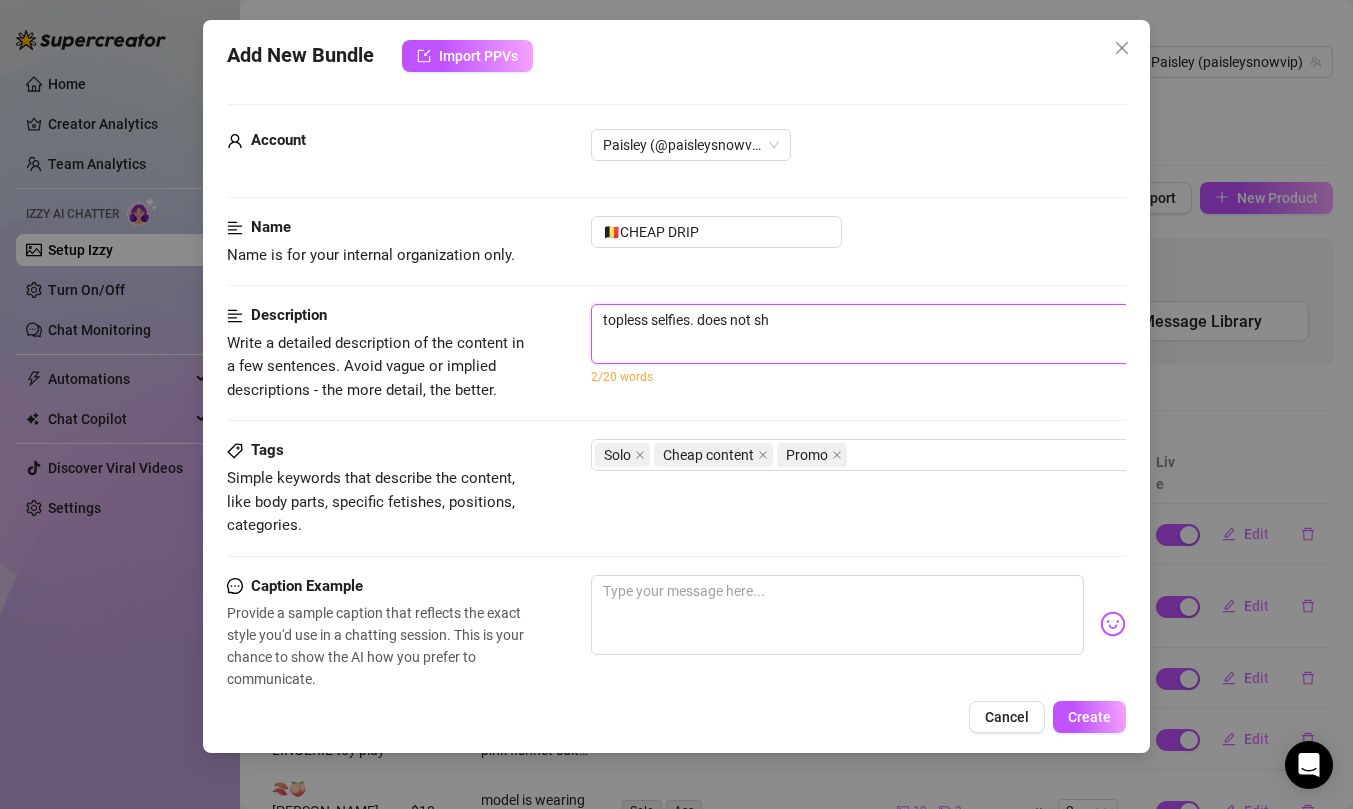 type on "topless selfies. does not sho" 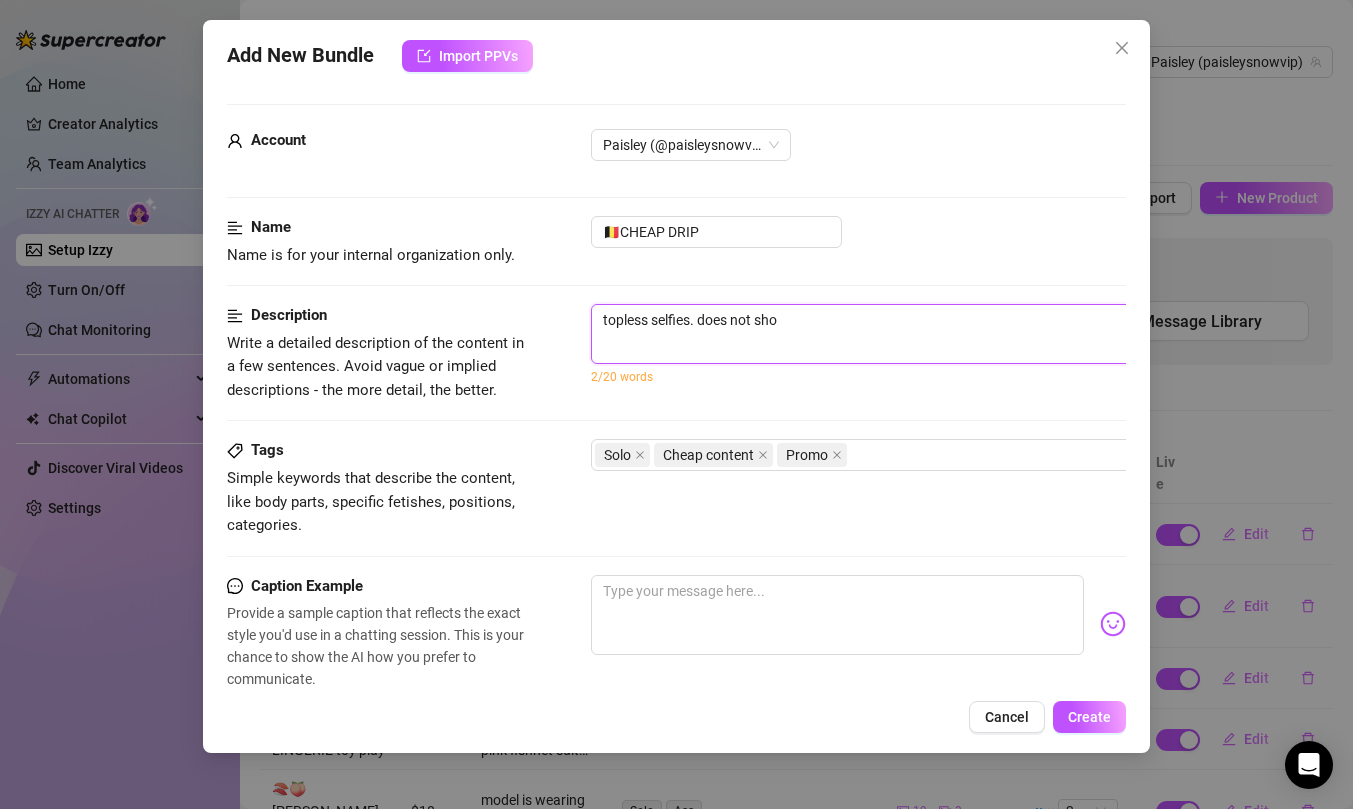 type on "topless selfies. does not show" 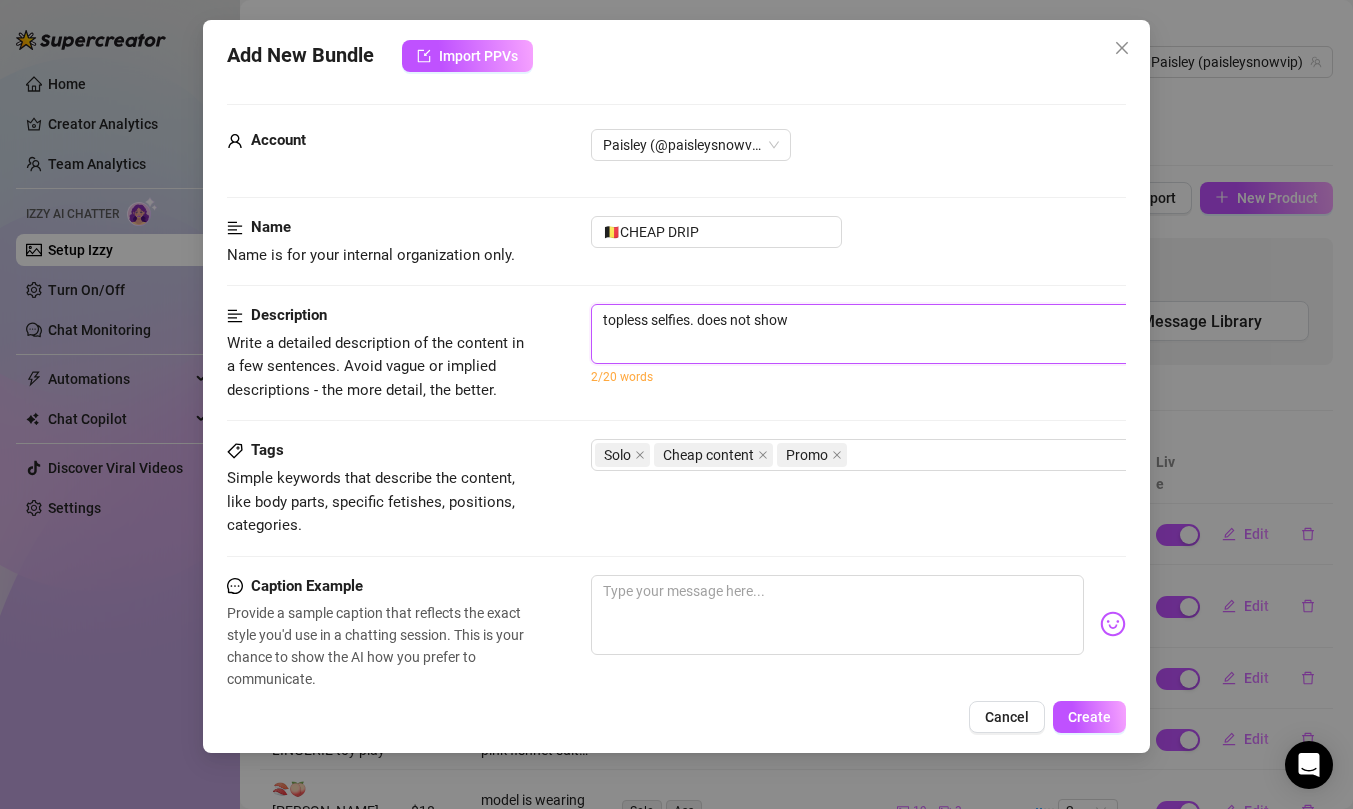 type on "topless selfies. does not show" 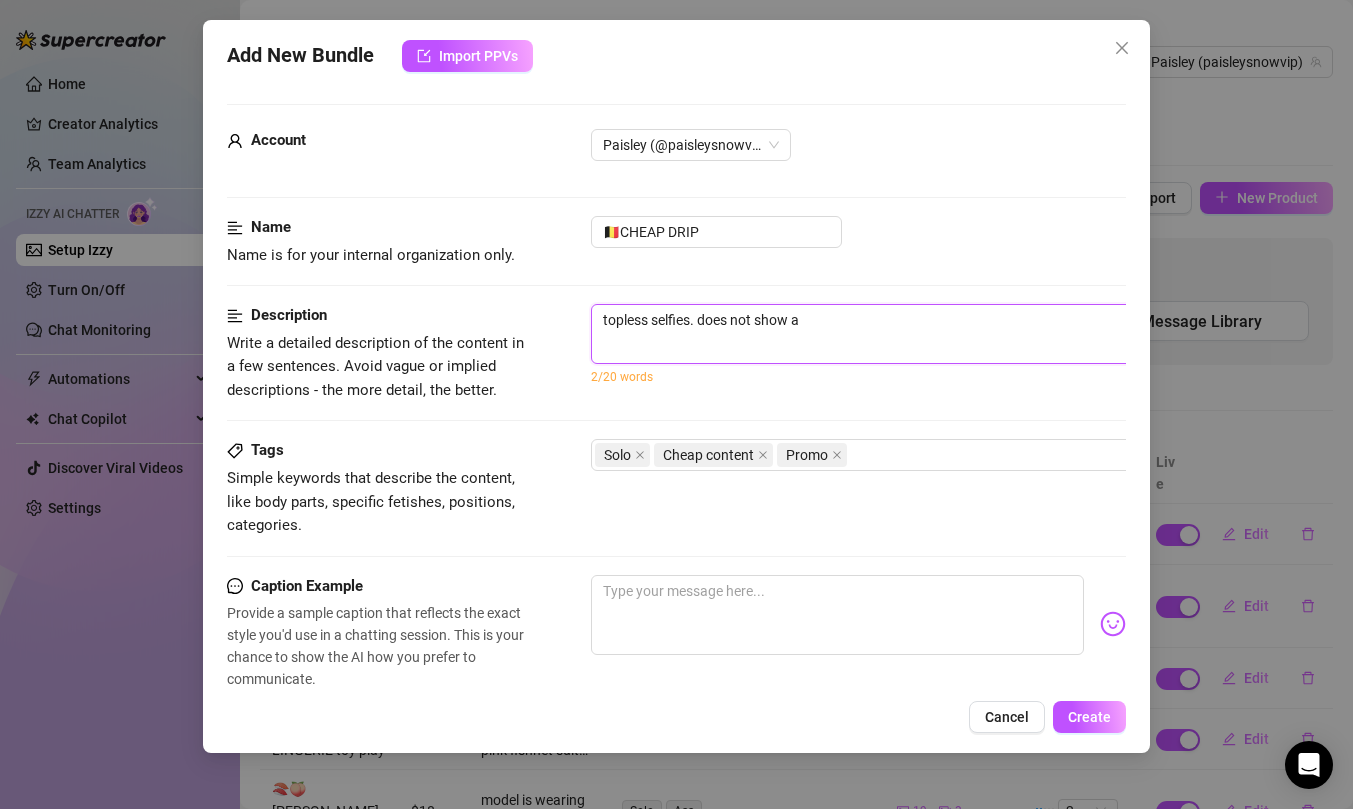 type on "topless selfies. does not show an" 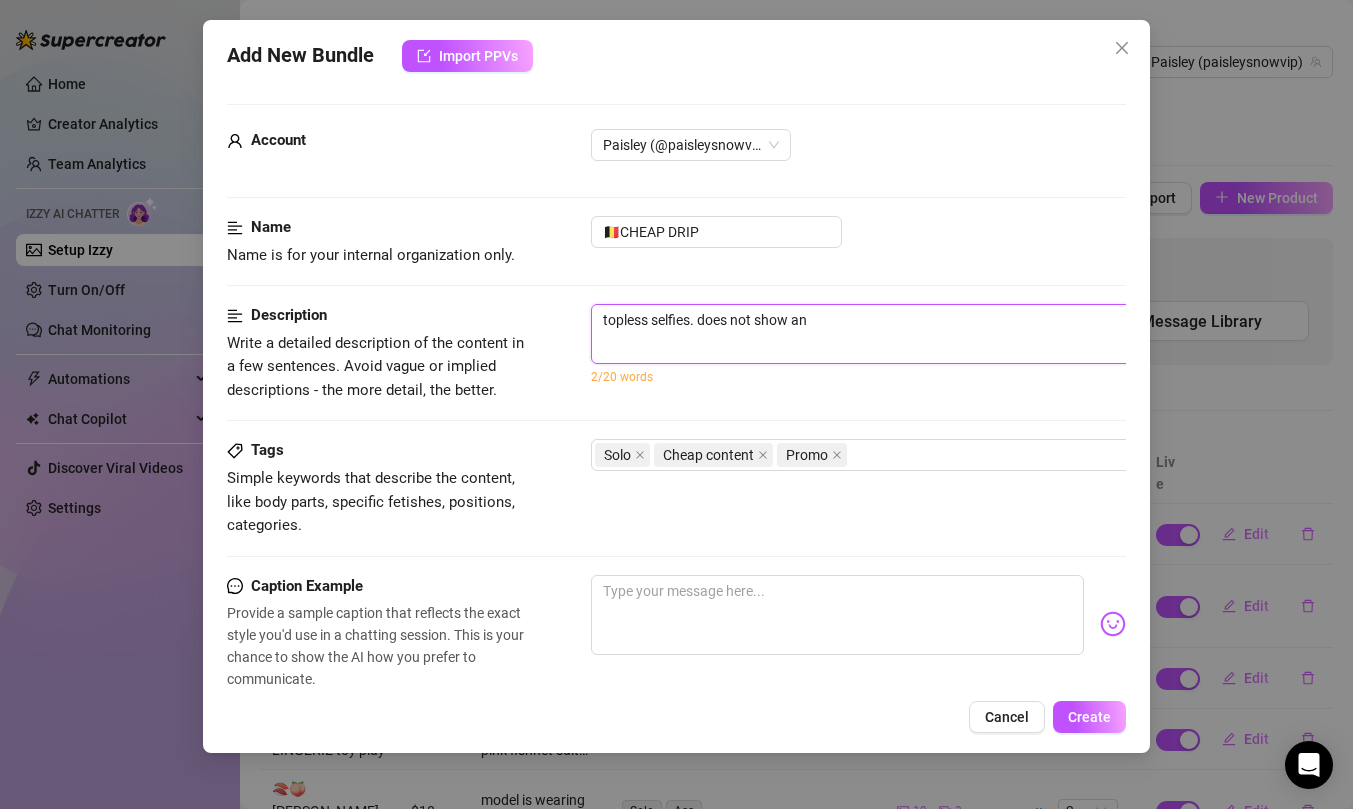 type on "topless selfies. does not show any" 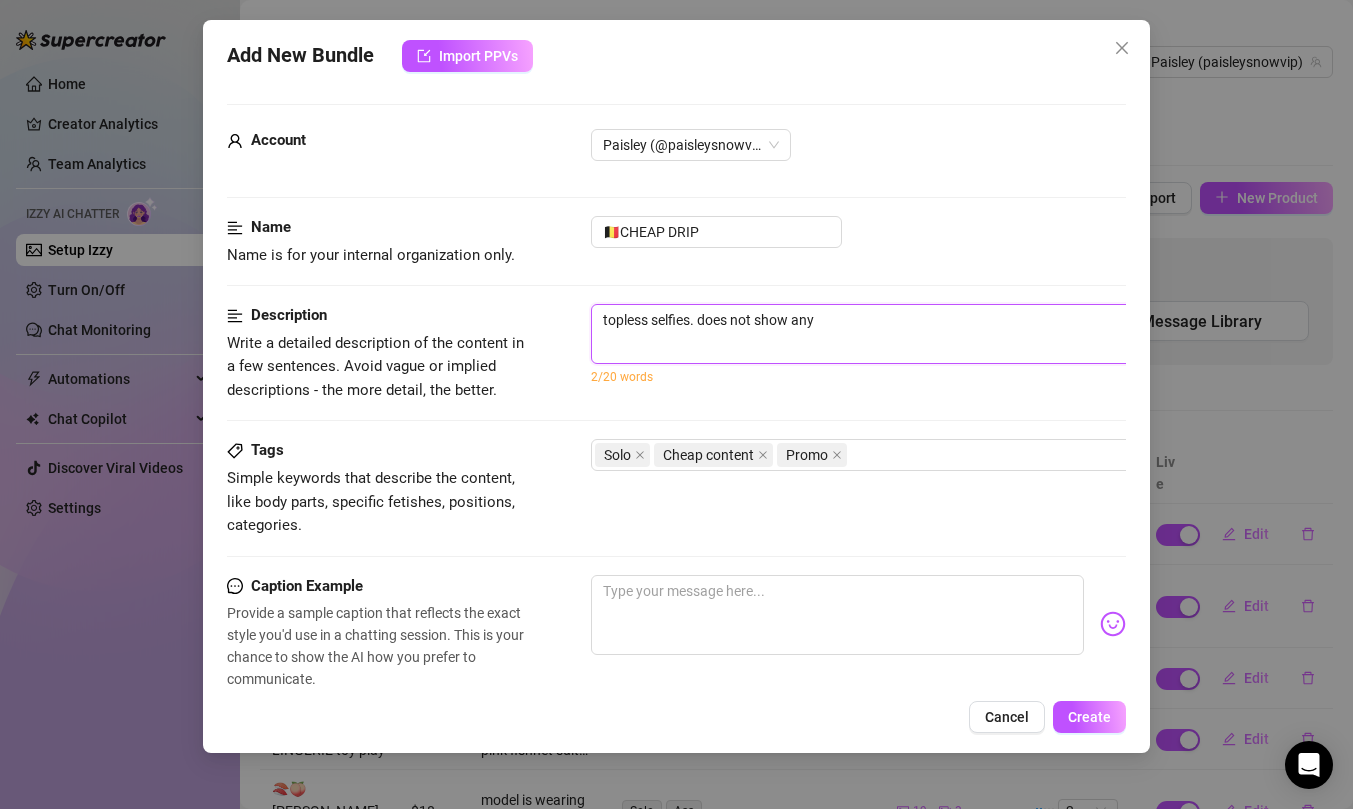 type on "topless selfies. does not show any" 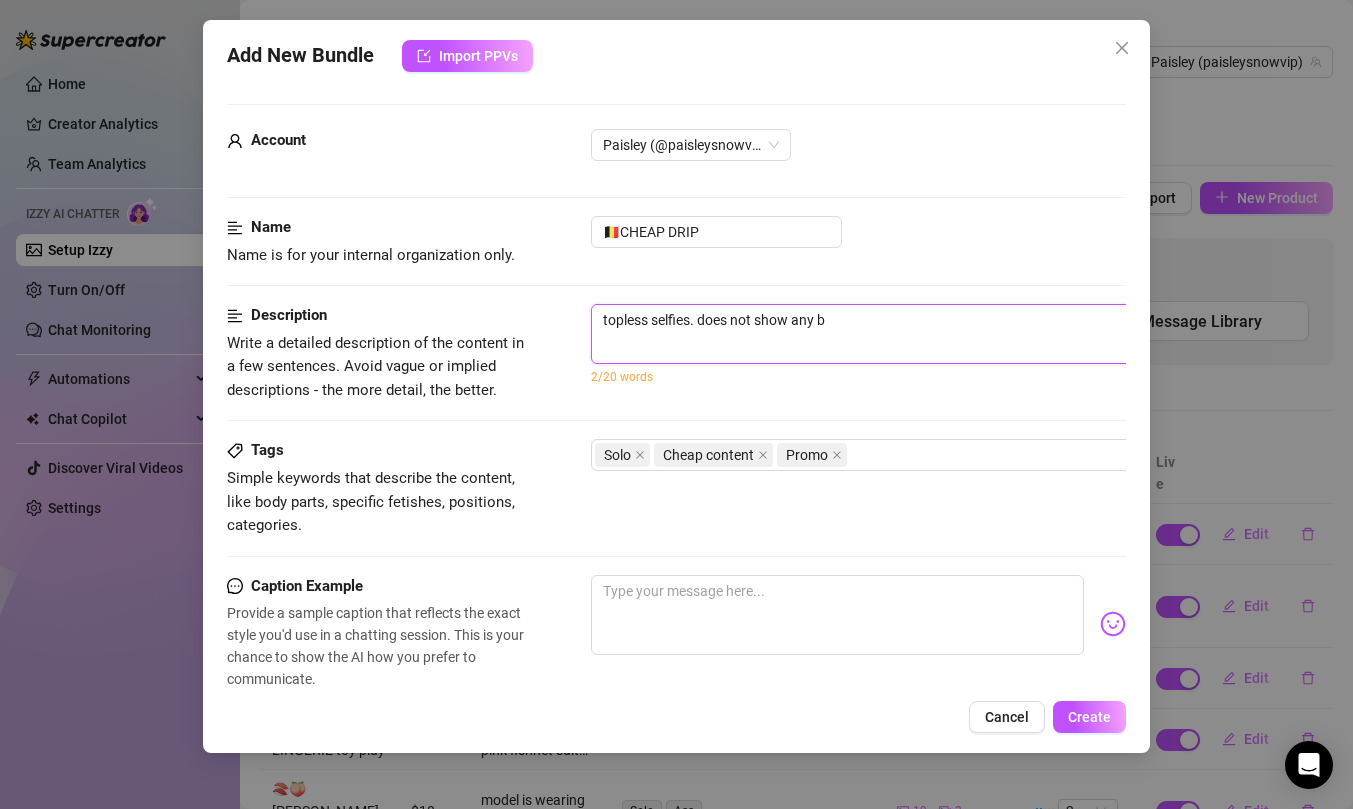 type on "topless selfies. does not show any br" 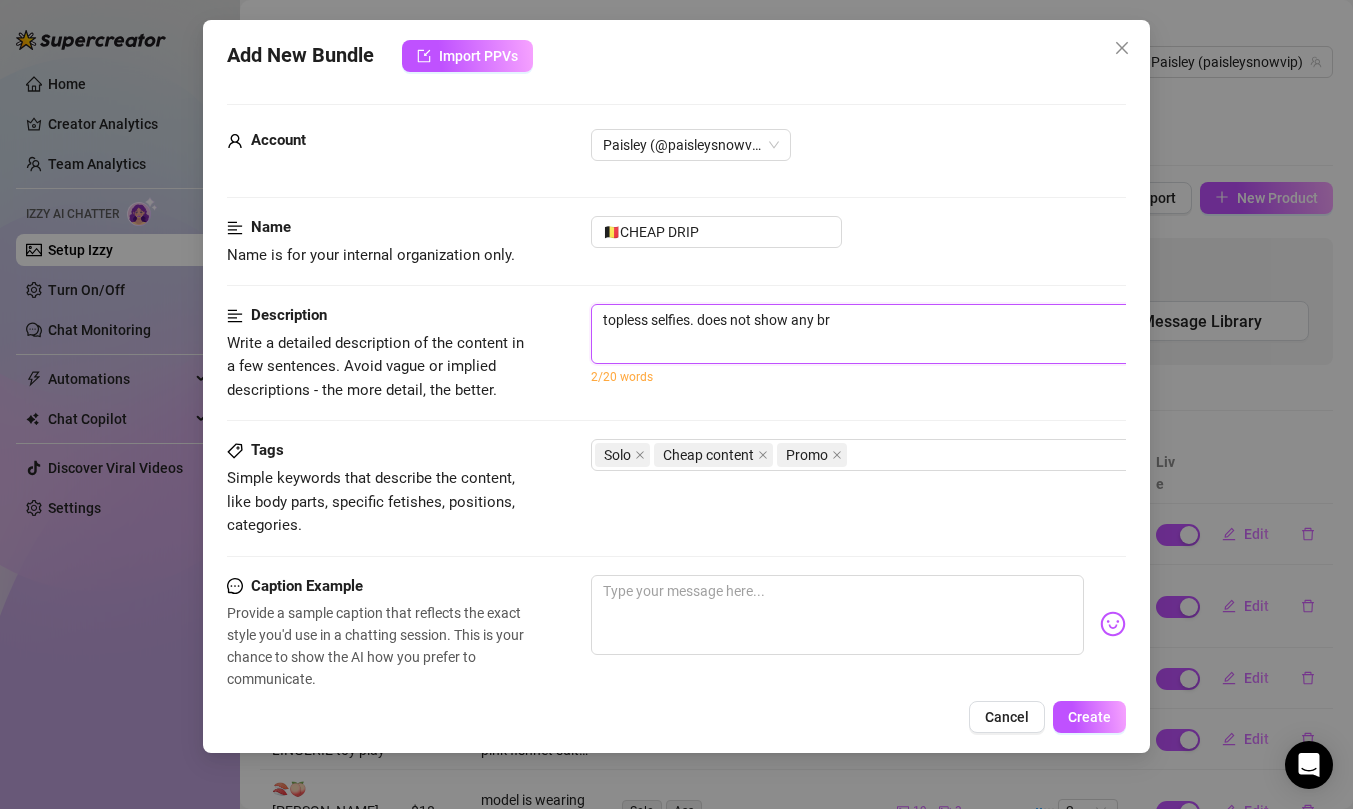 type on "topless selfies. does not show any bre" 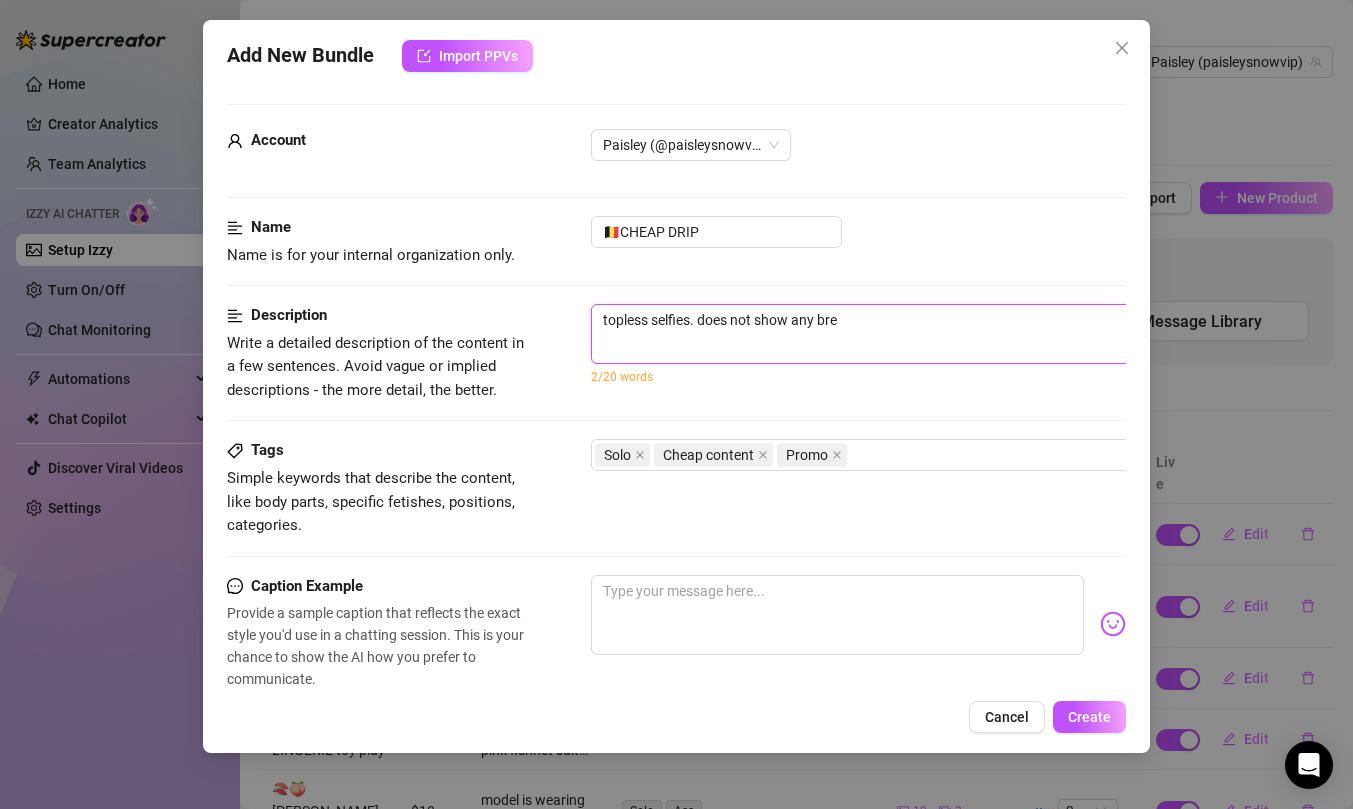 type on "topless selfies. does not show any brea" 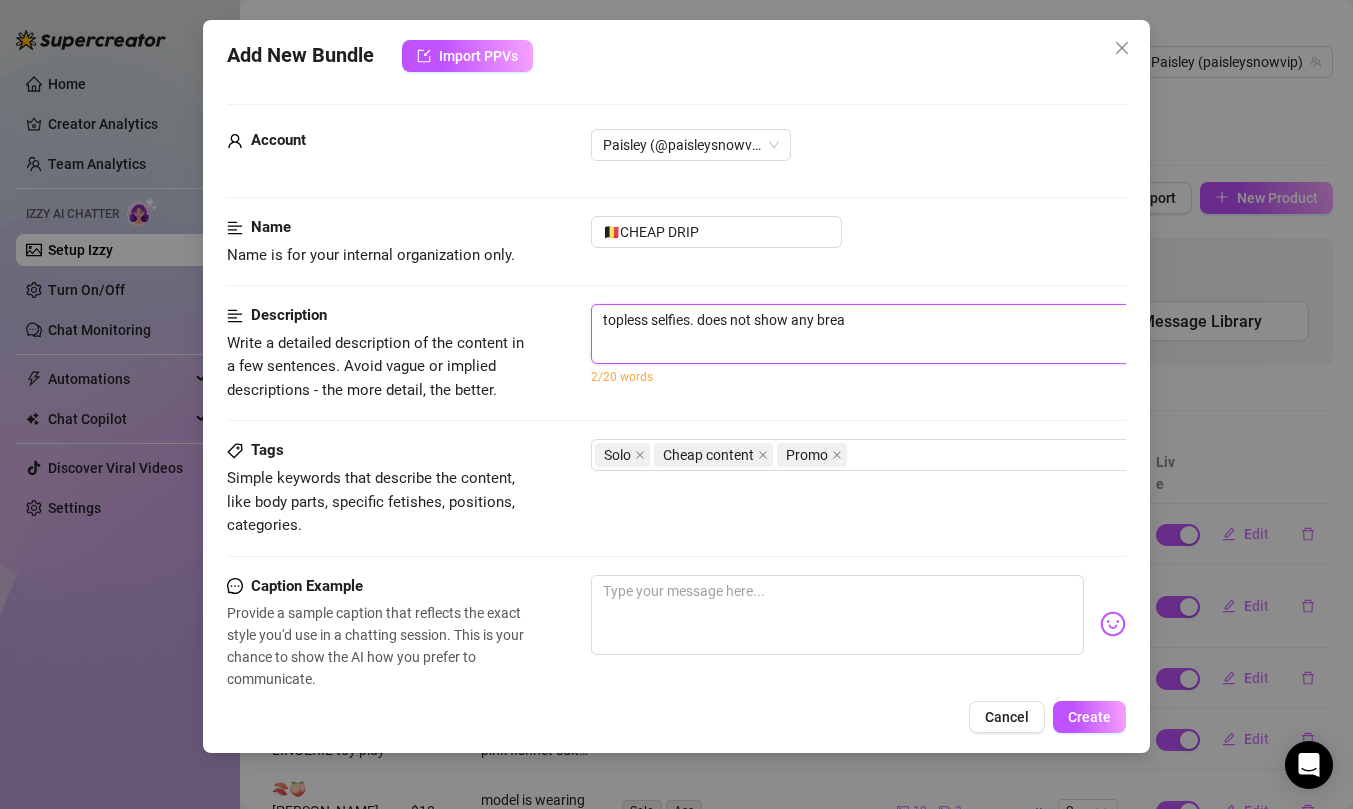 type on "topless selfies. does not show any breas" 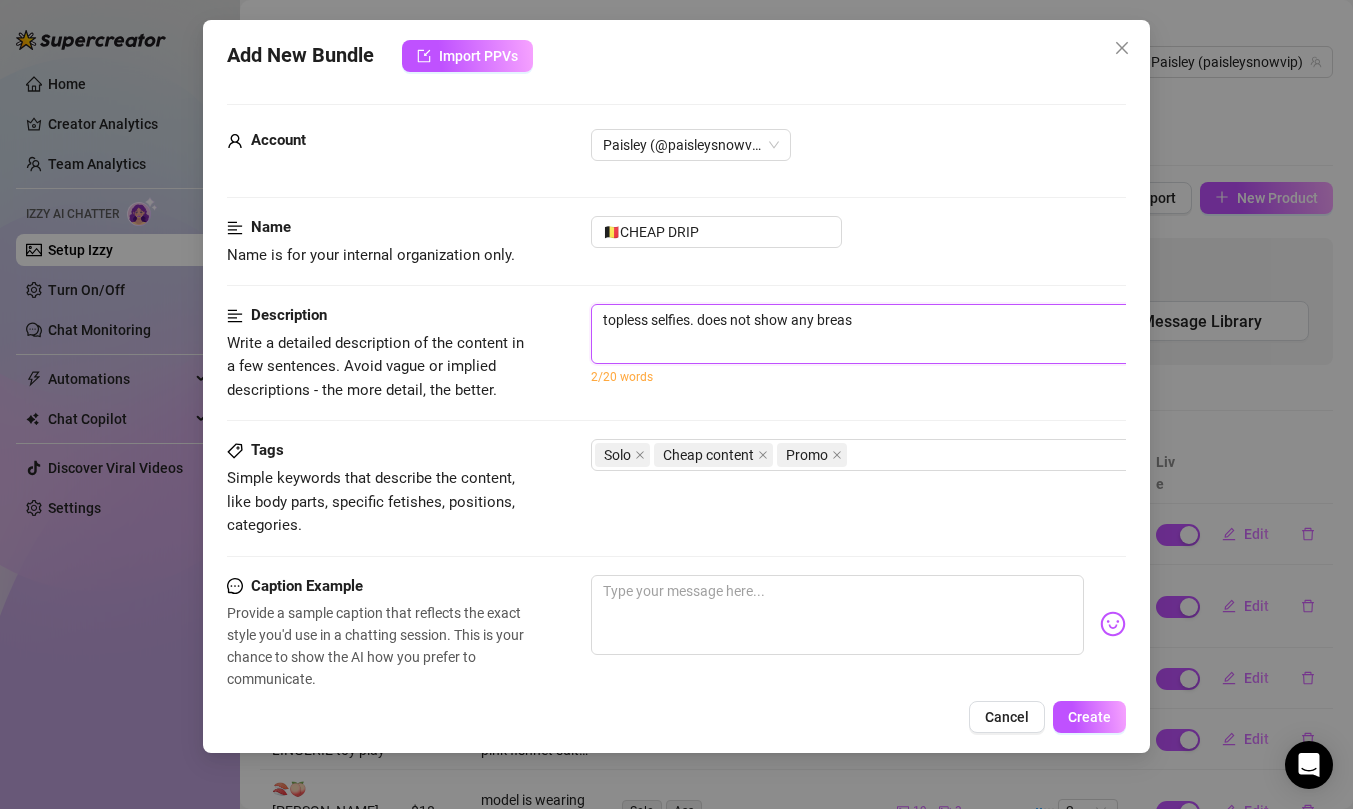 type on "topless selfies. does not show any breast" 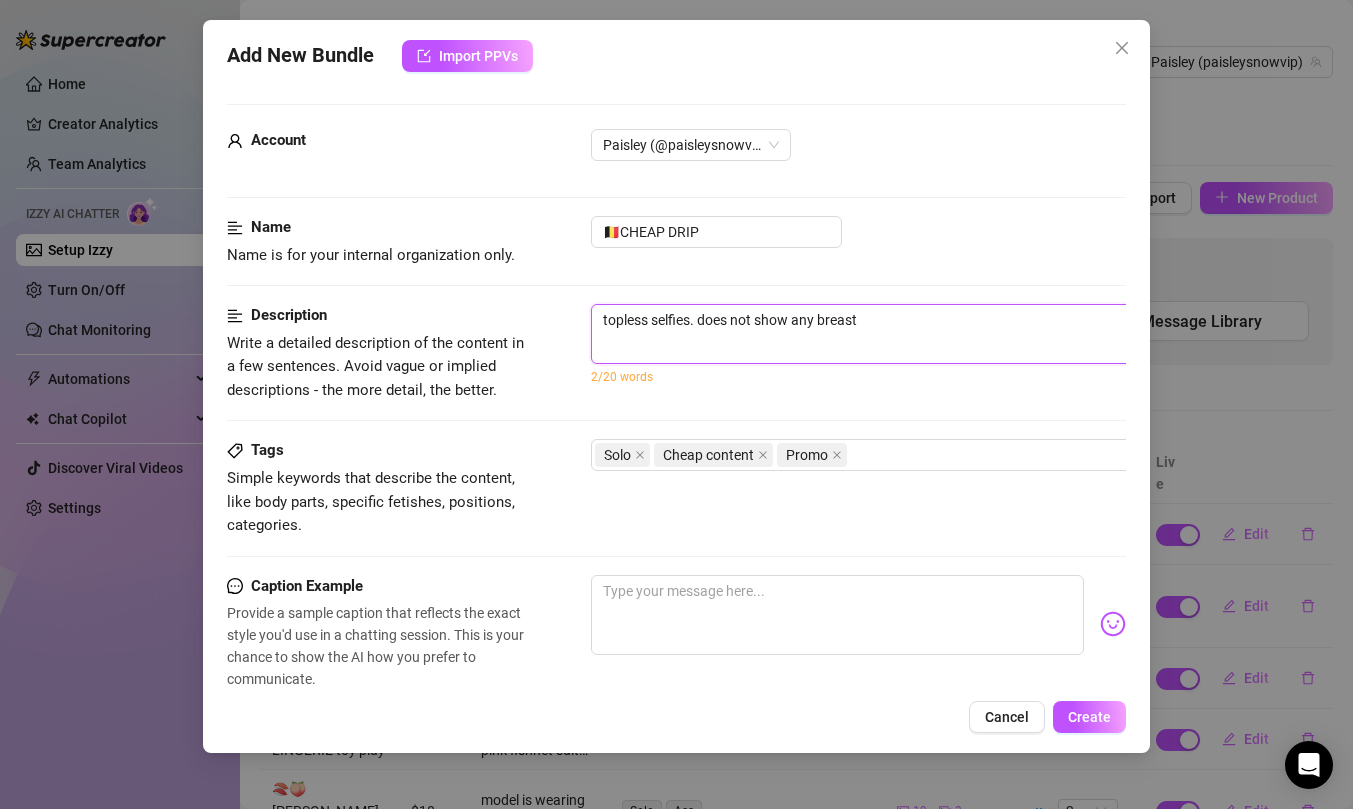 type on "topless selfies. does not show any breast" 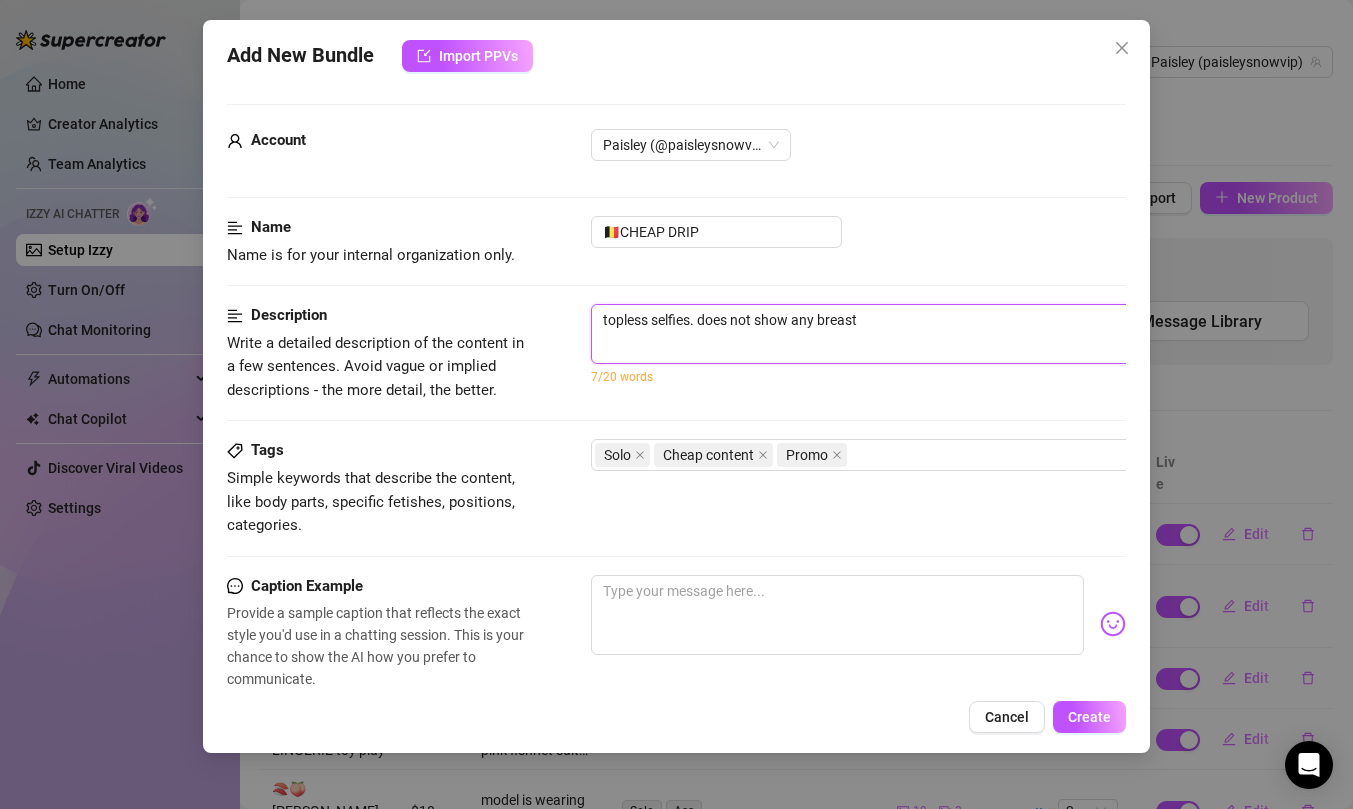 type on "topless selfies. does not show any breast" 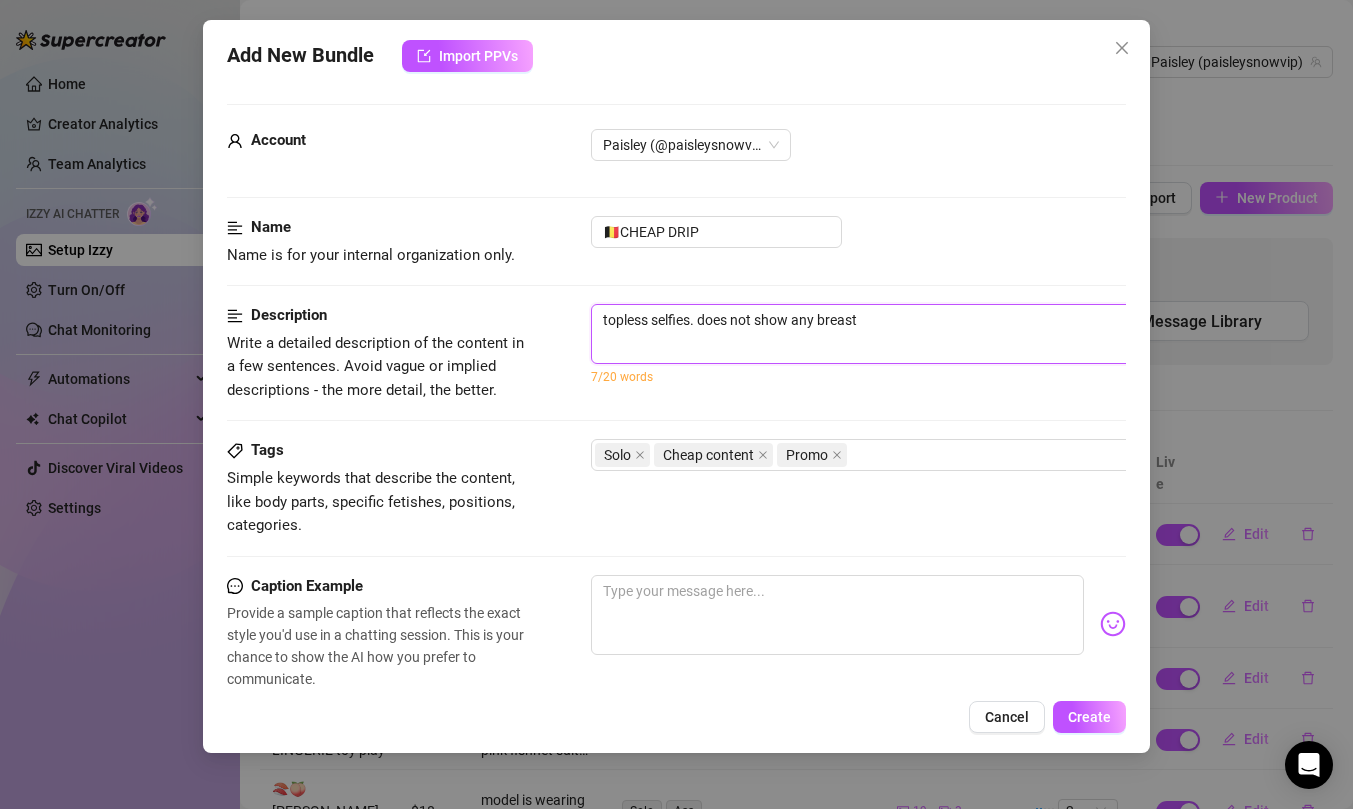 type on "topless selfies. does not show any breasts" 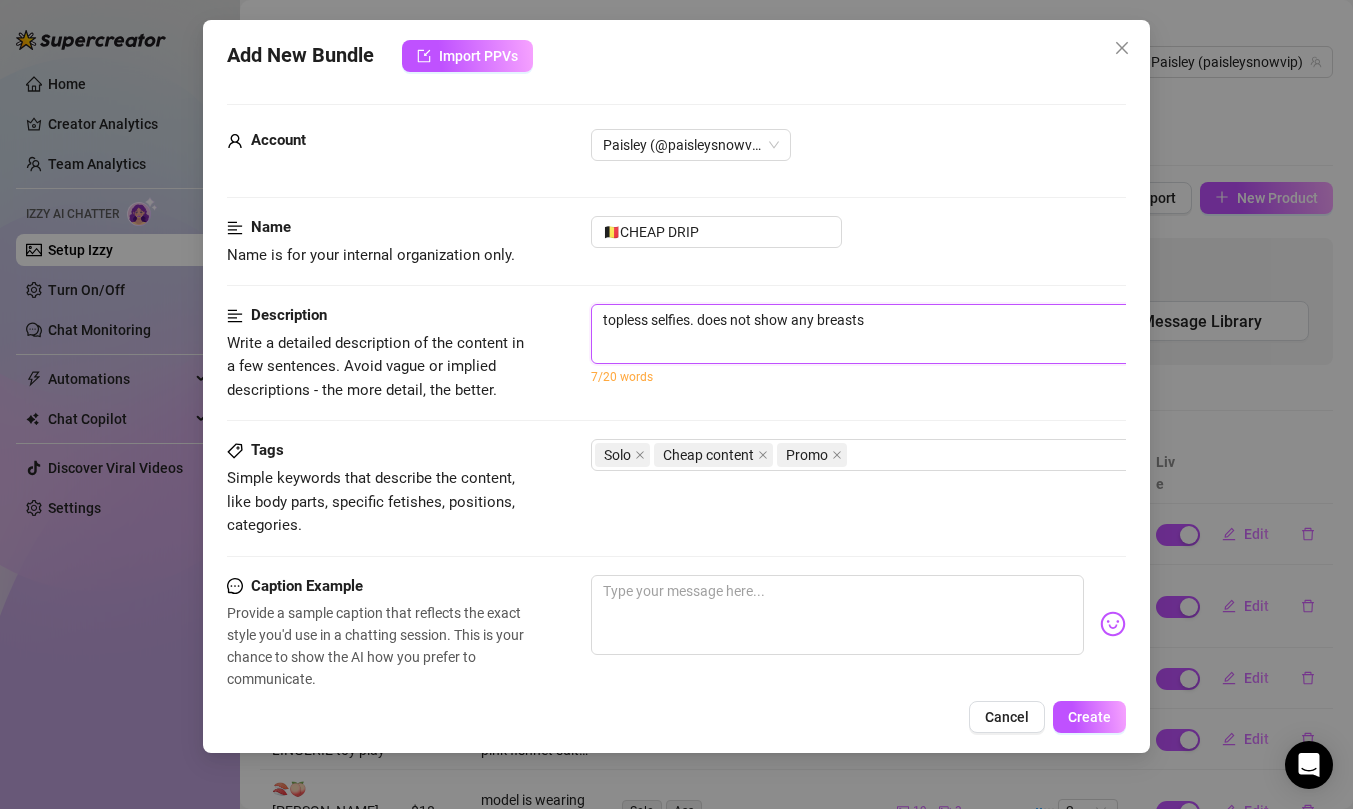 type on "topless selfies. does not show any breasts." 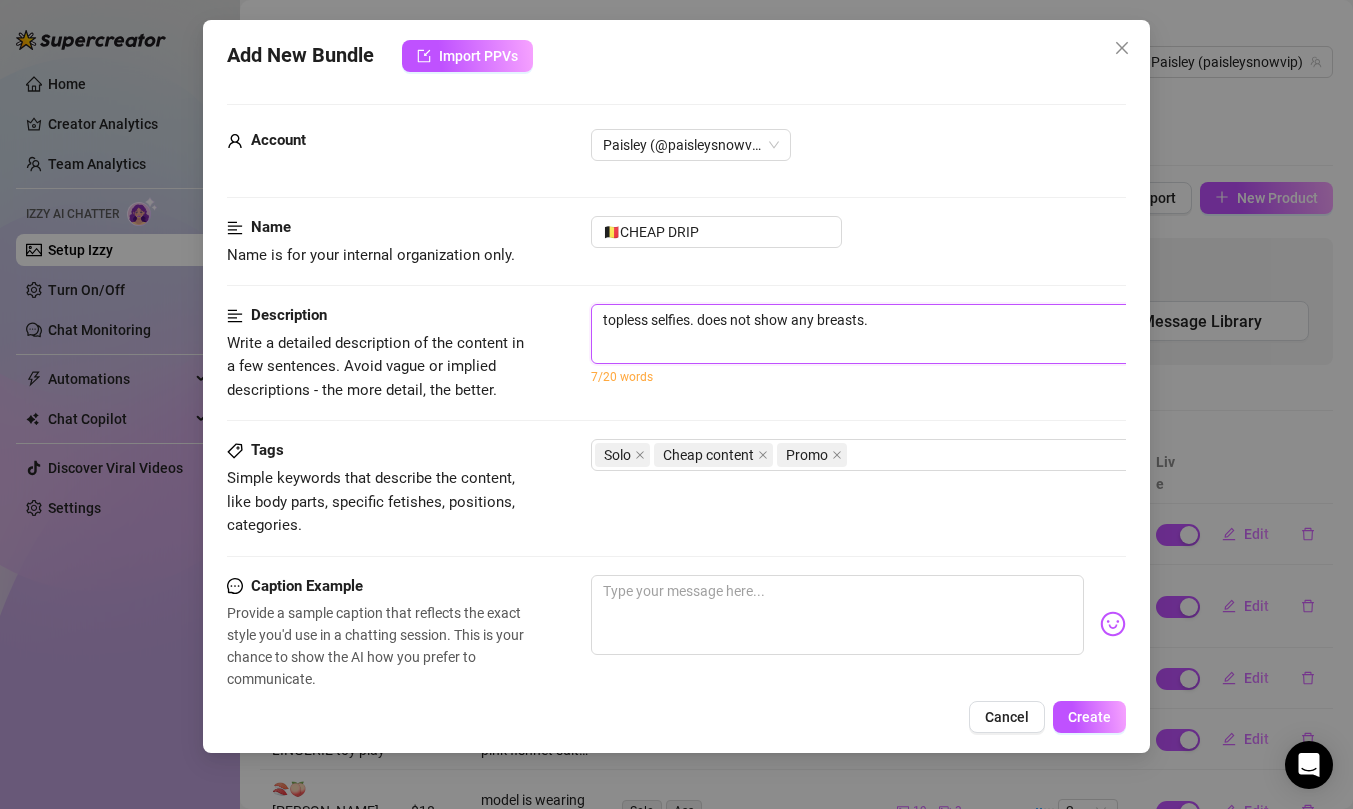 type on "topless selfies. does not show any breasts." 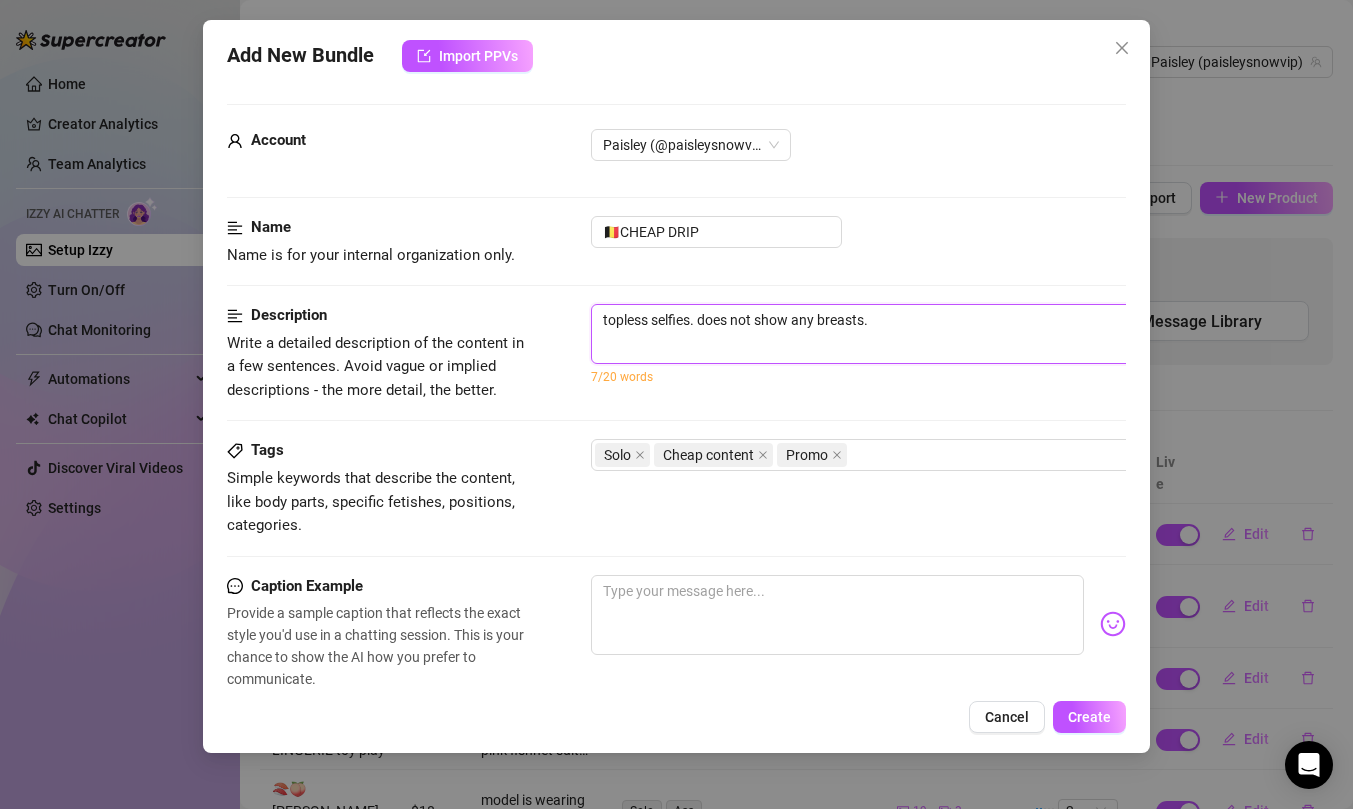 type on "topless selfies. does not show any breasts. a" 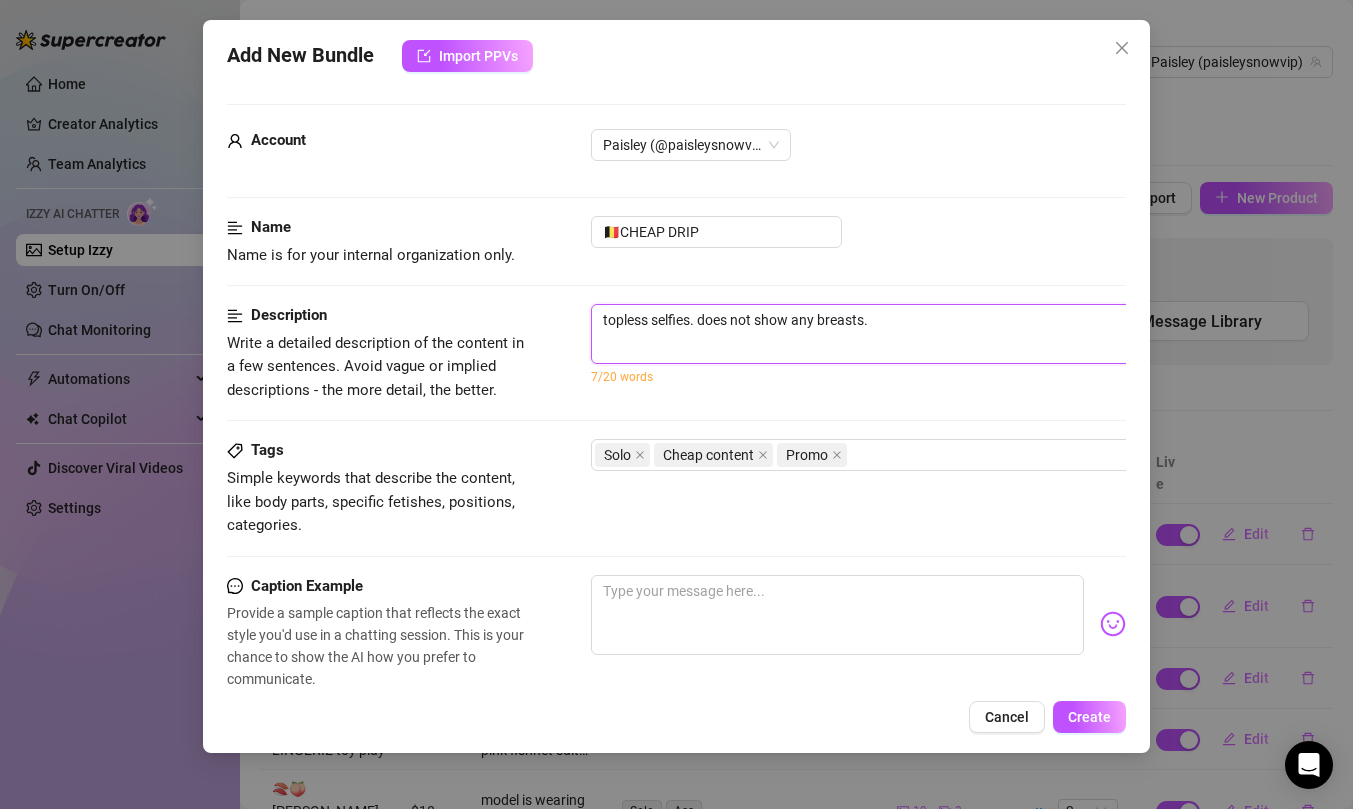 type on "topless selfies. does not show any breasts. a" 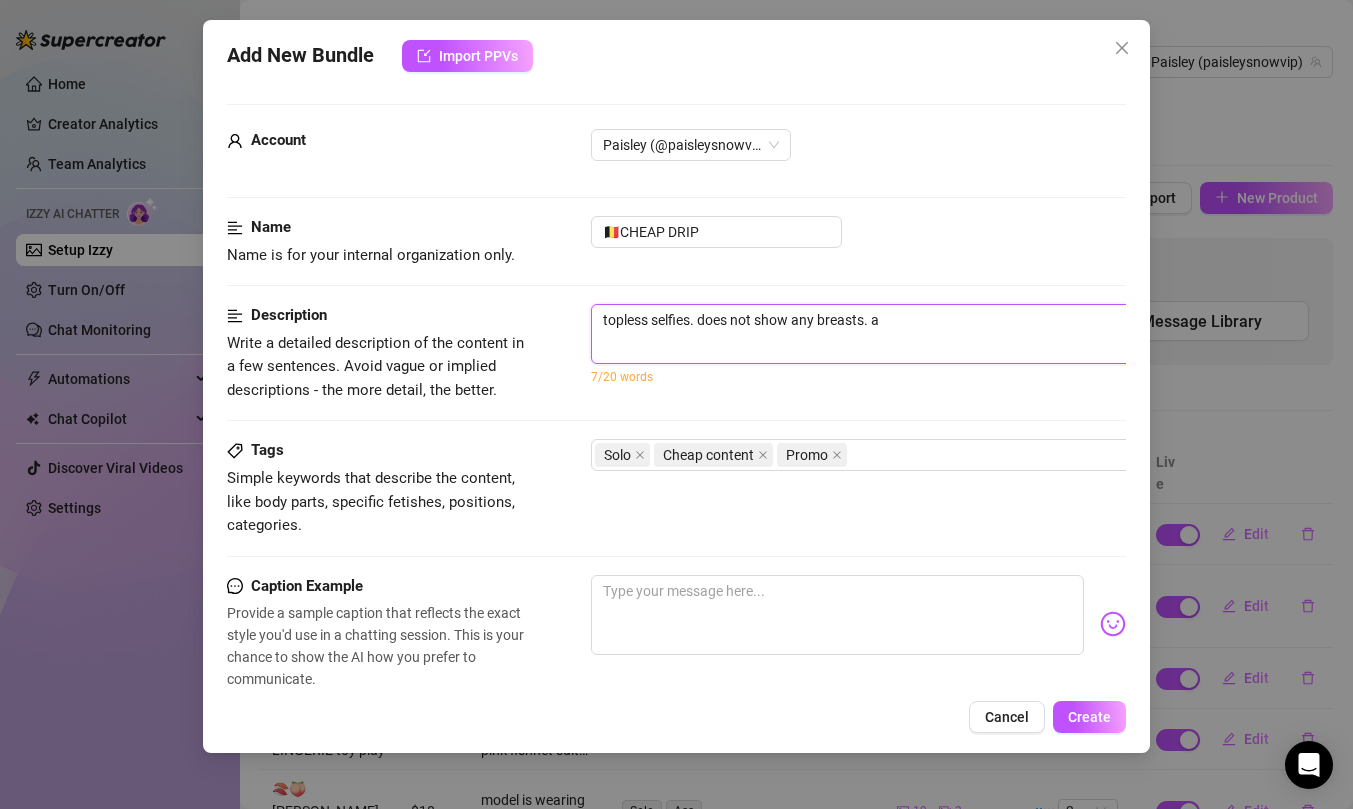 type 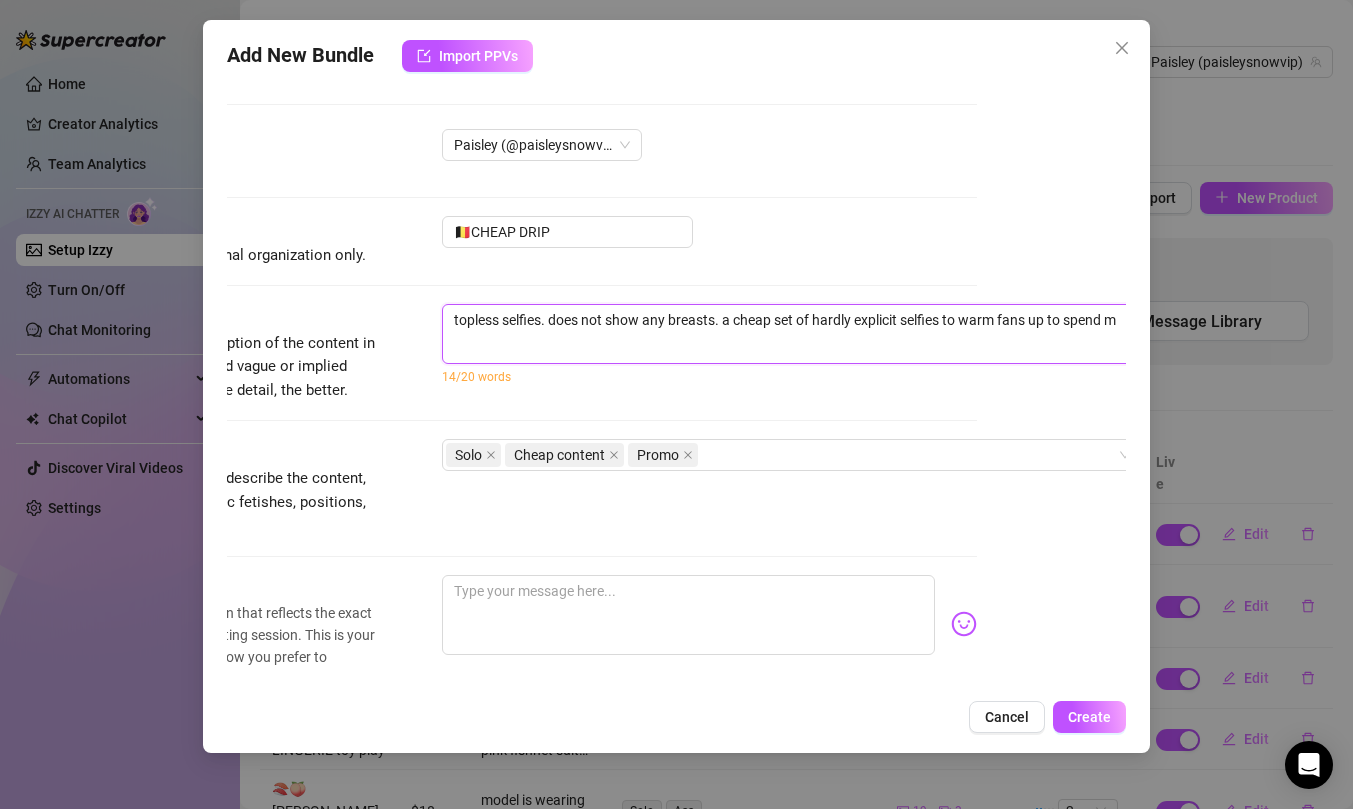 scroll, scrollTop: 0, scrollLeft: 161, axis: horizontal 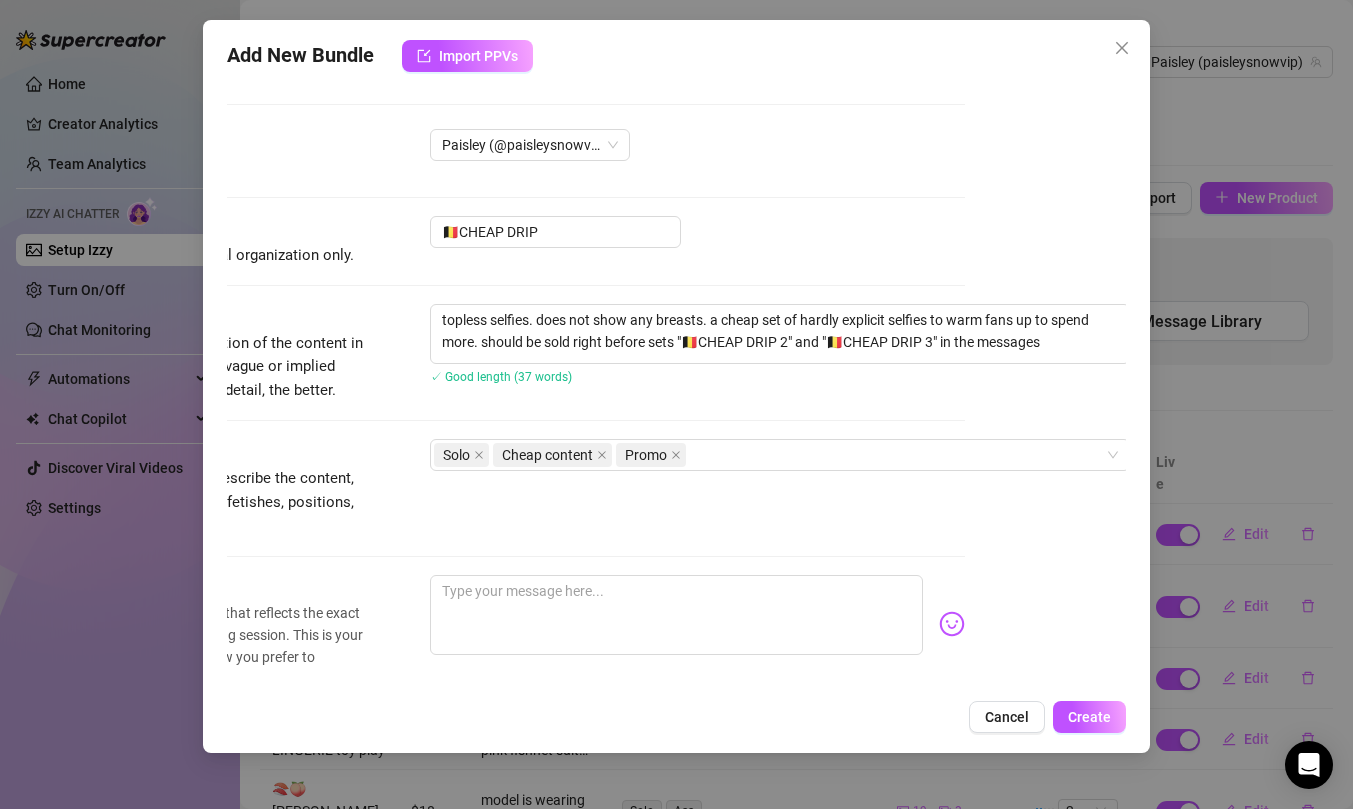 click on "Description Write a detailed description of the content in a few sentences. Avoid vague or implied descriptions - the more detail, the better. topless selfies. does not show any breasts. a cheap set of hardly explicit selfies to warm fans up to spend more. should be sold right before sets "🇧🇪CHEAP DRIP 2" and "🇧🇪CHEAP DRIP 3" in the messages ✓ Good length (37 words)" at bounding box center [515, 371] 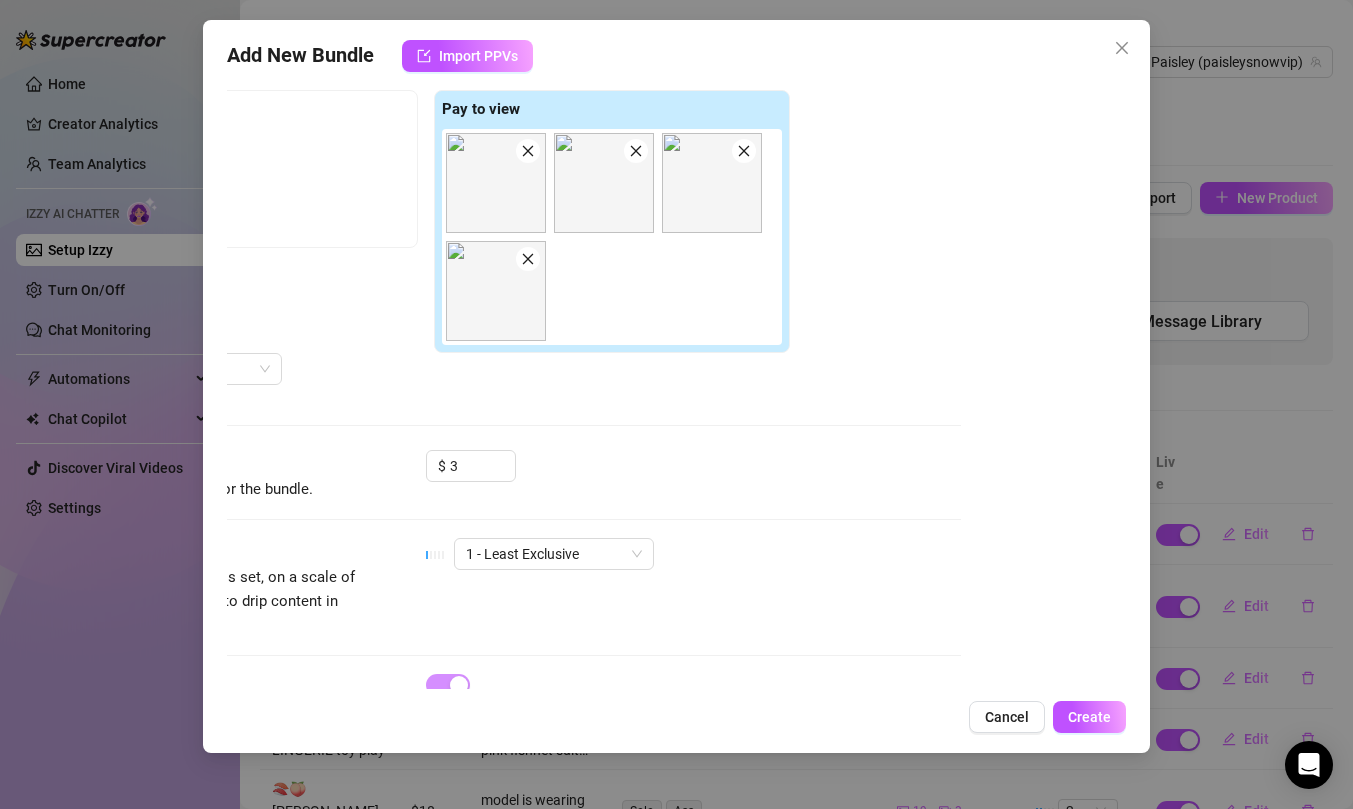 scroll, scrollTop: 812, scrollLeft: 179, axis: both 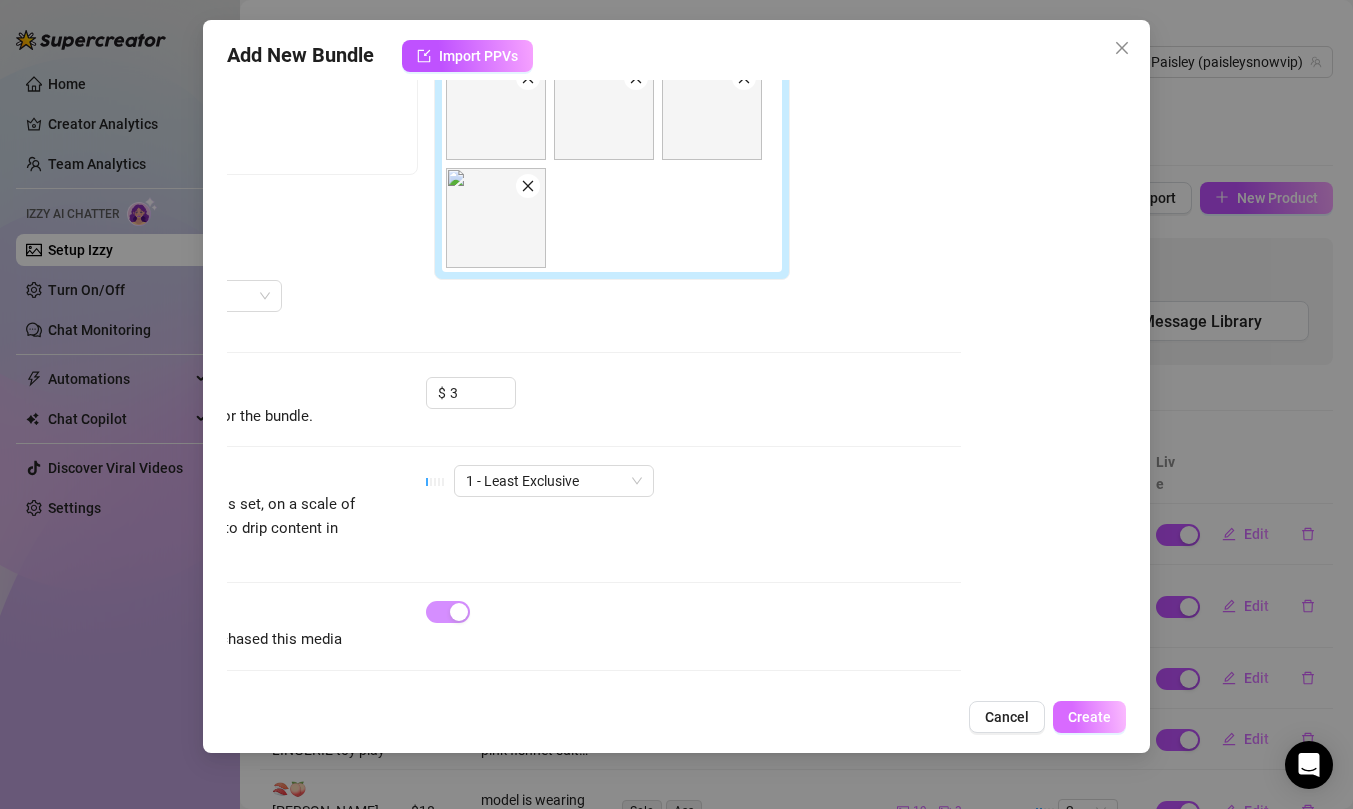 click on "Create" at bounding box center (1089, 717) 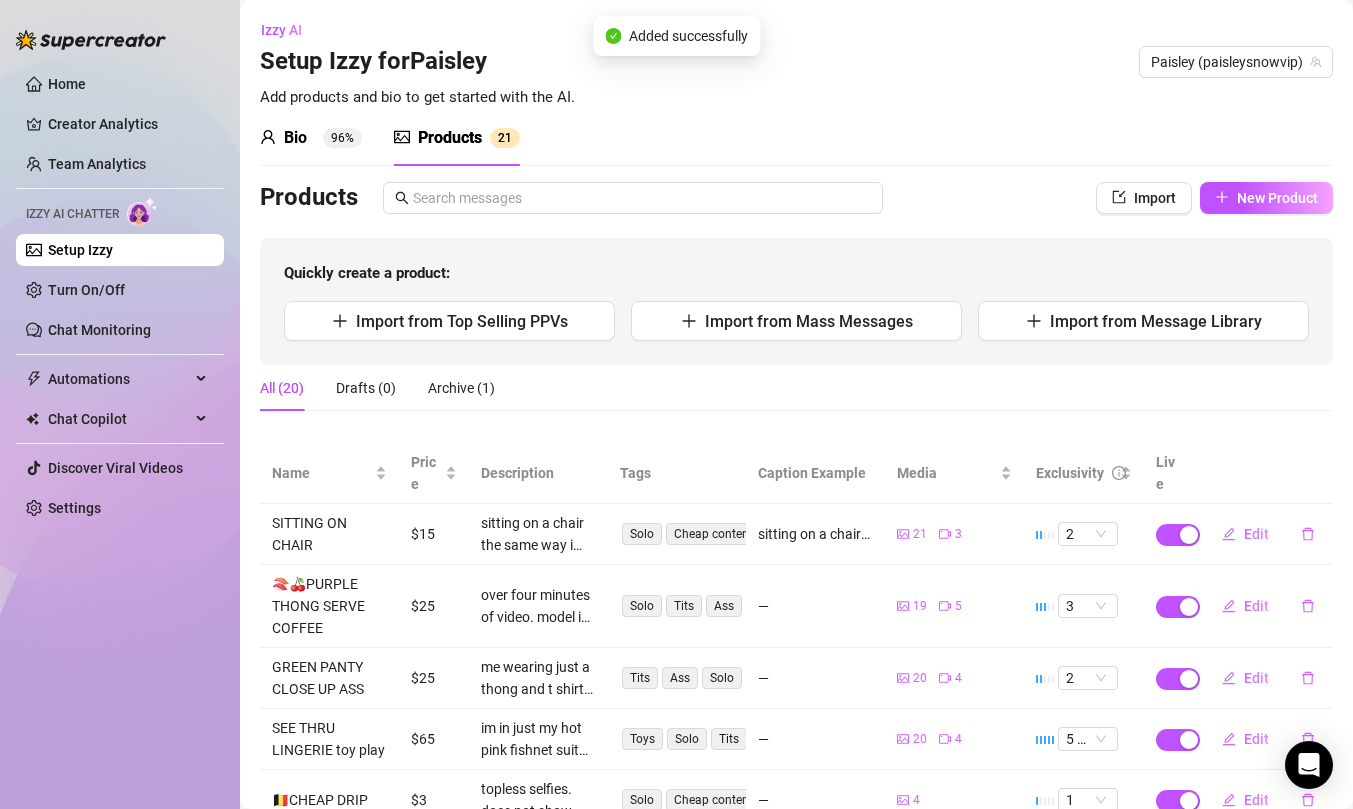 click on "Bio   96% Products 2 1" at bounding box center [796, 138] 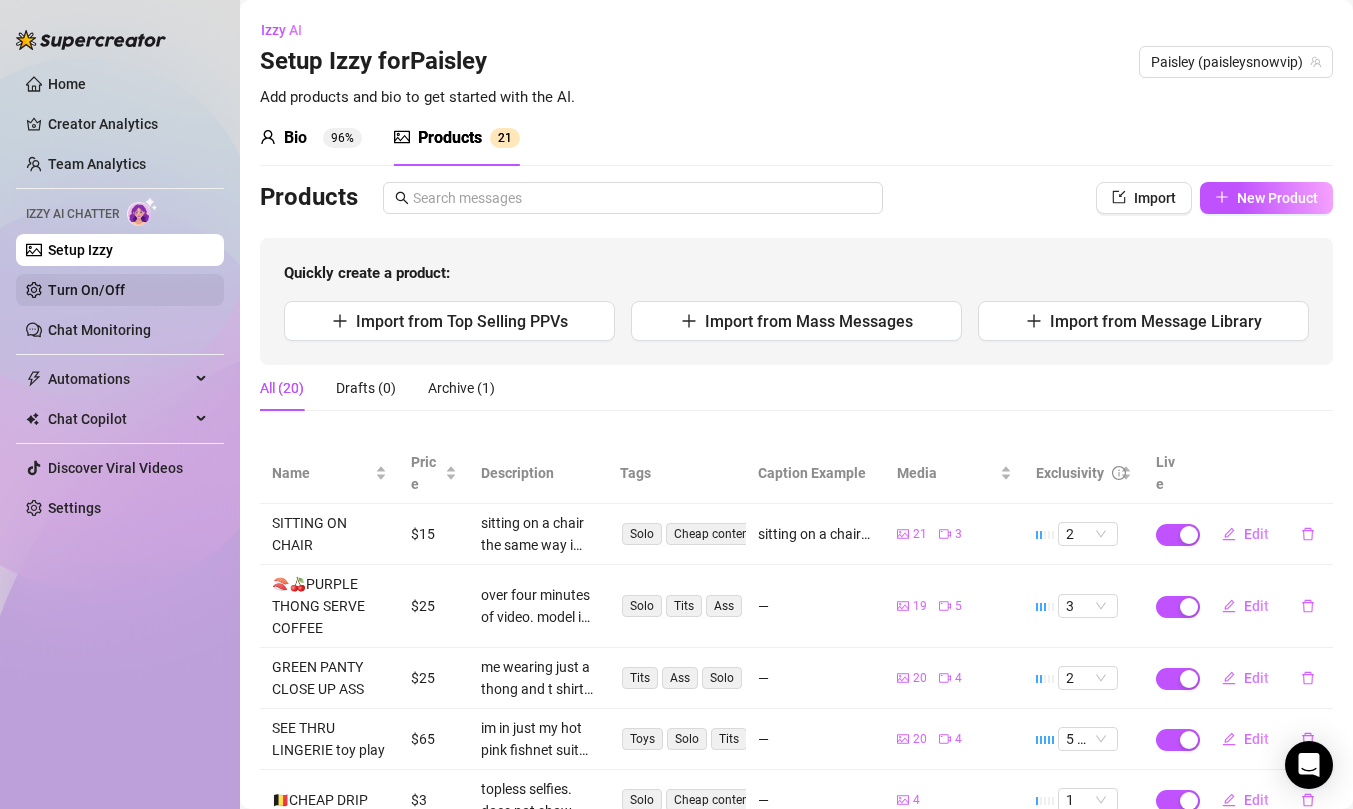 click on "Turn On/Off" at bounding box center [86, 290] 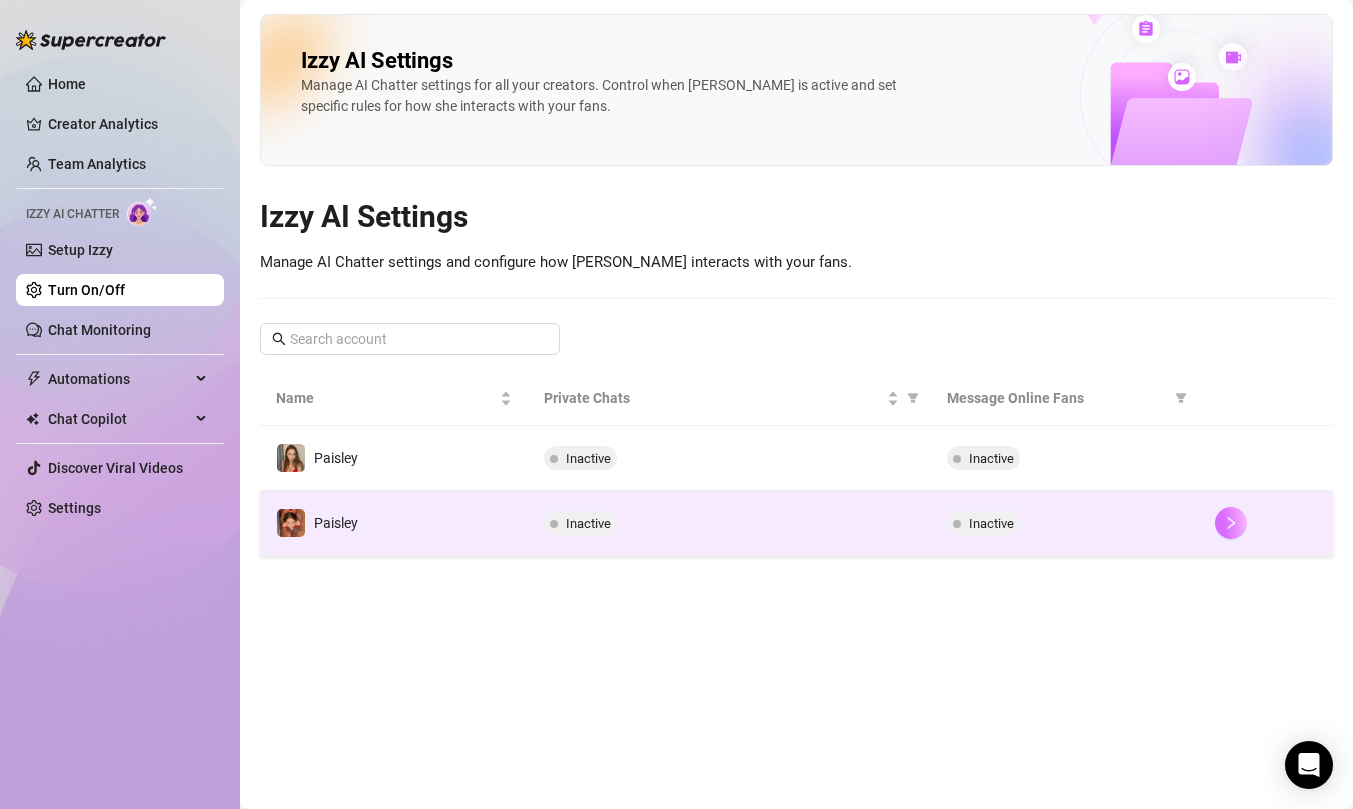 click at bounding box center (1231, 523) 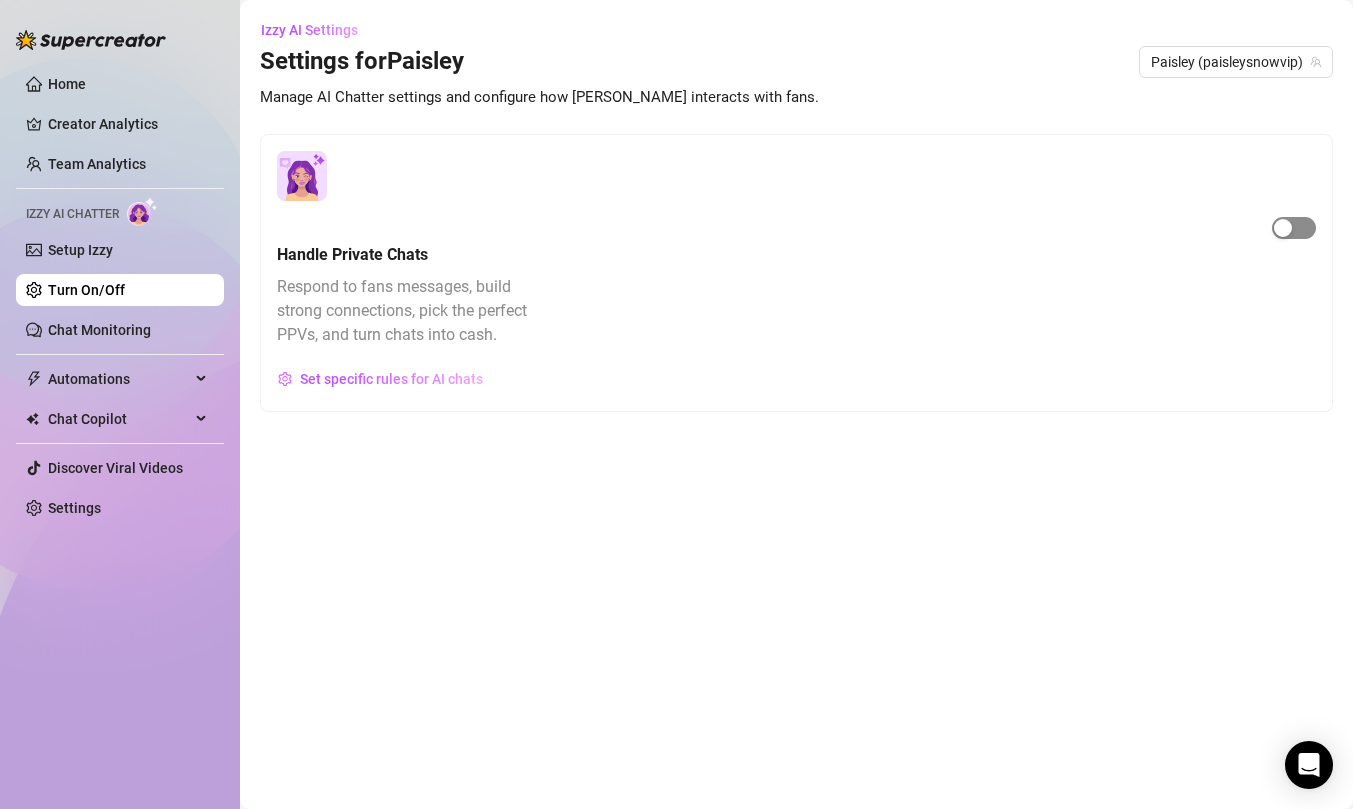 click at bounding box center [1294, 228] 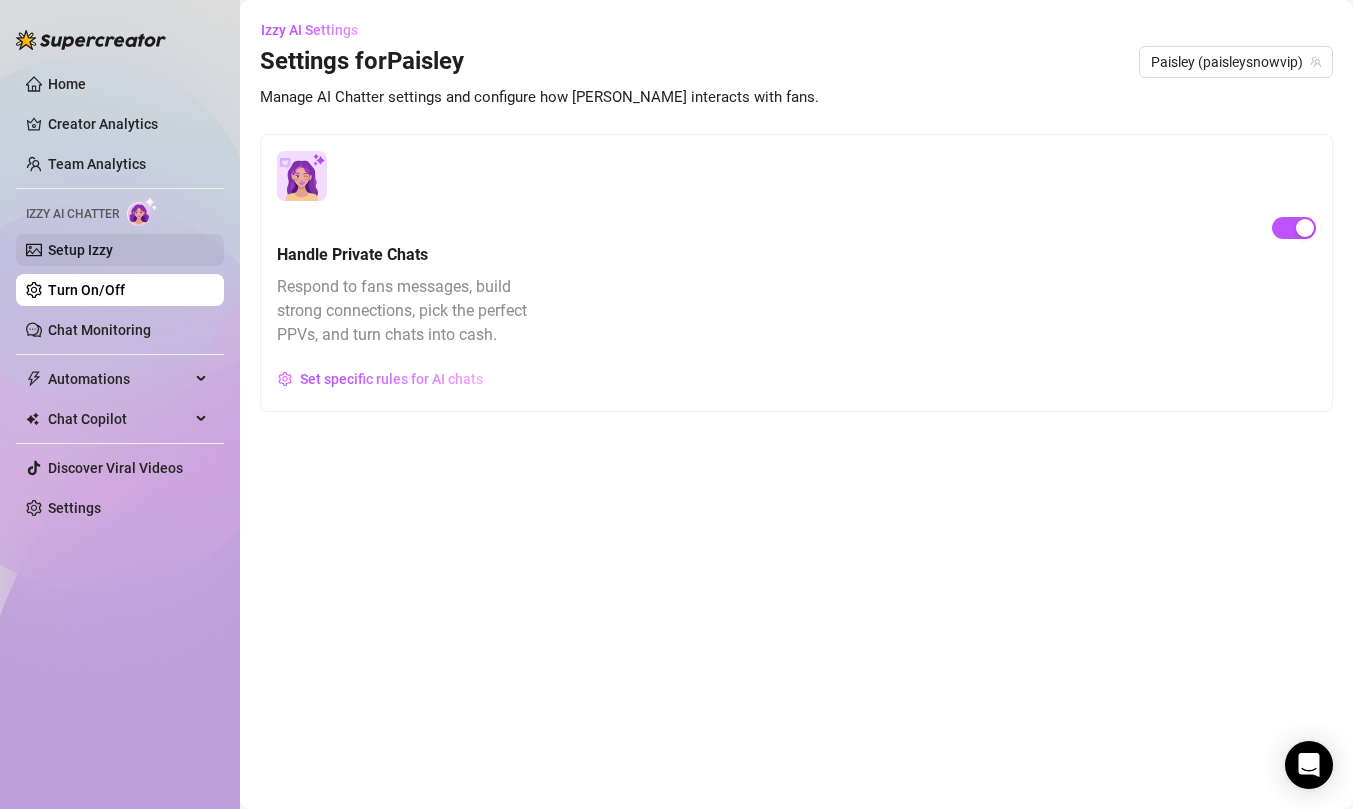 click on "Setup Izzy" at bounding box center (80, 250) 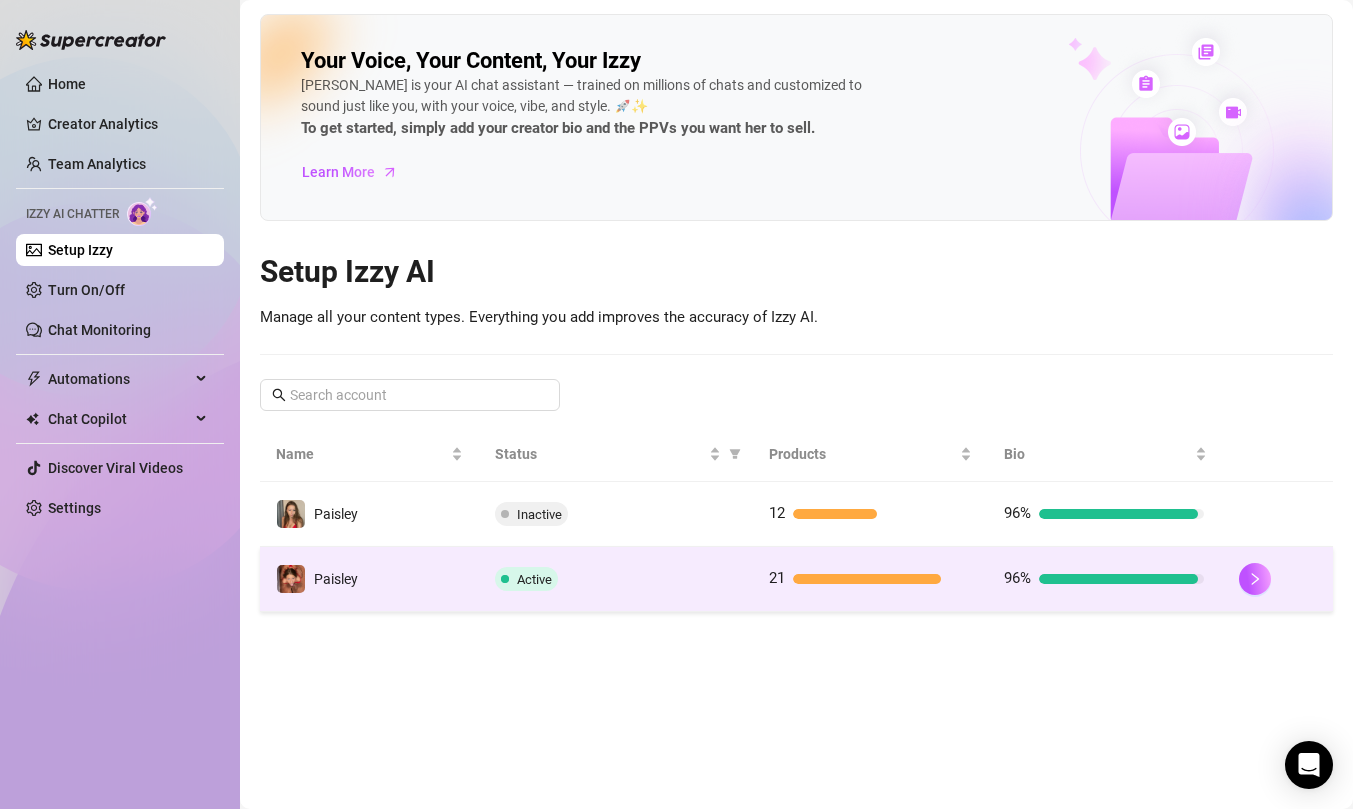 click on "Active" at bounding box center [616, 579] 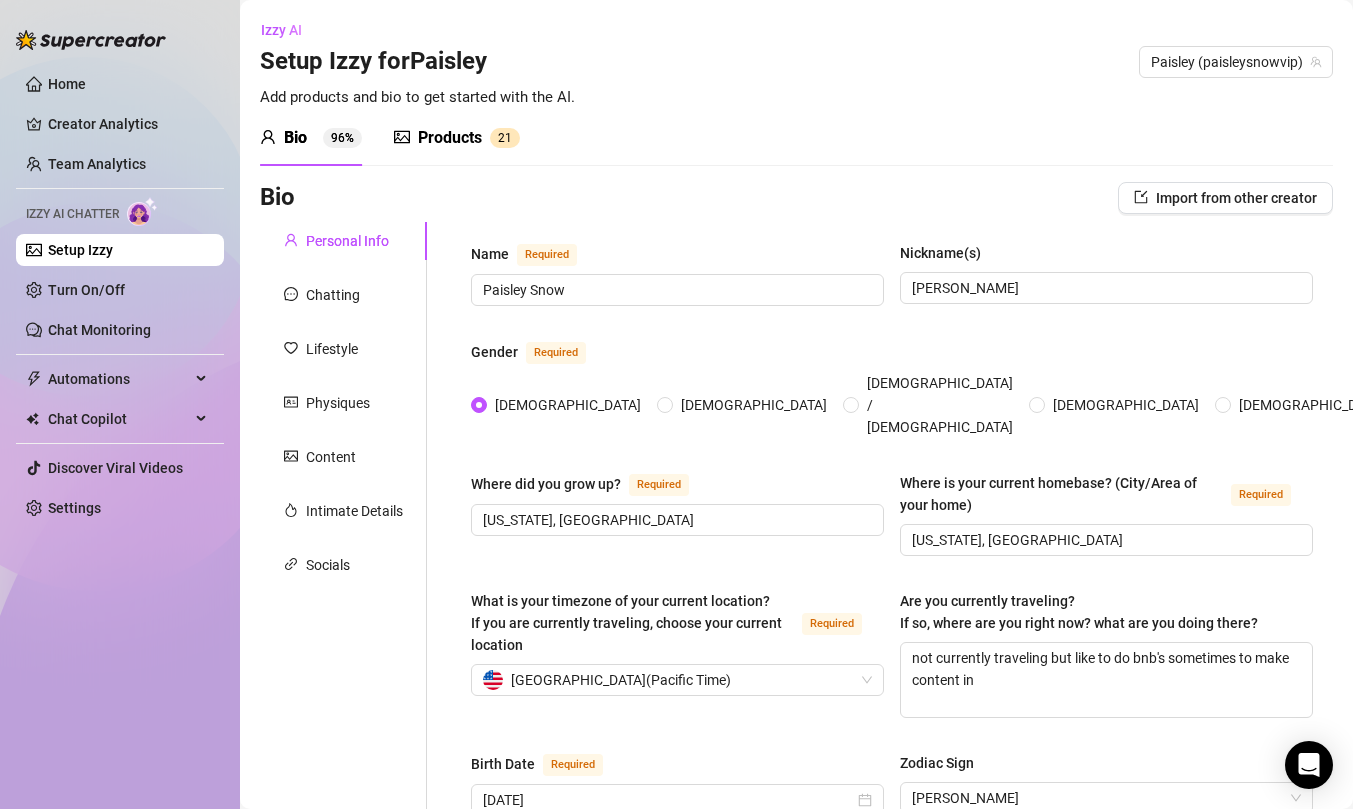 click on "Products" at bounding box center [450, 138] 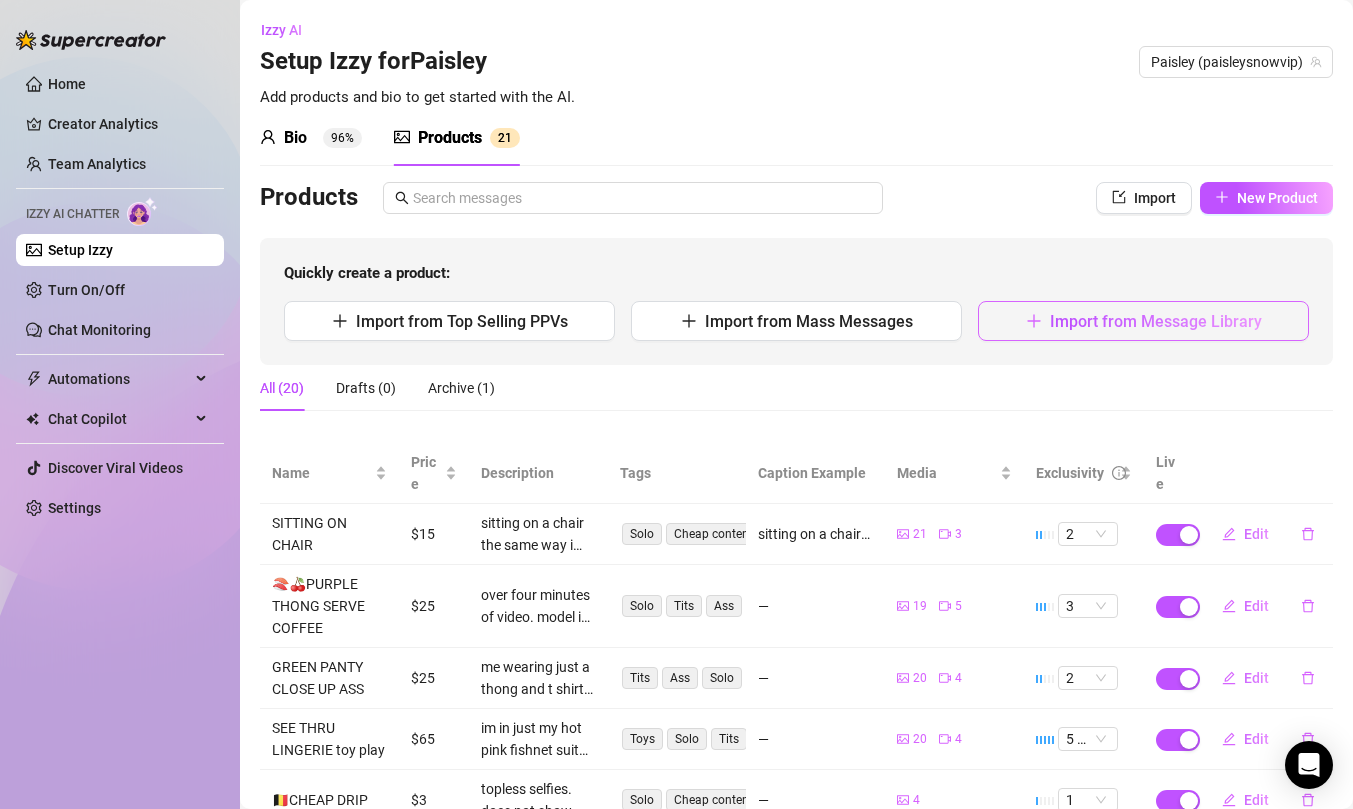 click on "Import from Message Library" at bounding box center (1156, 321) 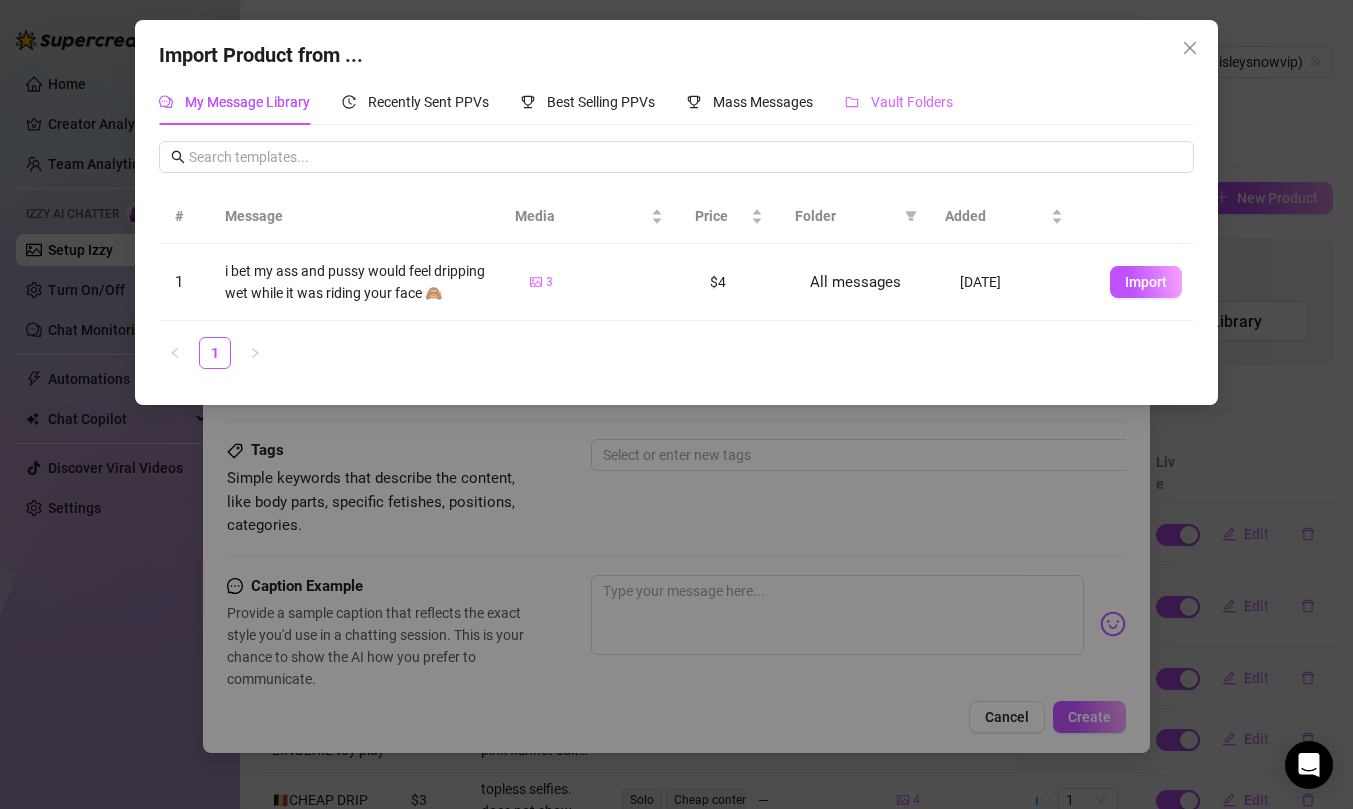 click on "Vault Folders" at bounding box center (899, 102) 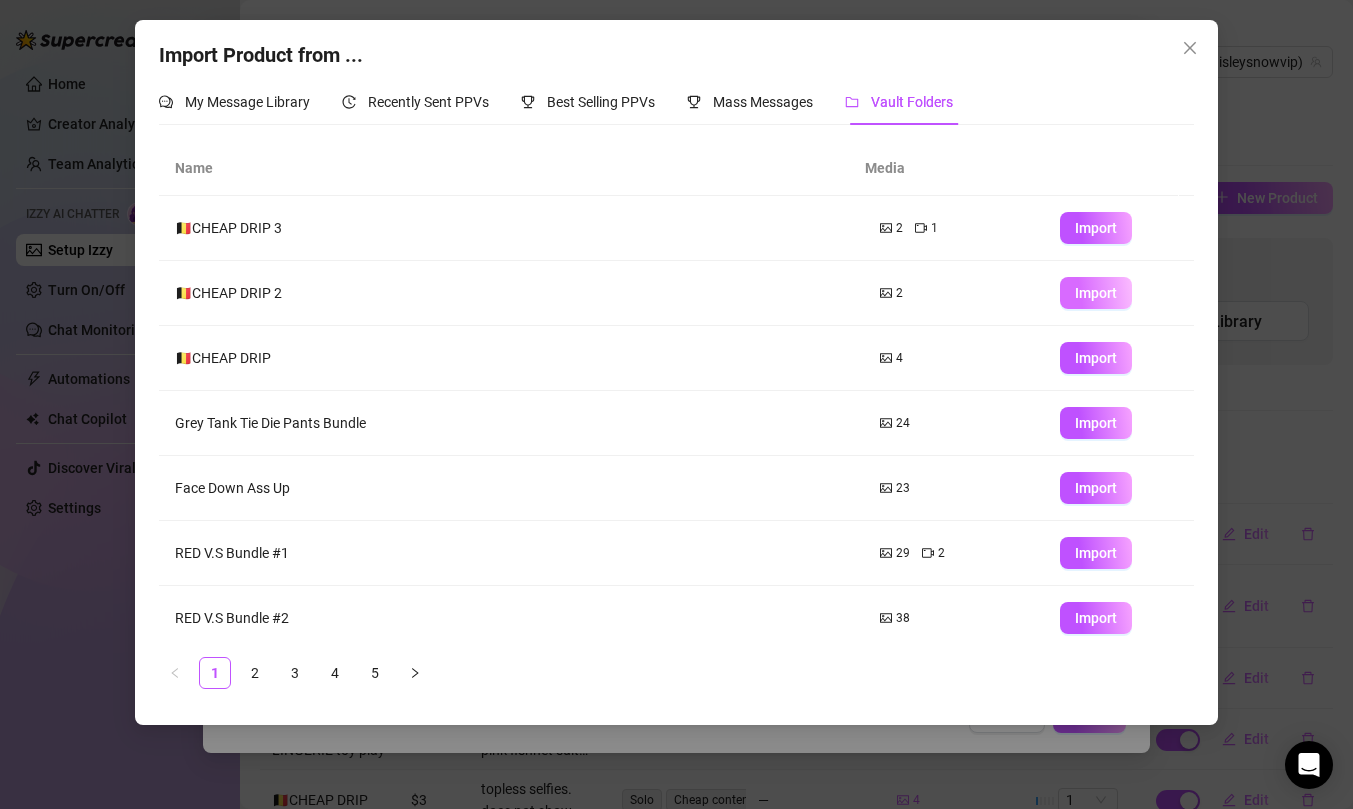 click on "Import" at bounding box center [1096, 293] 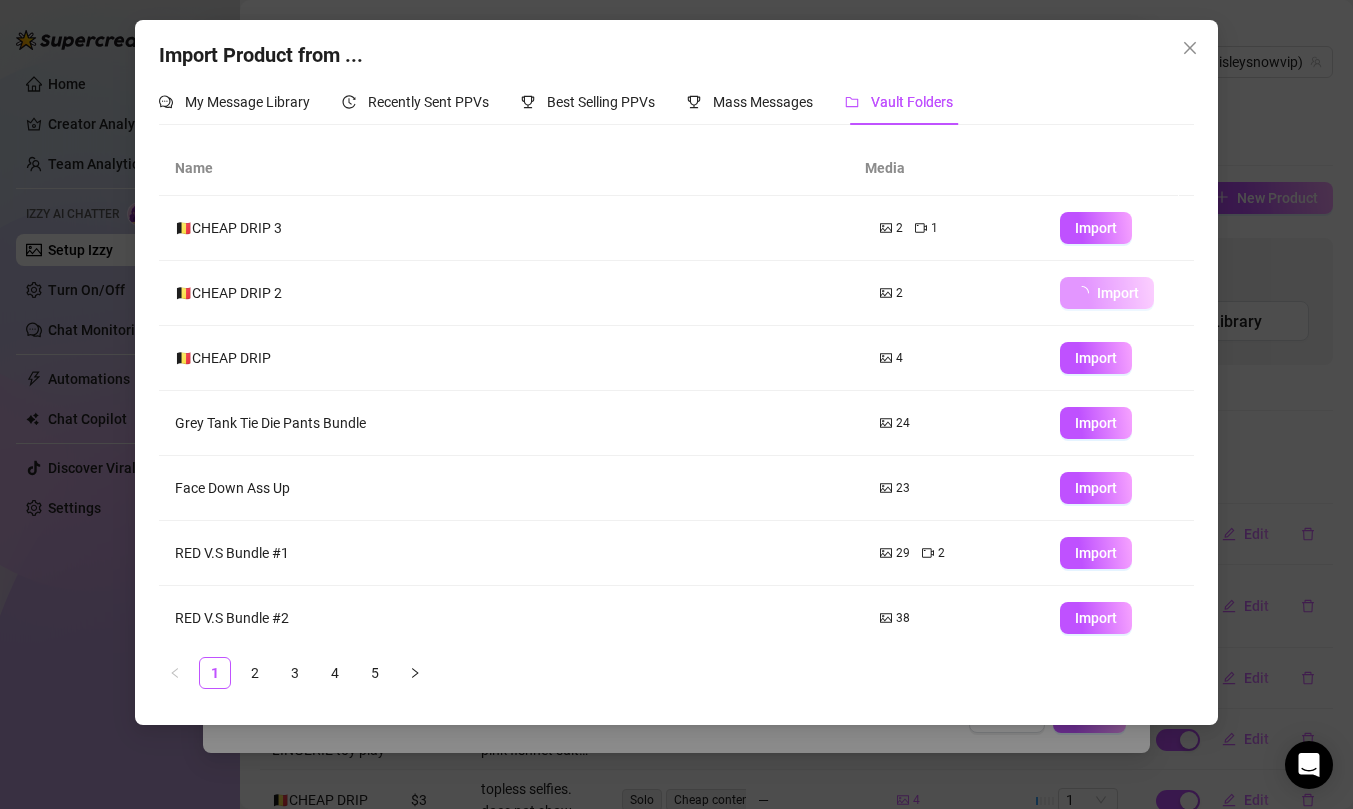 scroll, scrollTop: 596, scrollLeft: 0, axis: vertical 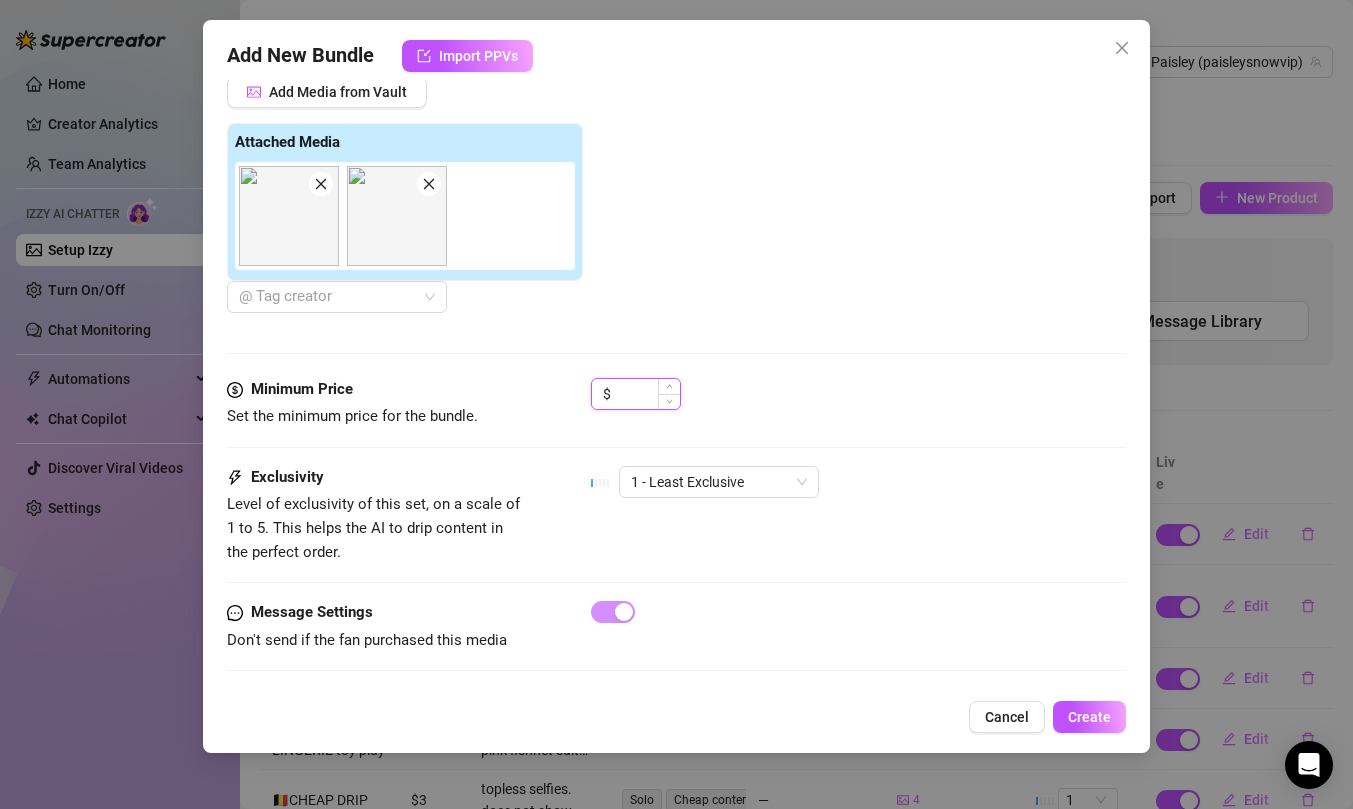 click at bounding box center [647, 394] 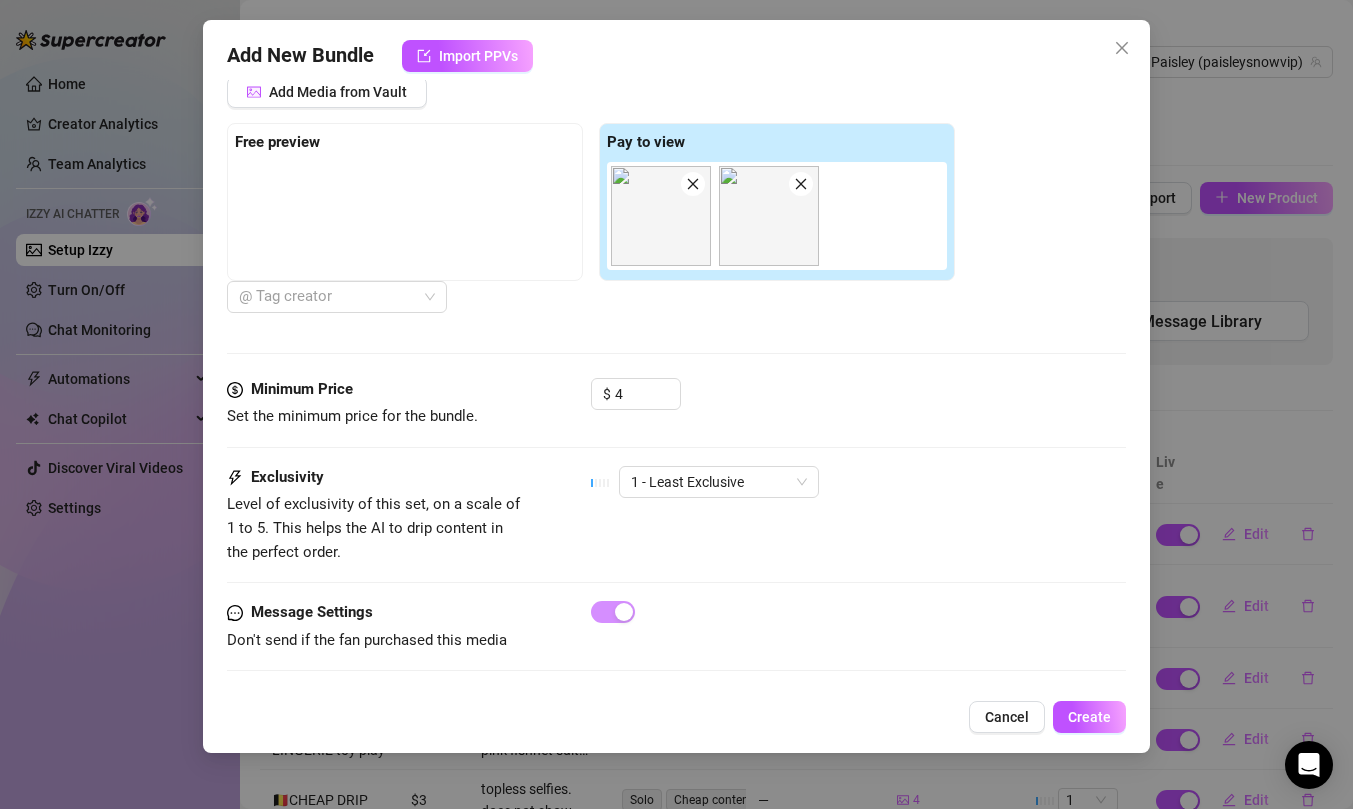 click on "$ 4" at bounding box center [858, 403] 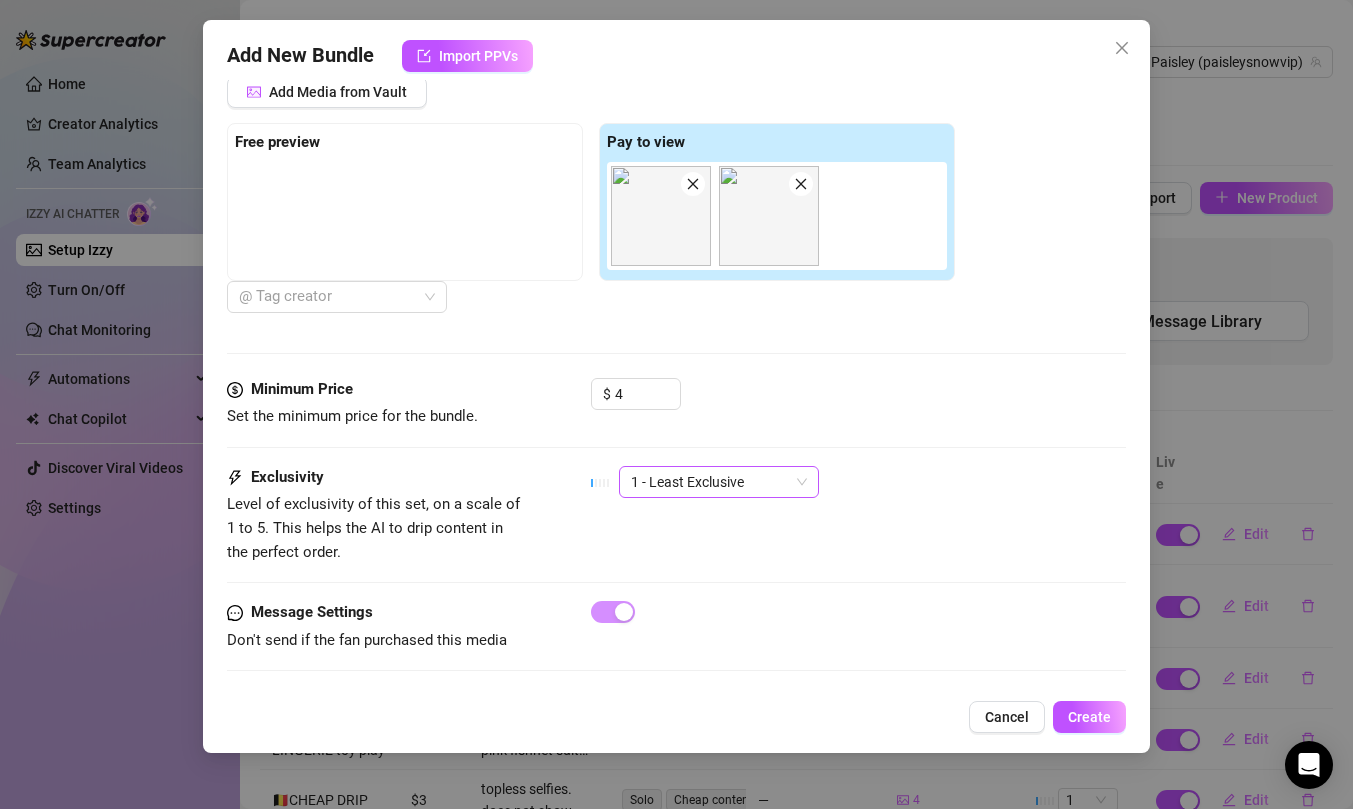 click on "1 - Least Exclusive" at bounding box center (719, 482) 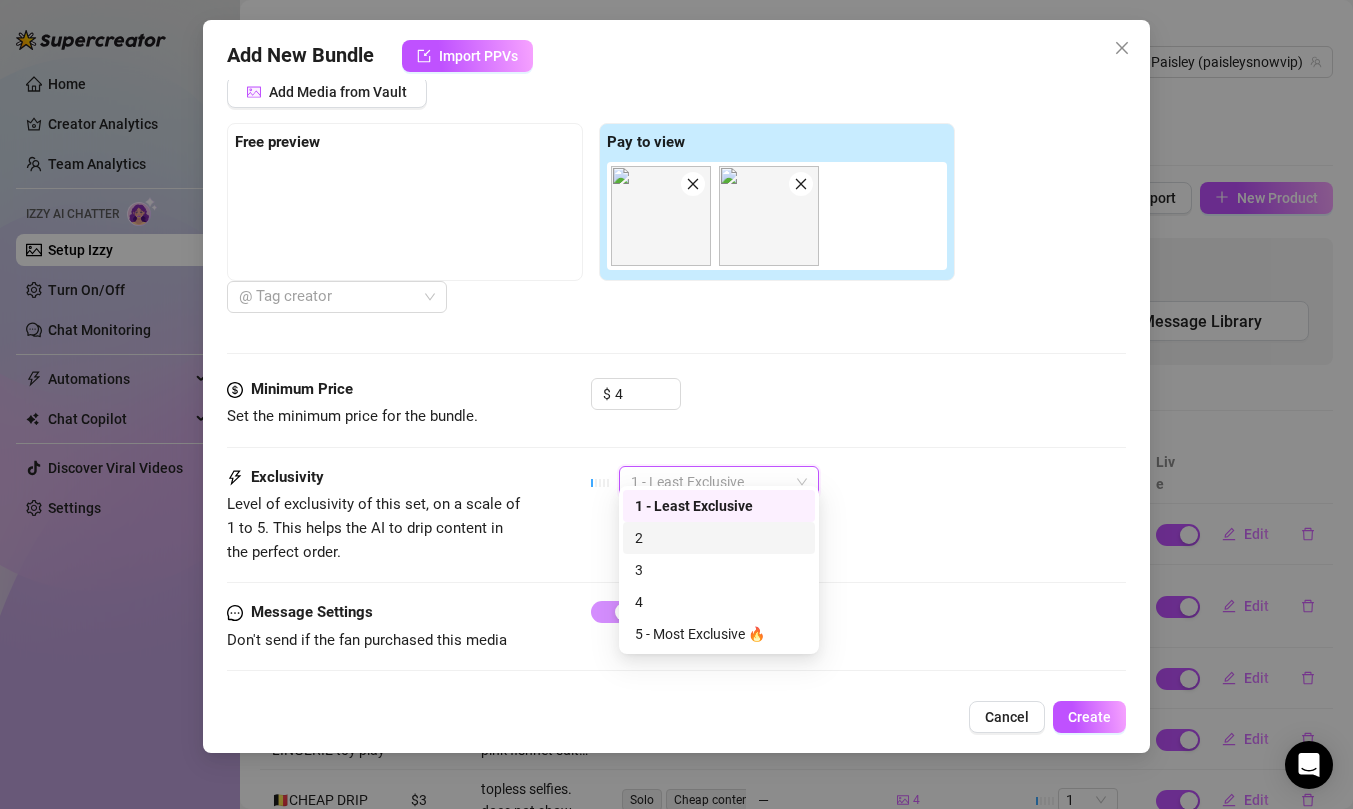 click on "2" at bounding box center [719, 538] 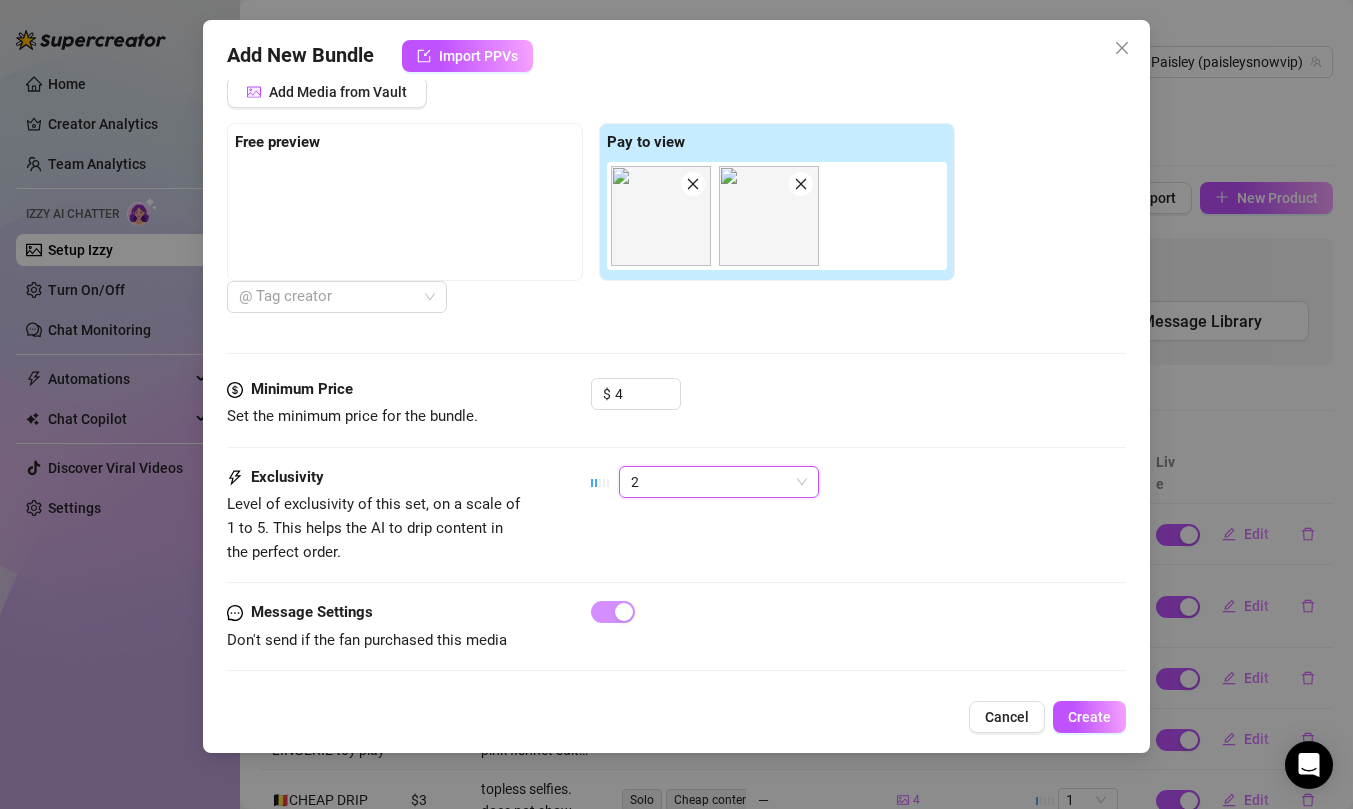 click on "Exclusivity Level of exclusivity of this set, on a scale of 1 to 5. This helps the AI to drip content in the perfect order. 2 2" at bounding box center [676, 515] 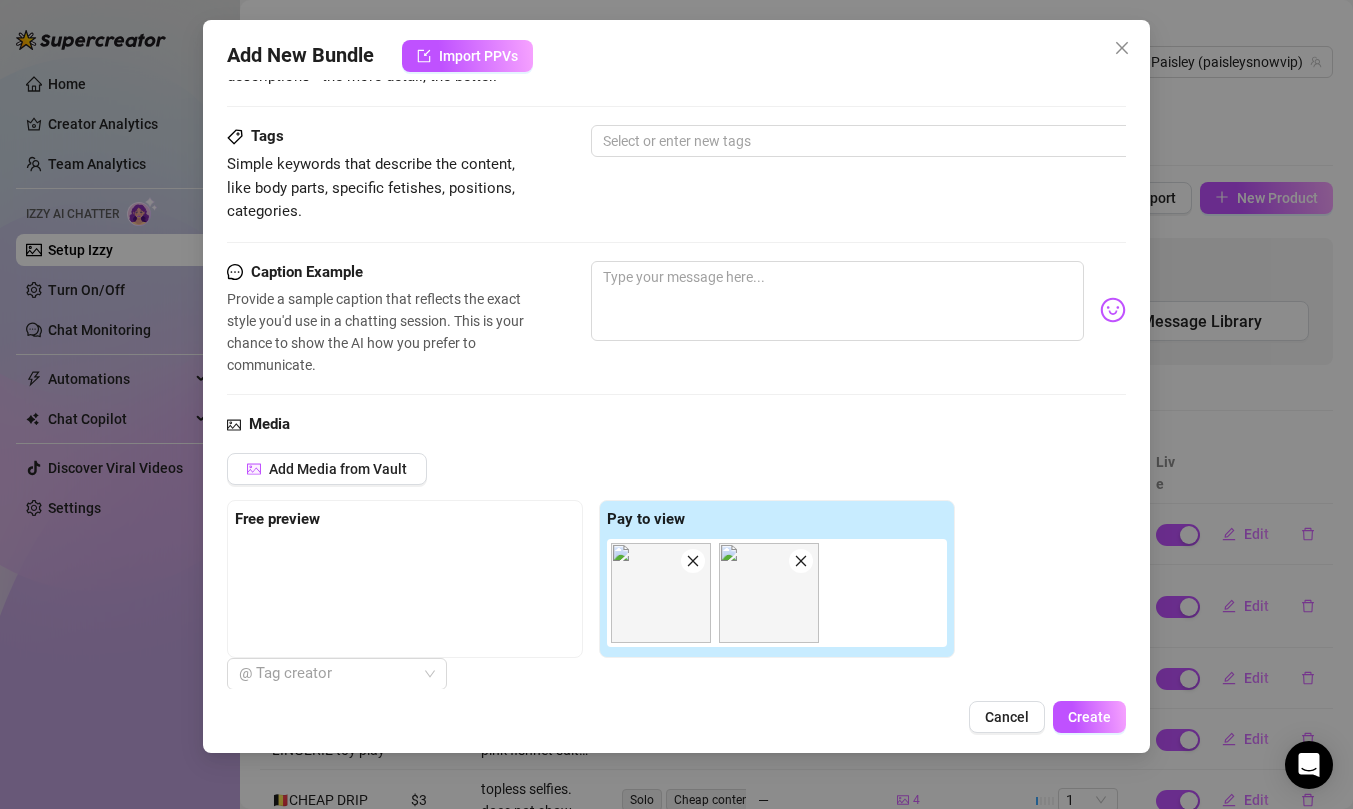 scroll, scrollTop: 0, scrollLeft: 0, axis: both 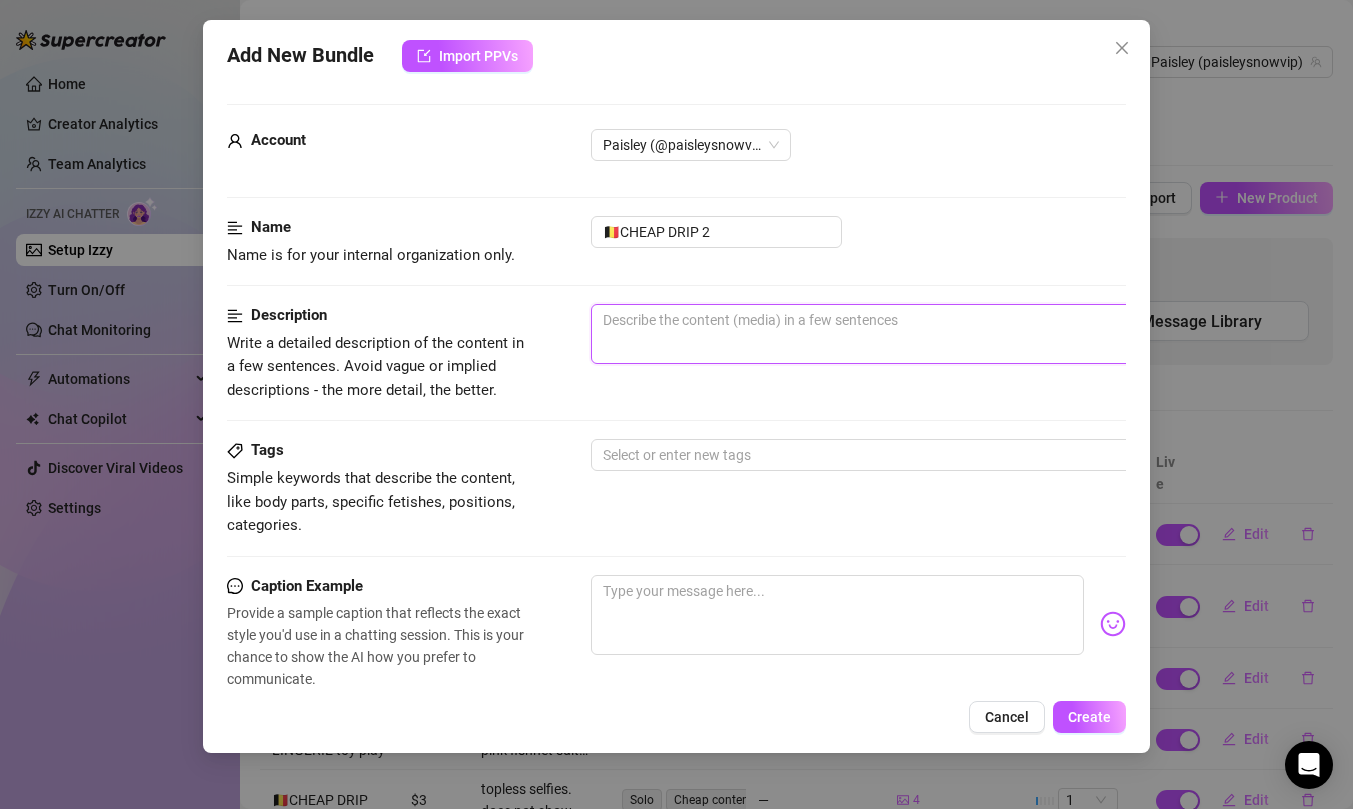 click at bounding box center (941, 334) 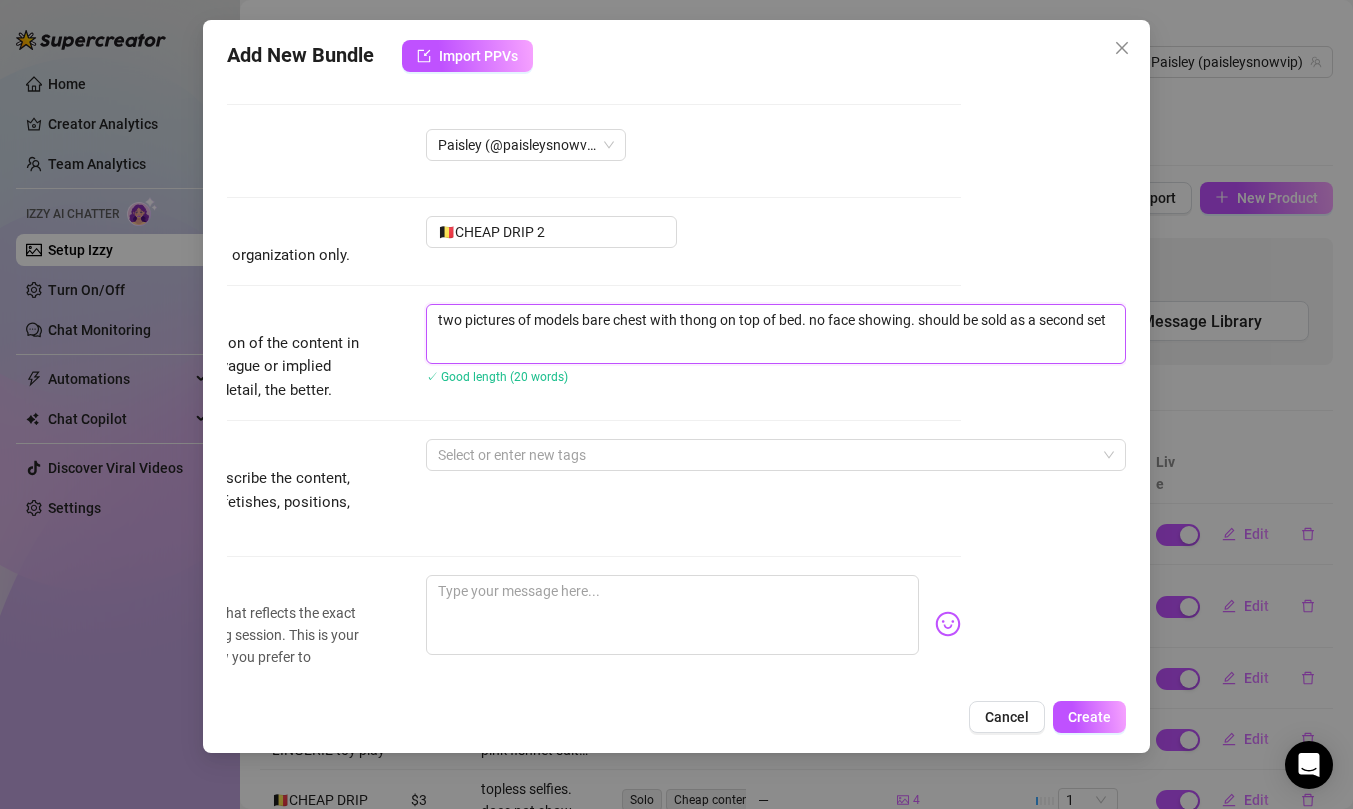 scroll, scrollTop: 0, scrollLeft: 168, axis: horizontal 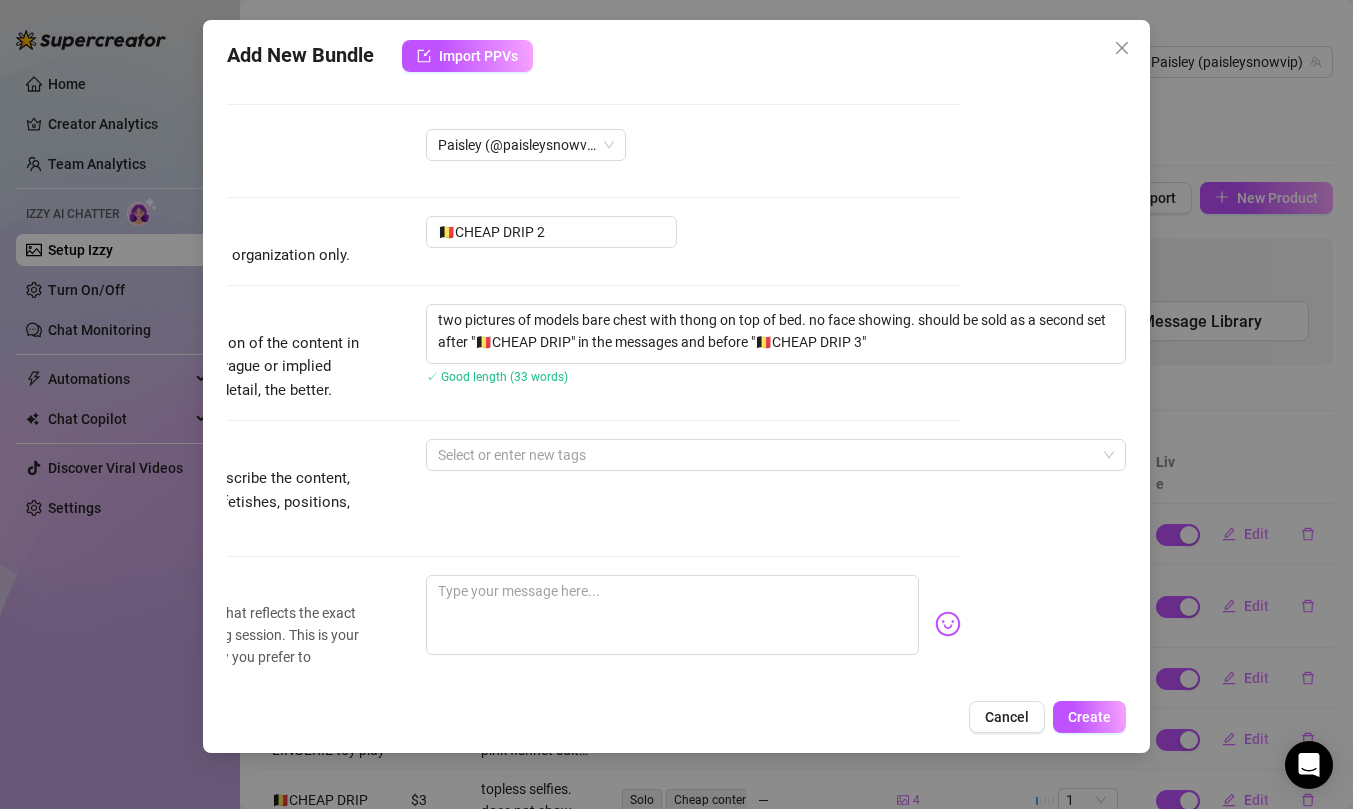 click on "Description Write a detailed description of the content in a few sentences. Avoid vague or implied descriptions - the more detail, the better. two pictures of models bare chest with thong on top of bed. no face showing. should be sold as a second set after "🇧🇪CHEAP DRIP" in the messages and before "🇧🇪CHEAP DRIP 3"  ✓ Good length (33 words)" at bounding box center (511, 371) 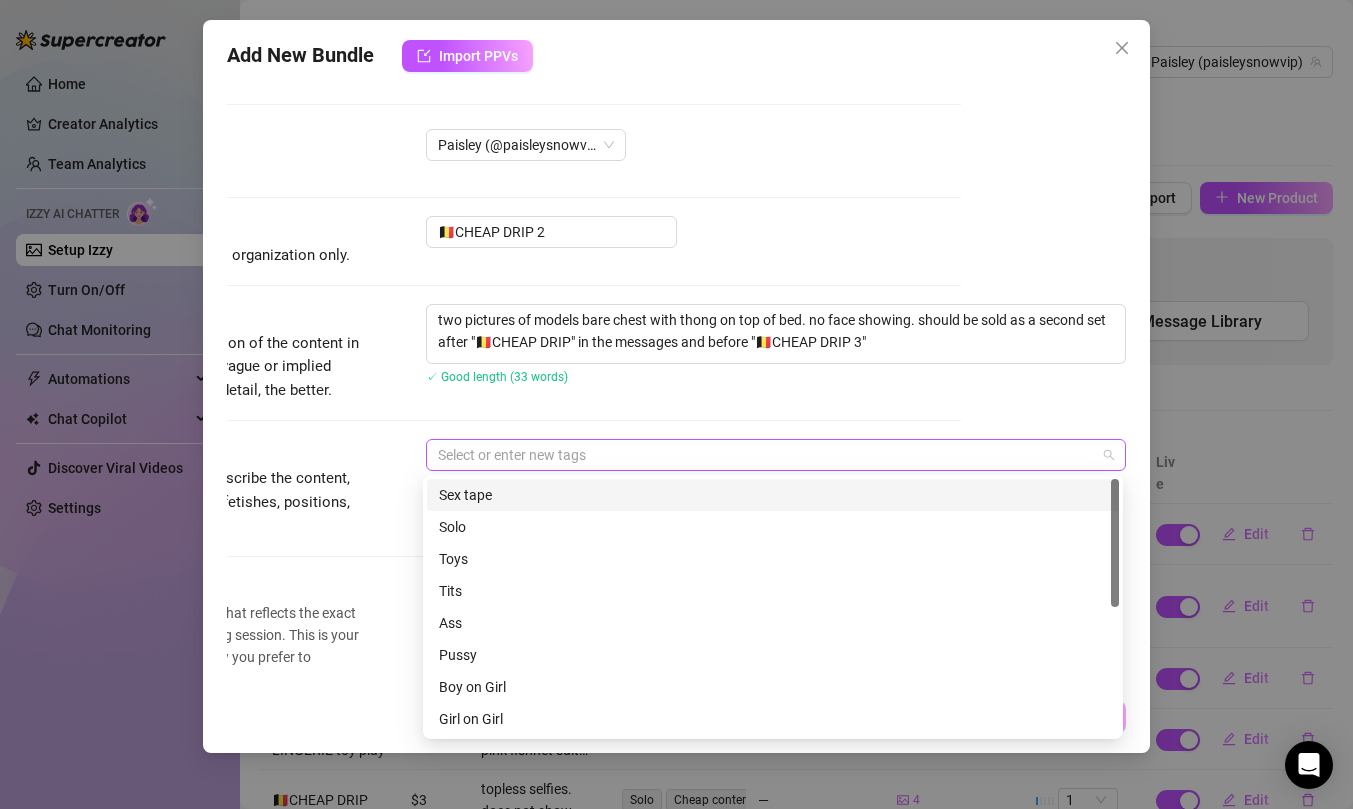 click at bounding box center [765, 455] 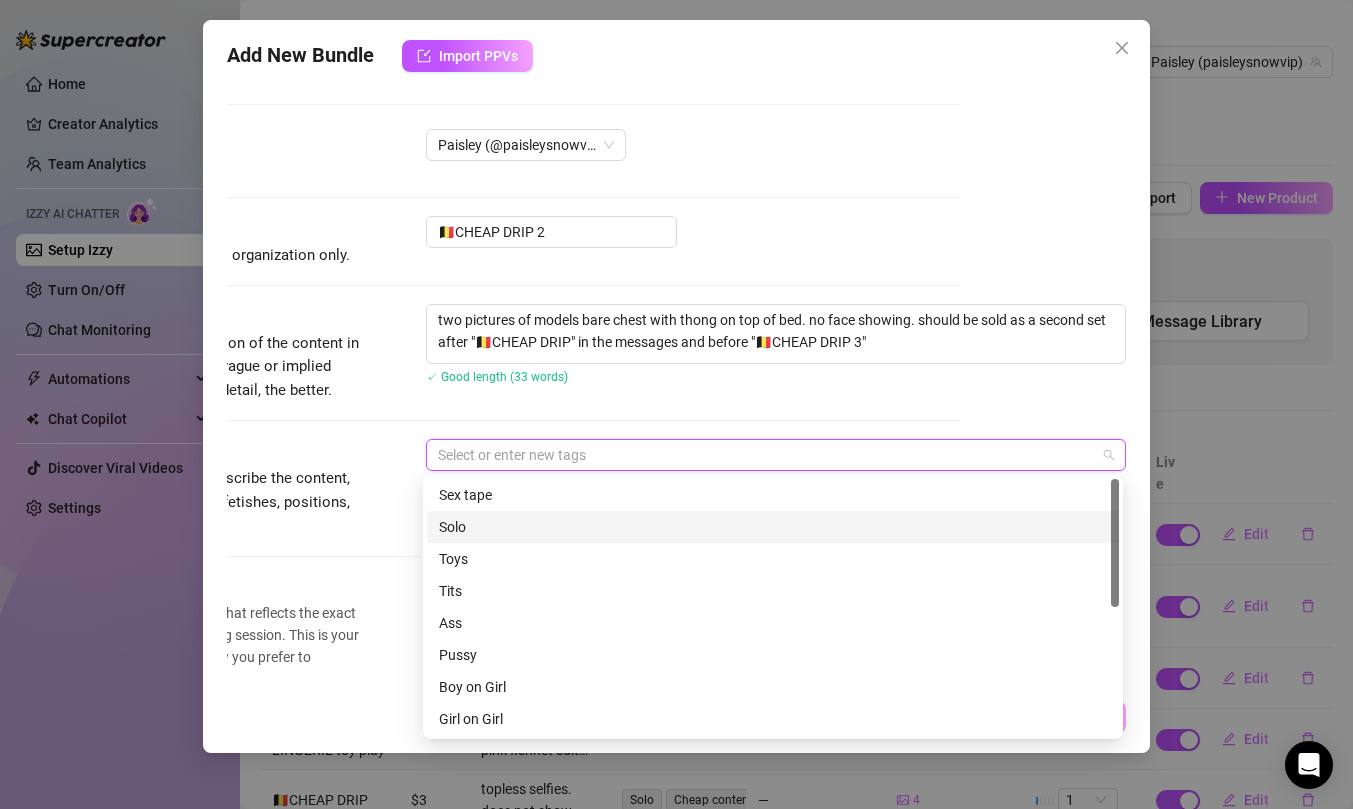 click on "Solo" at bounding box center (773, 527) 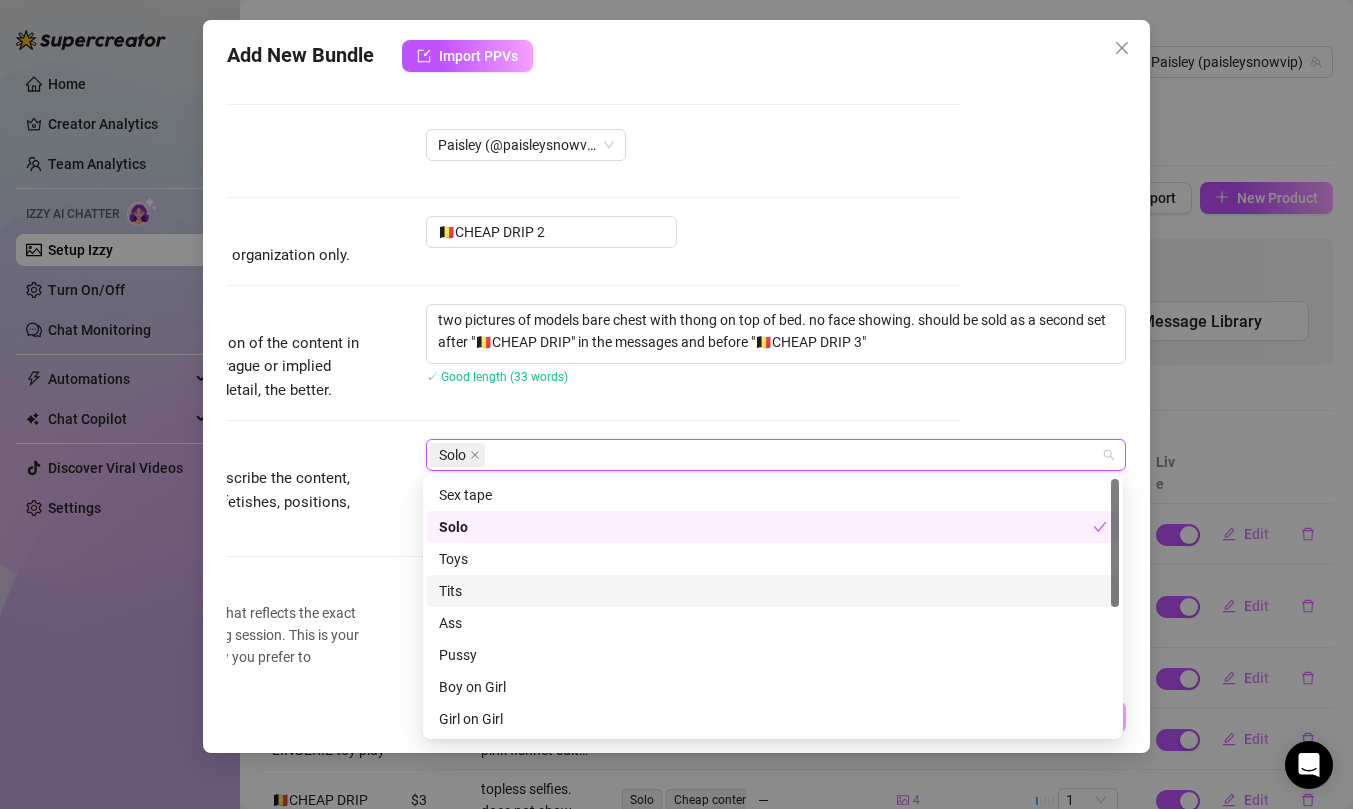 click on "Tits" at bounding box center (773, 591) 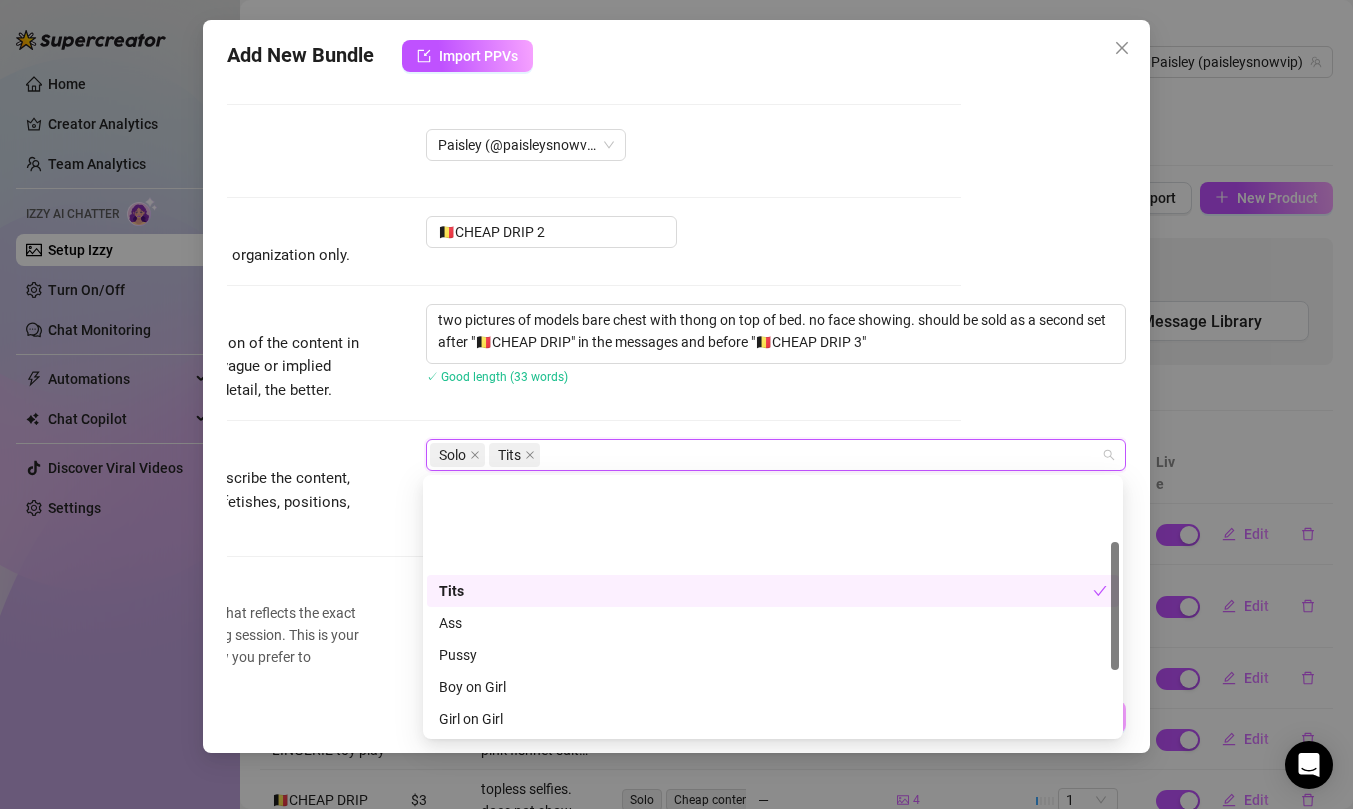 scroll, scrollTop: 256, scrollLeft: 0, axis: vertical 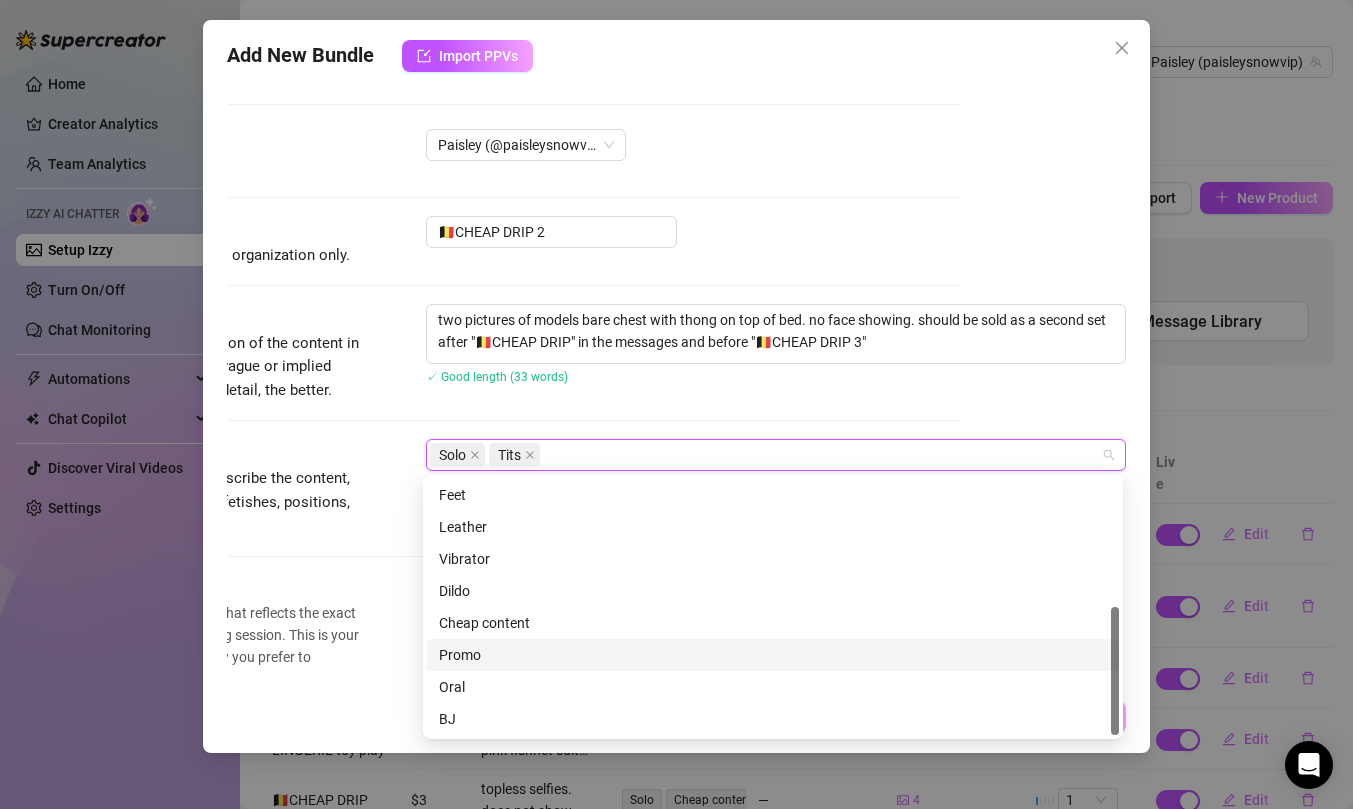 click on "Promo" at bounding box center [773, 655] 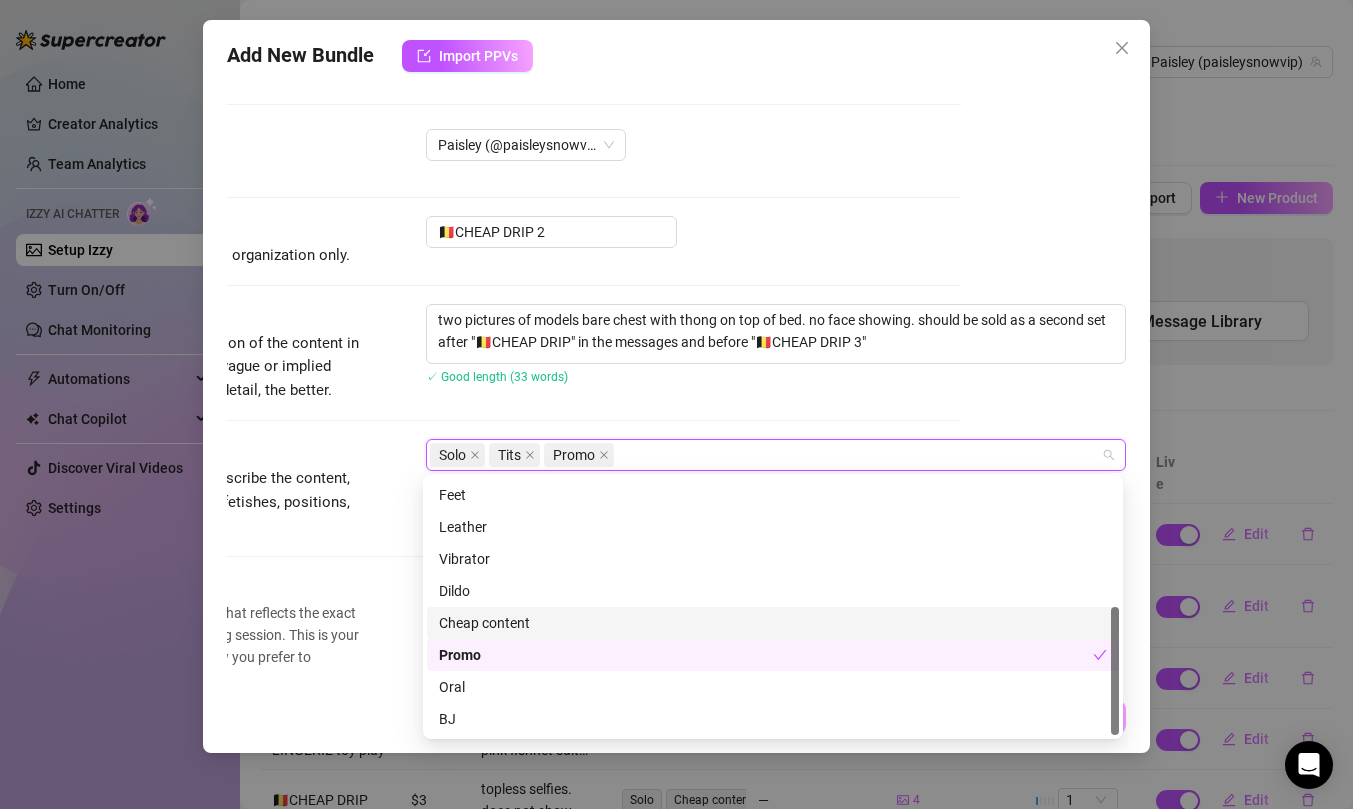 click on "Cheap content" at bounding box center (773, 623) 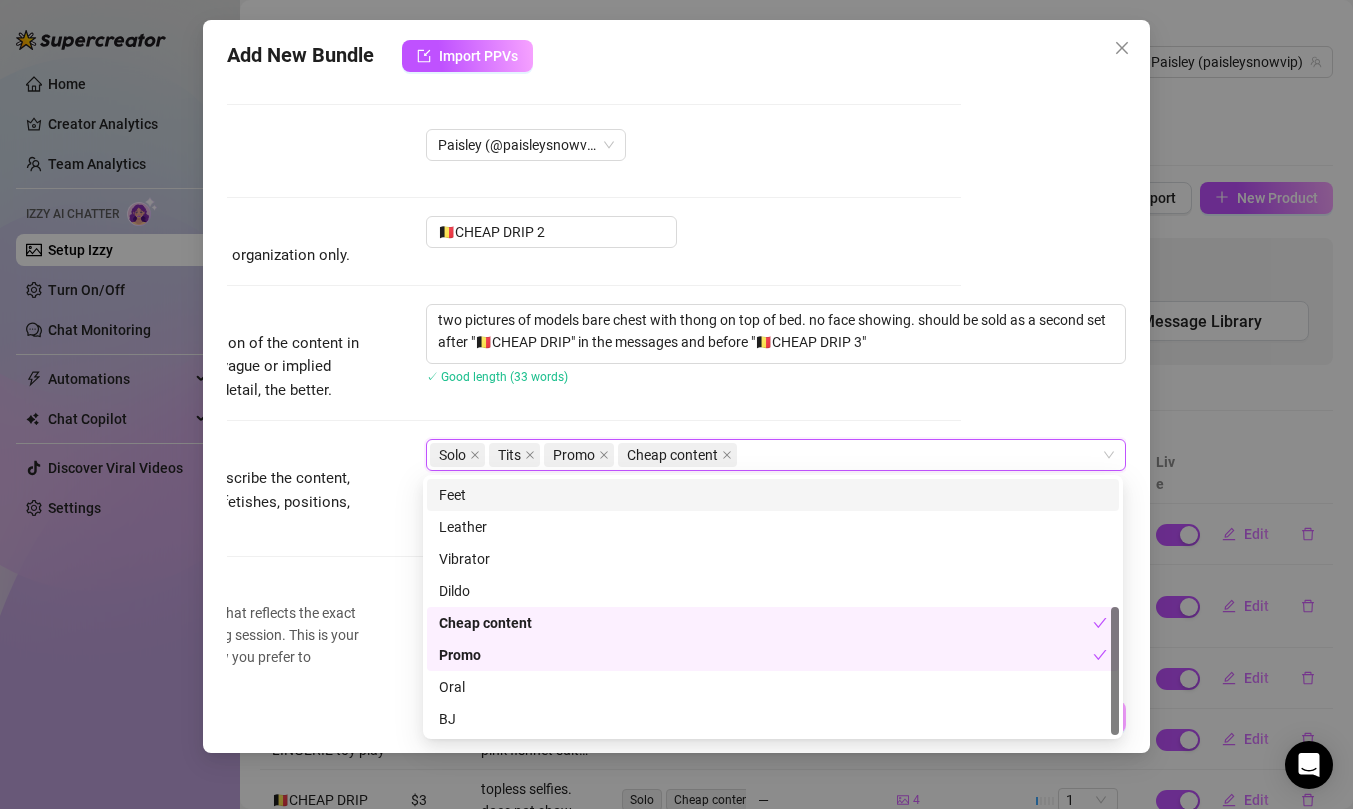 click on "Description Write a detailed description of the content in a few sentences. Avoid vague or implied descriptions - the more detail, the better. two pictures of models bare chest with thong on top of bed. no face showing. should be sold as a second set after "🇧🇪CHEAP DRIP" in the messages and before "🇧🇪CHEAP DRIP 3"  ✓ Good length (33 words)" at bounding box center (511, 371) 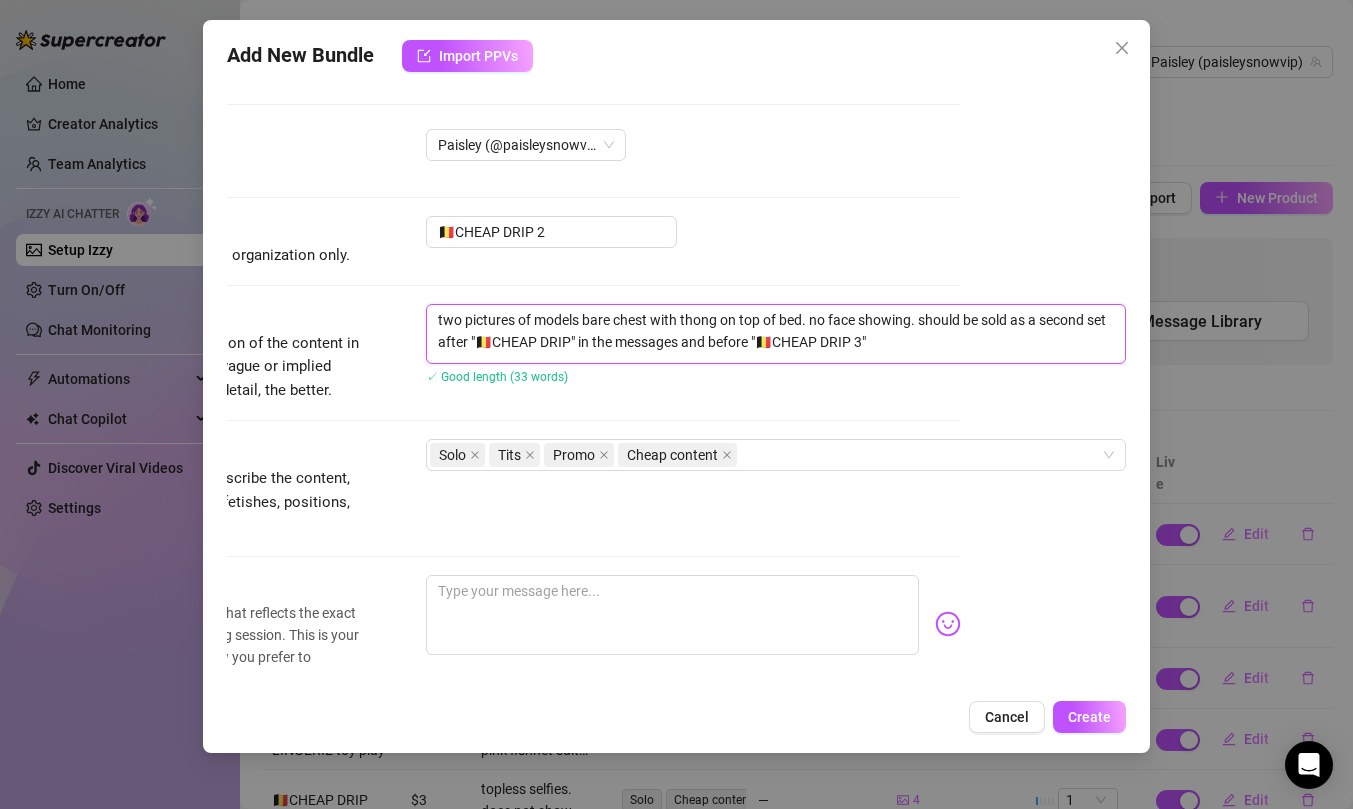 click on "two pictures of models bare chest with thong on top of bed. no face showing. should be sold as a second set after "🇧🇪CHEAP DRIP" in the messages and before "🇧🇪CHEAP DRIP 3"" at bounding box center (776, 334) 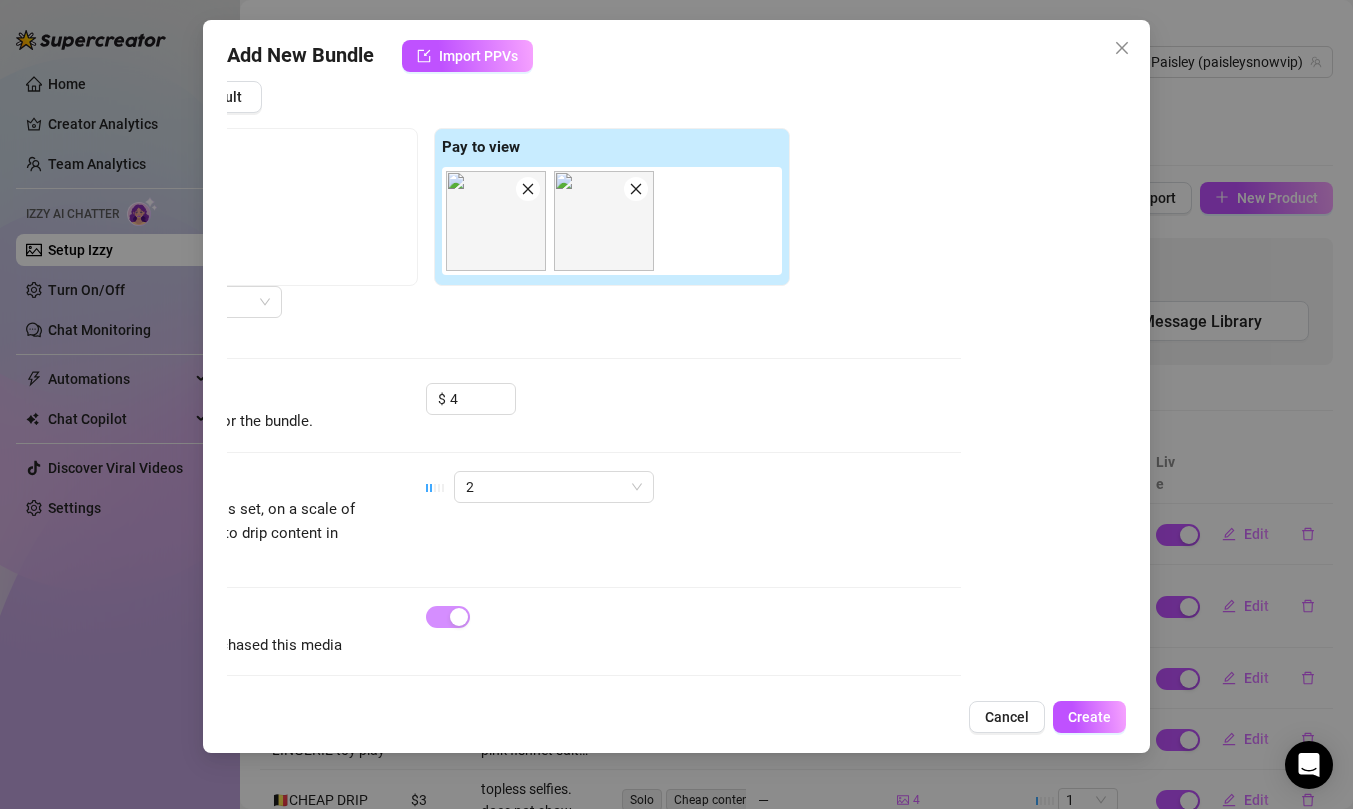 scroll, scrollTop: 706, scrollLeft: 168, axis: both 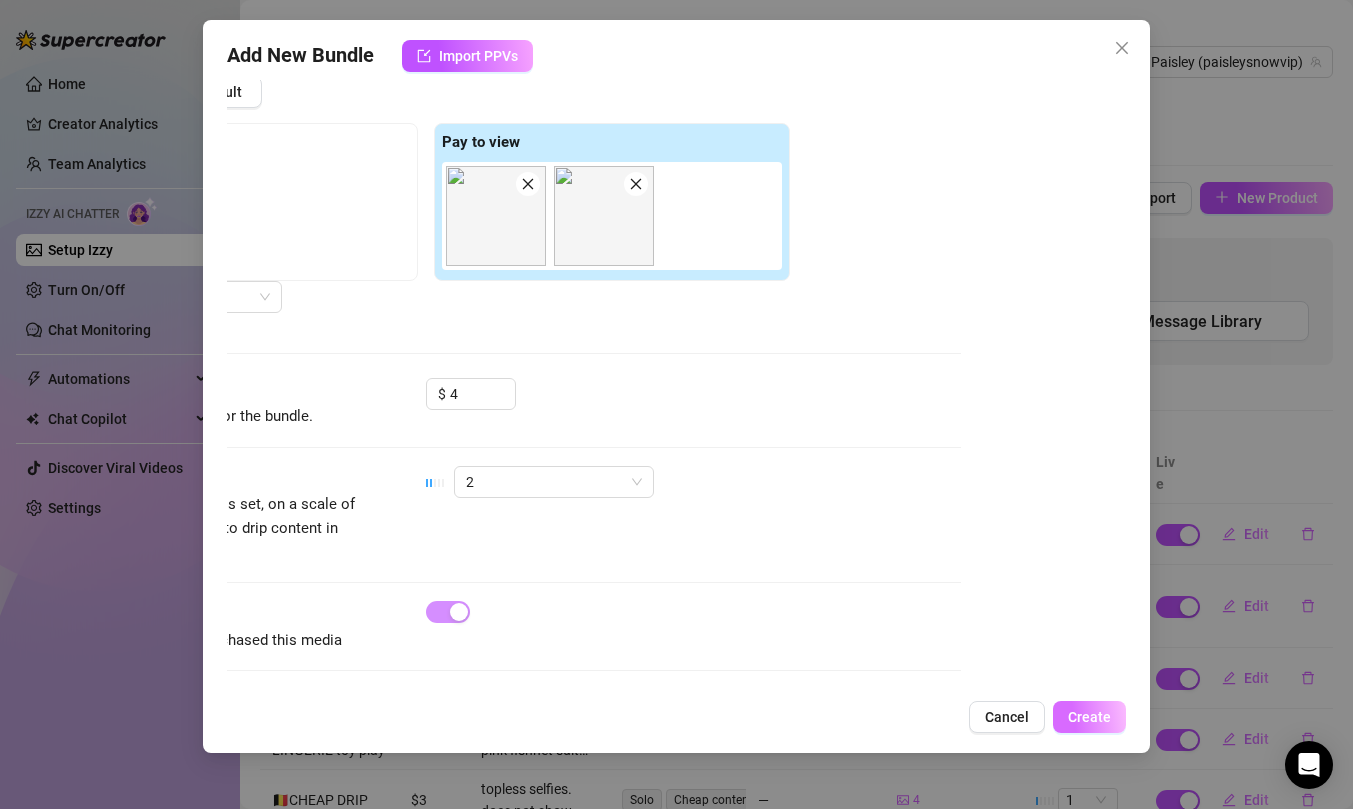 click on "Create" at bounding box center [1089, 717] 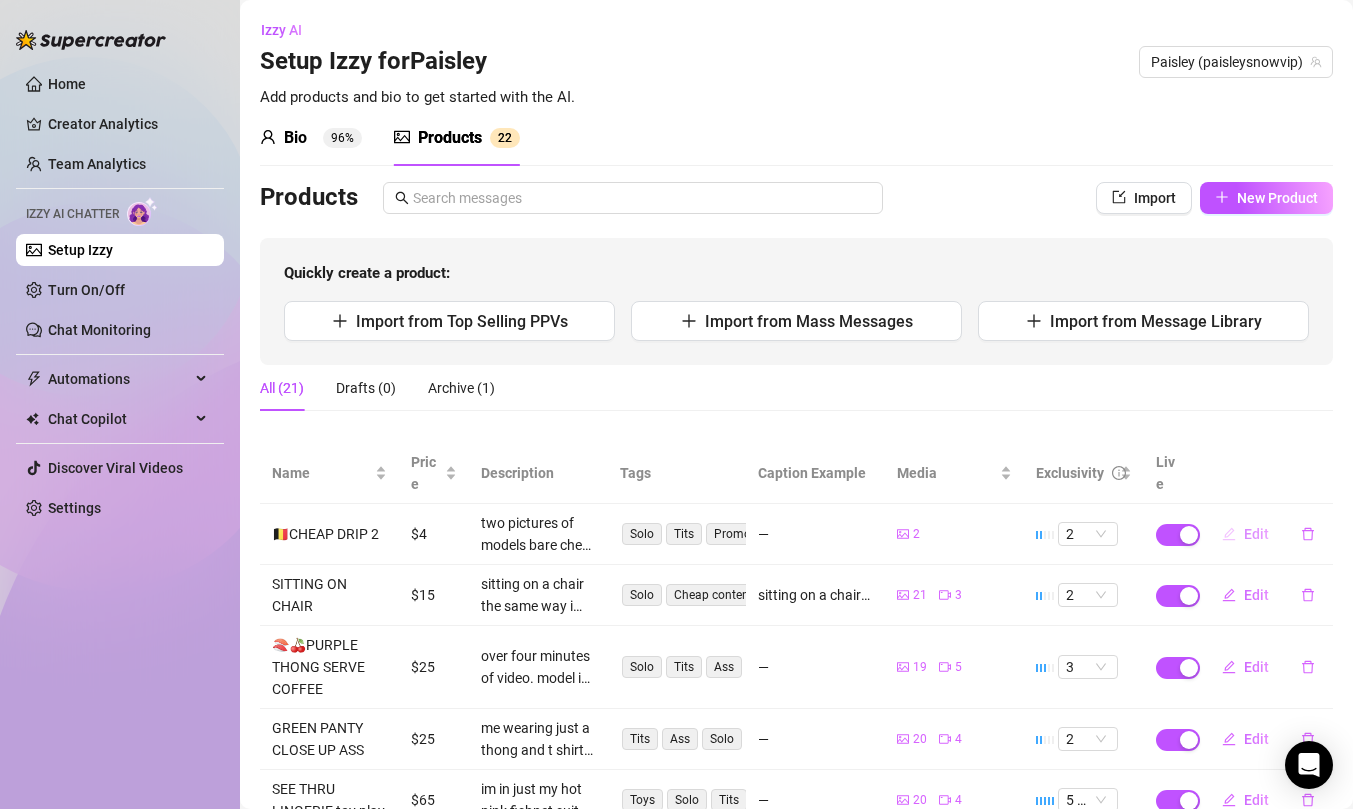 click on "Edit" at bounding box center [1256, 534] 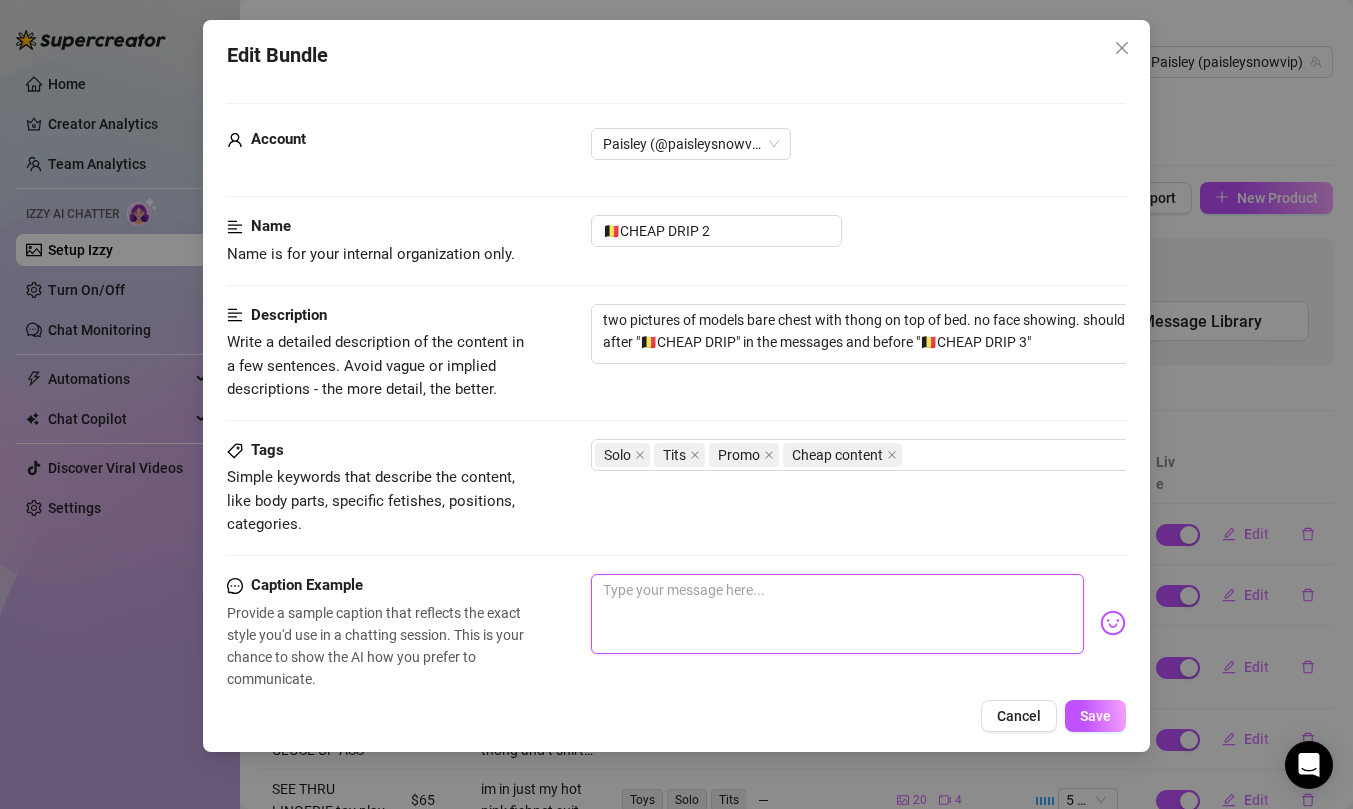 click at bounding box center [837, 614] 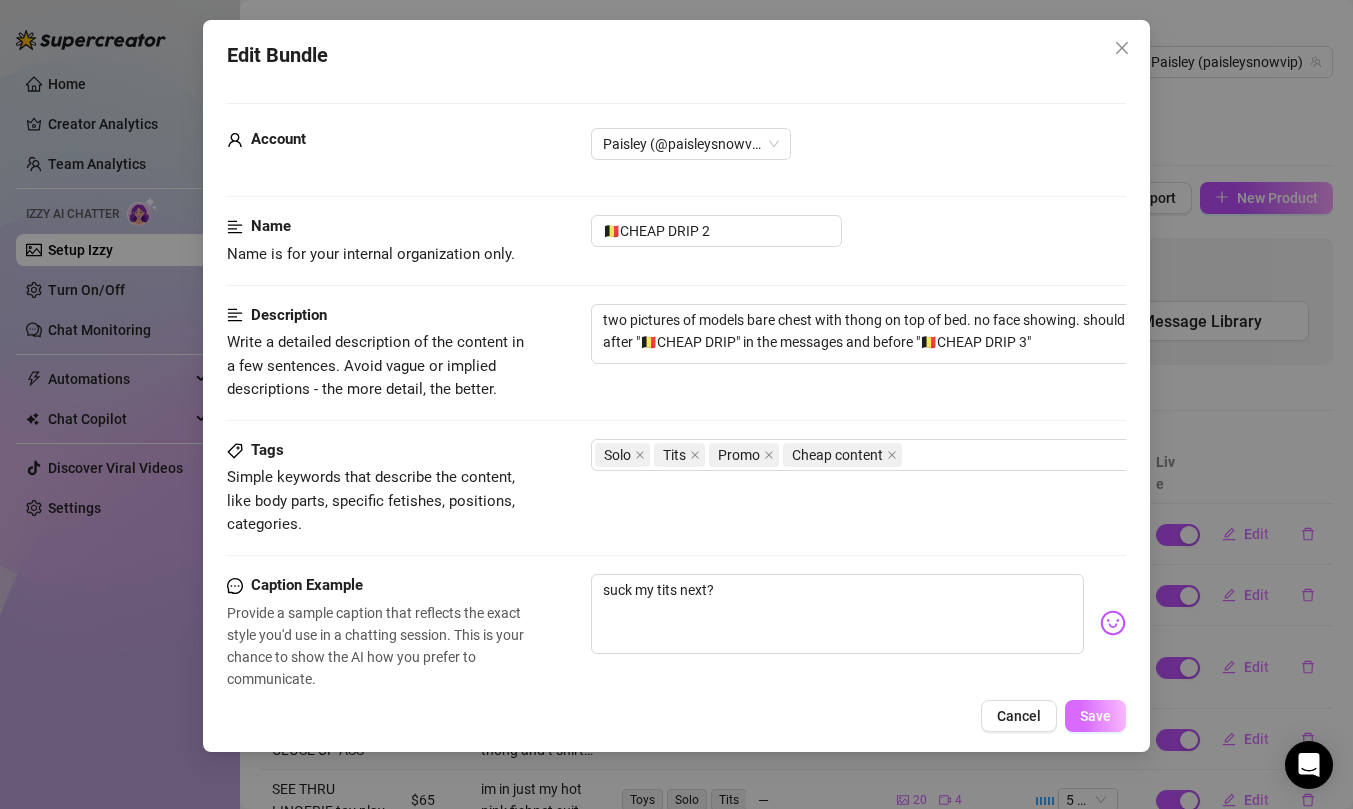 click on "Save" at bounding box center [1095, 716] 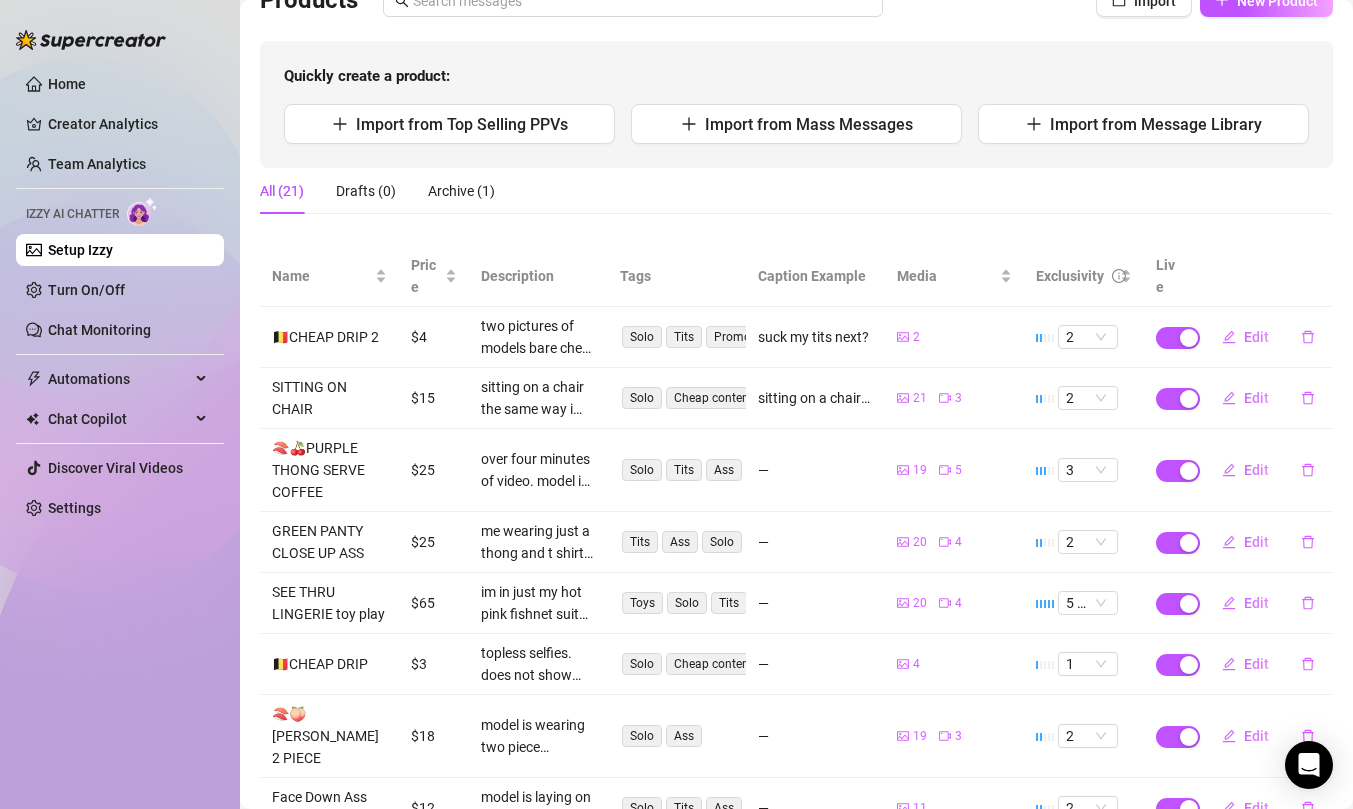 scroll, scrollTop: 146, scrollLeft: 0, axis: vertical 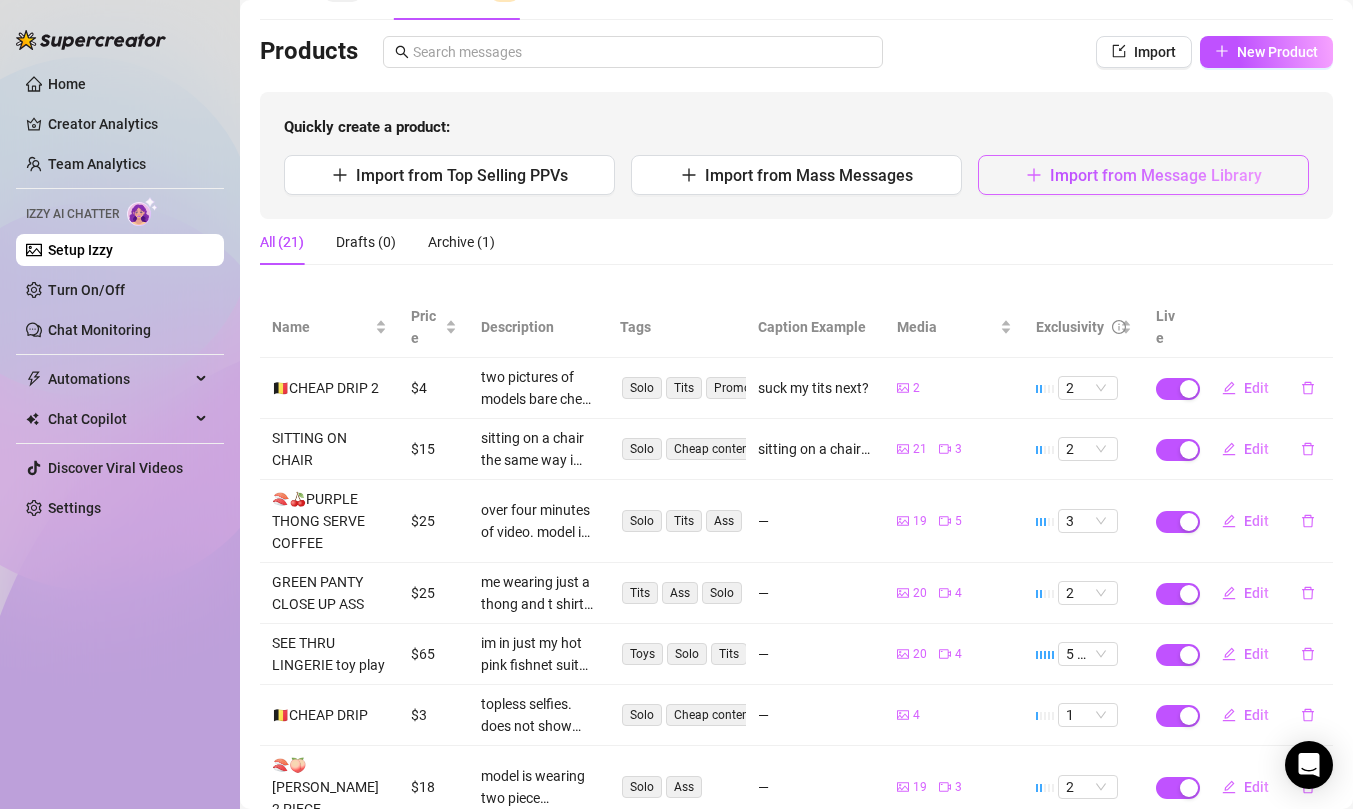 click on "Import from Message Library" at bounding box center [1156, 175] 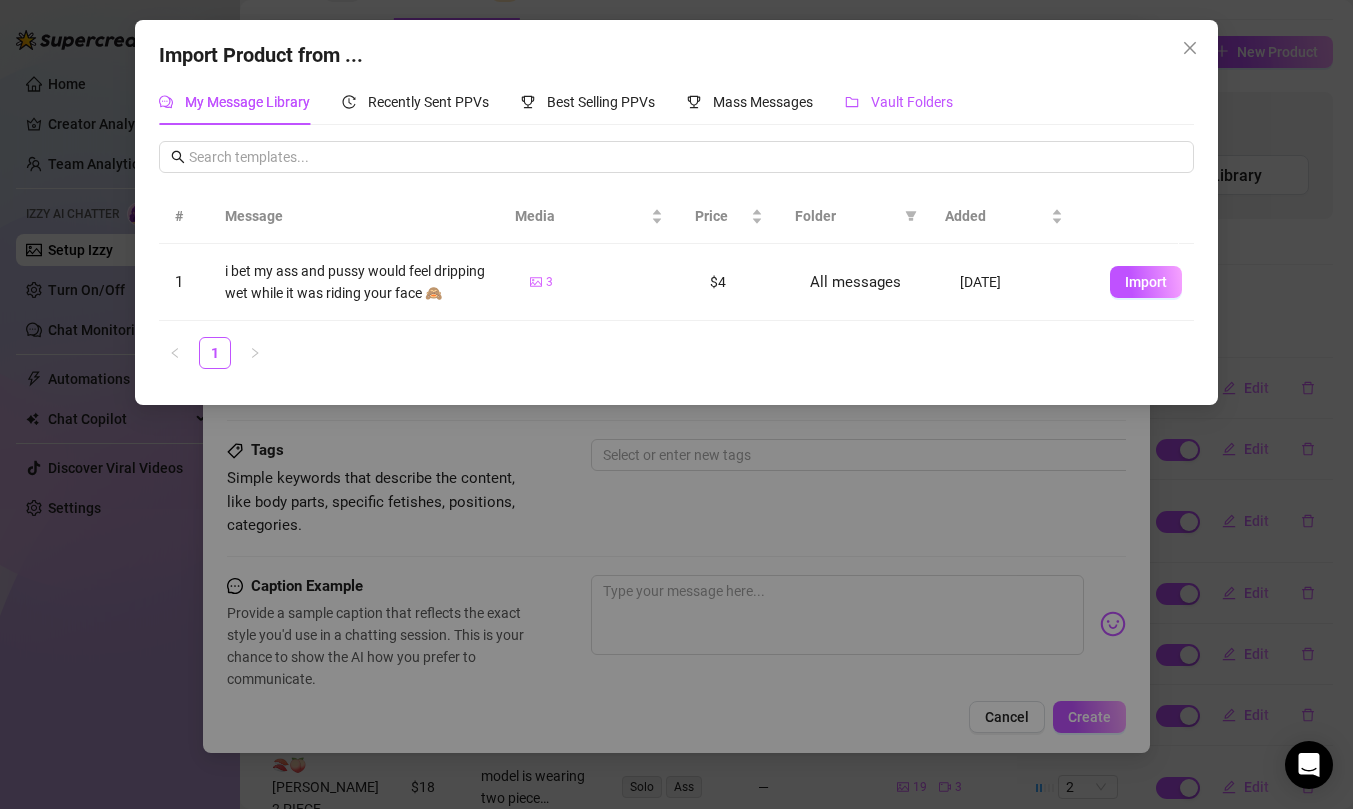 click on "Vault Folders" at bounding box center [899, 102] 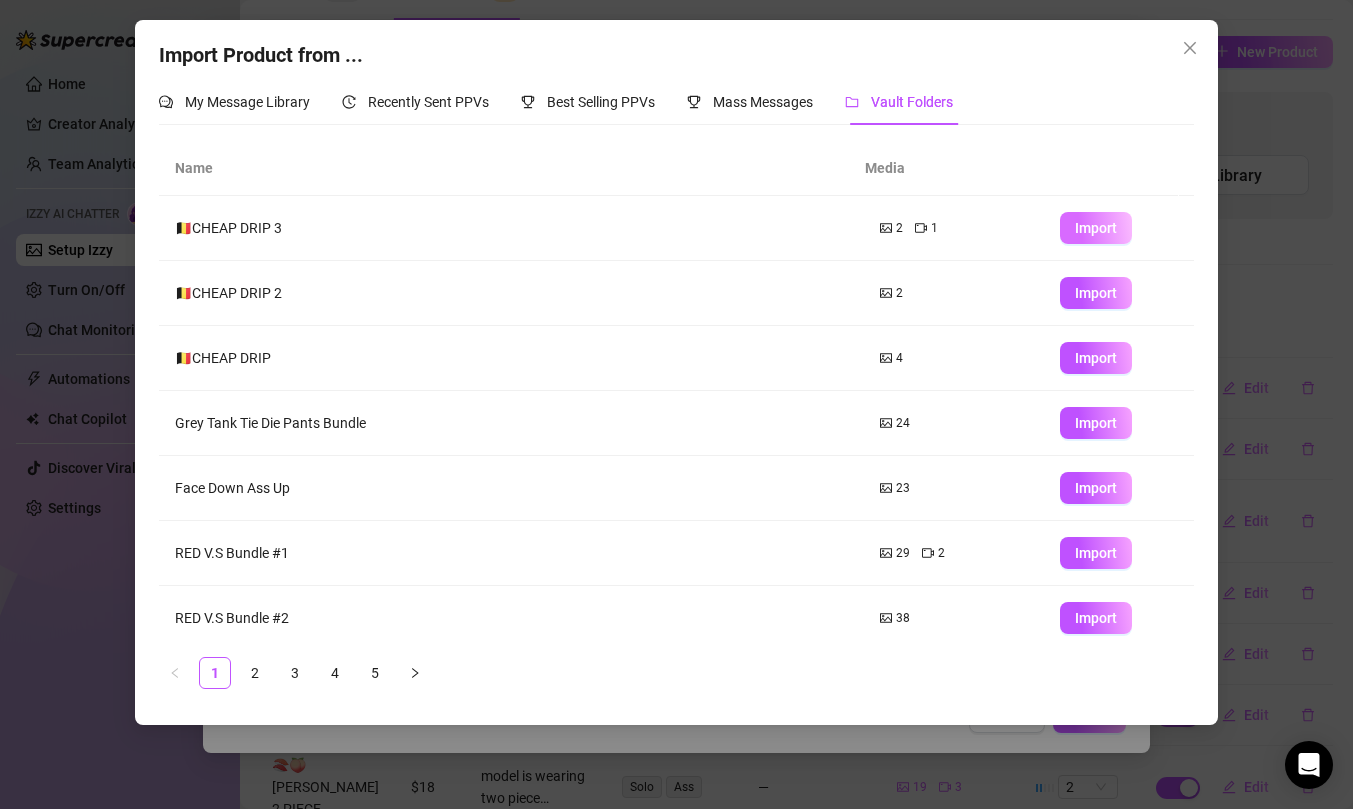 click on "Import" at bounding box center [1096, 228] 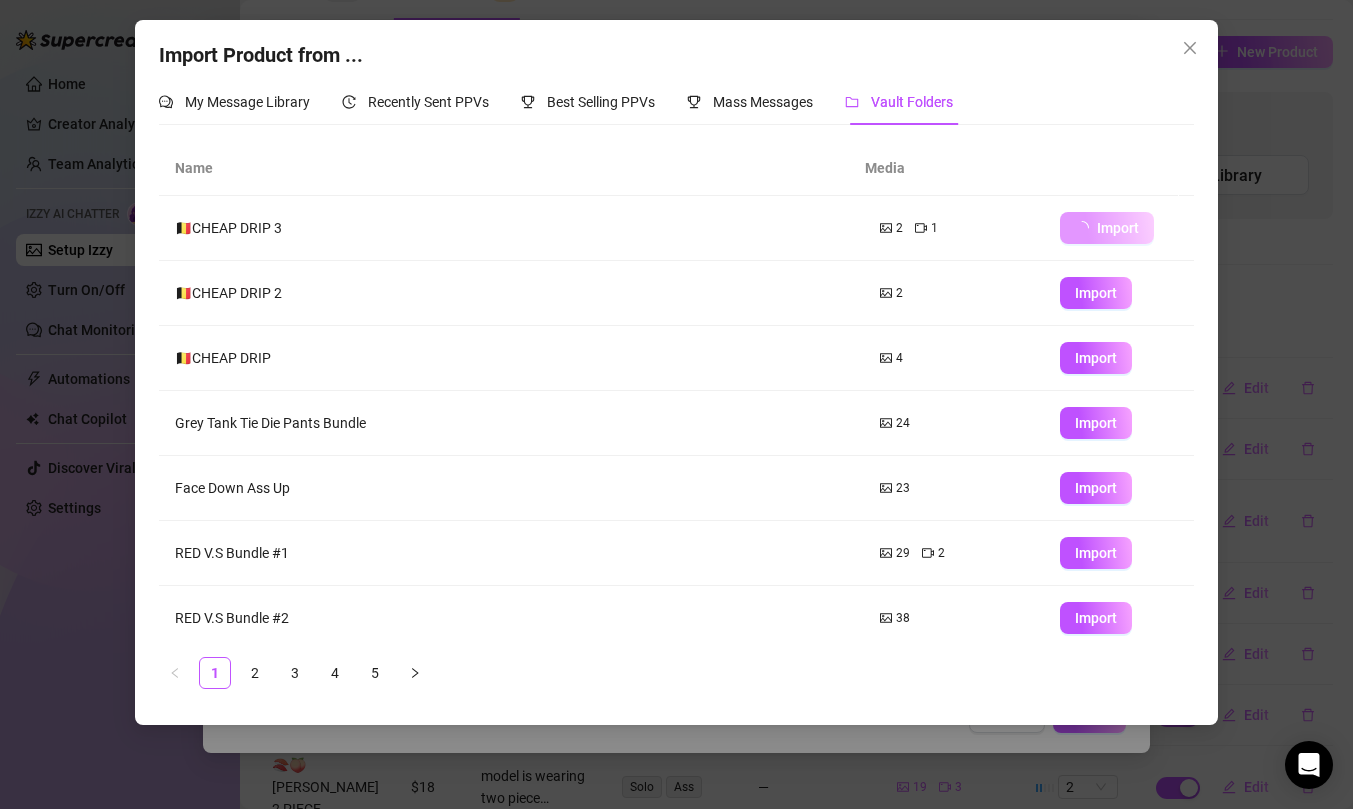 scroll, scrollTop: 596, scrollLeft: 0, axis: vertical 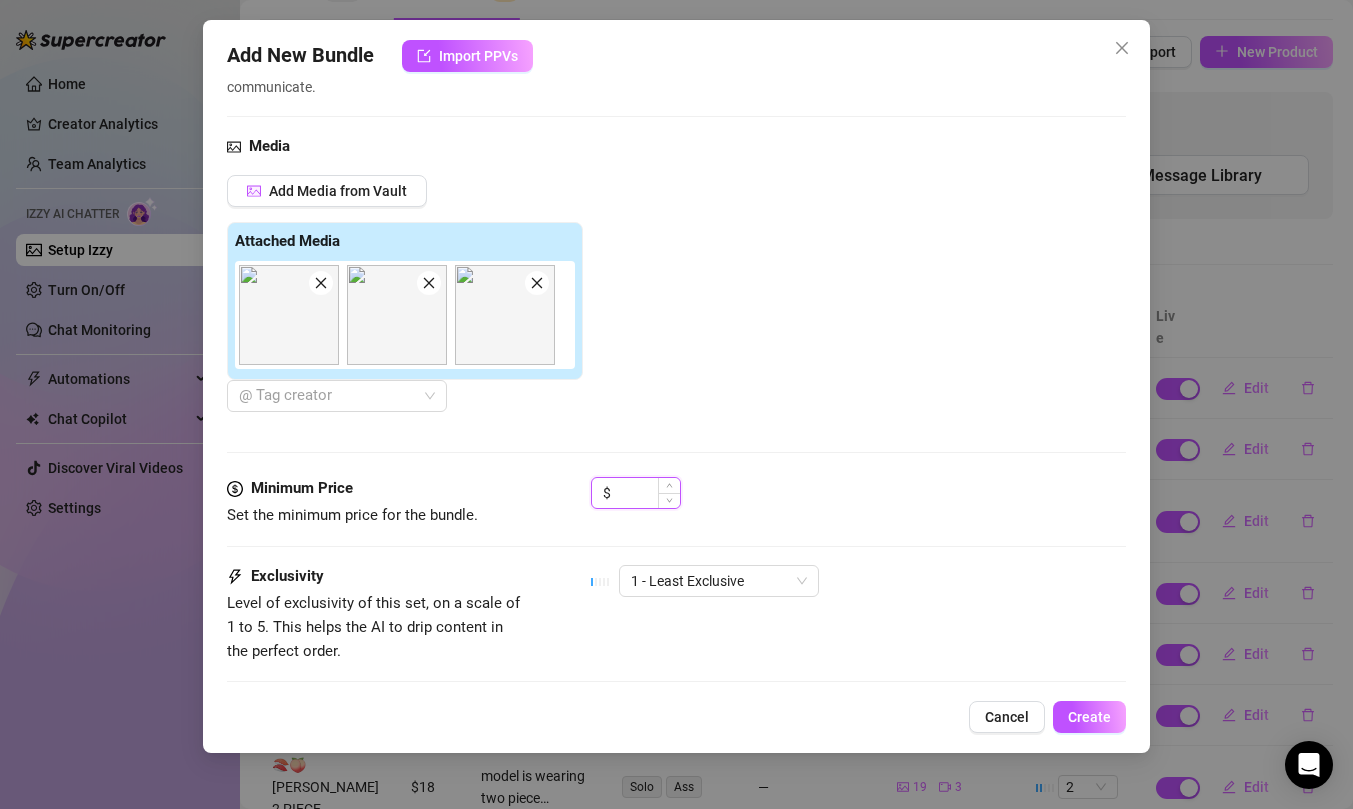 click at bounding box center [647, 493] 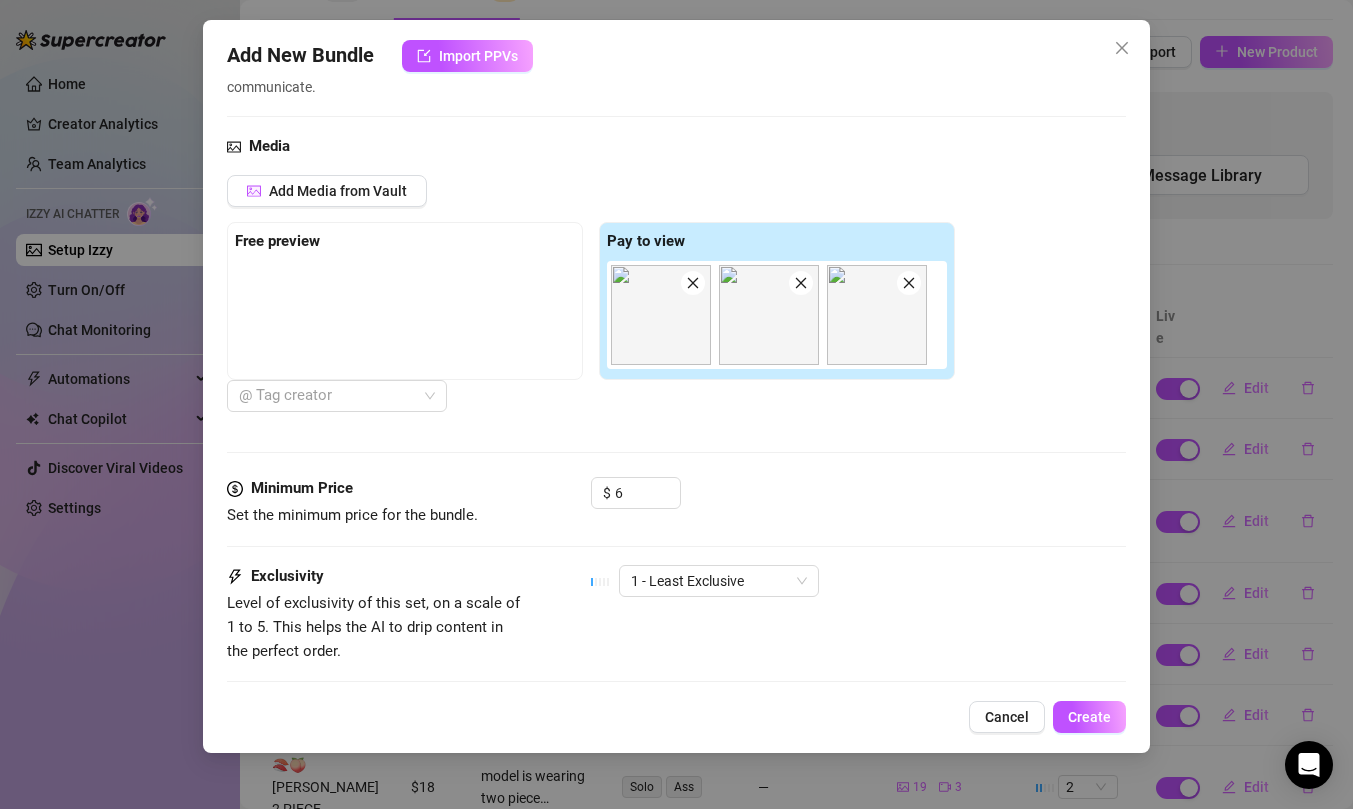 click on "$ 6" at bounding box center [858, 502] 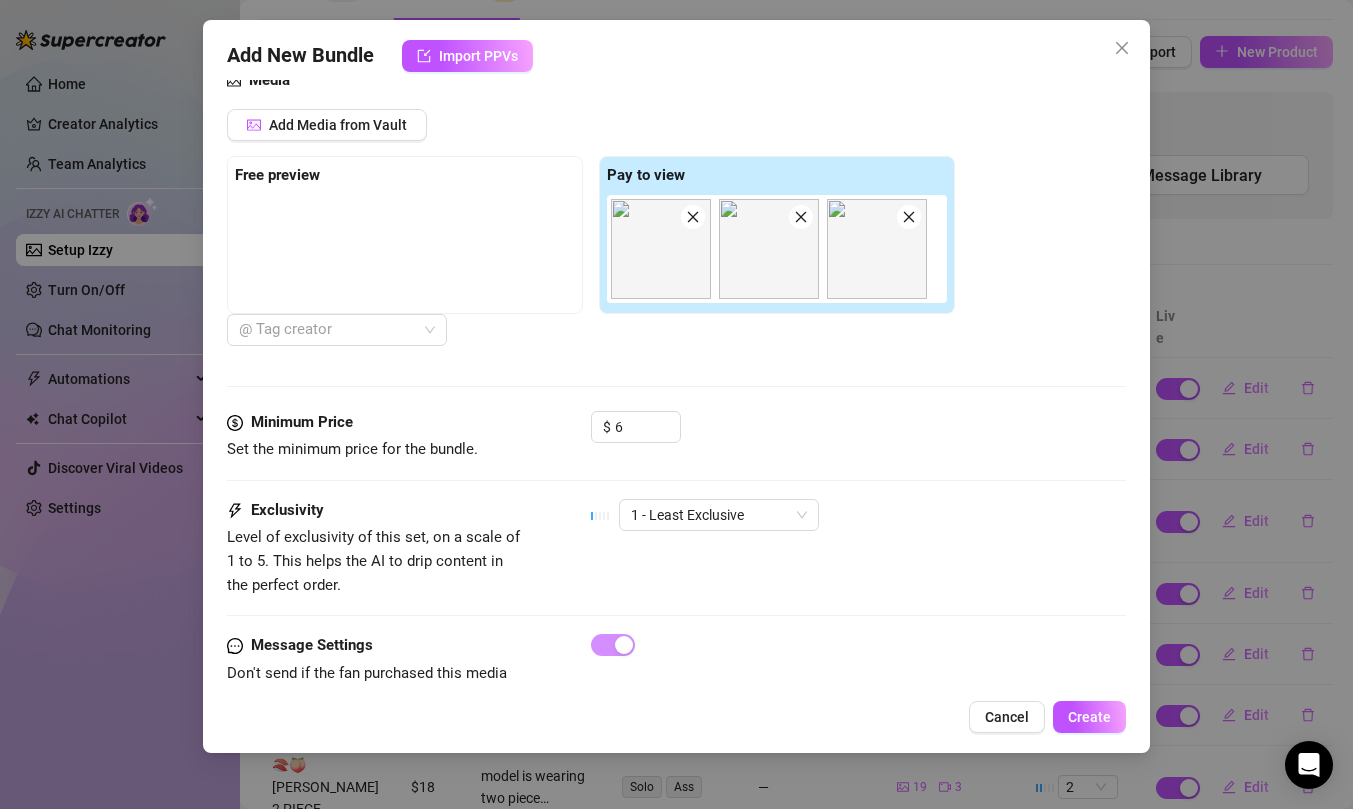 scroll, scrollTop: 706, scrollLeft: 0, axis: vertical 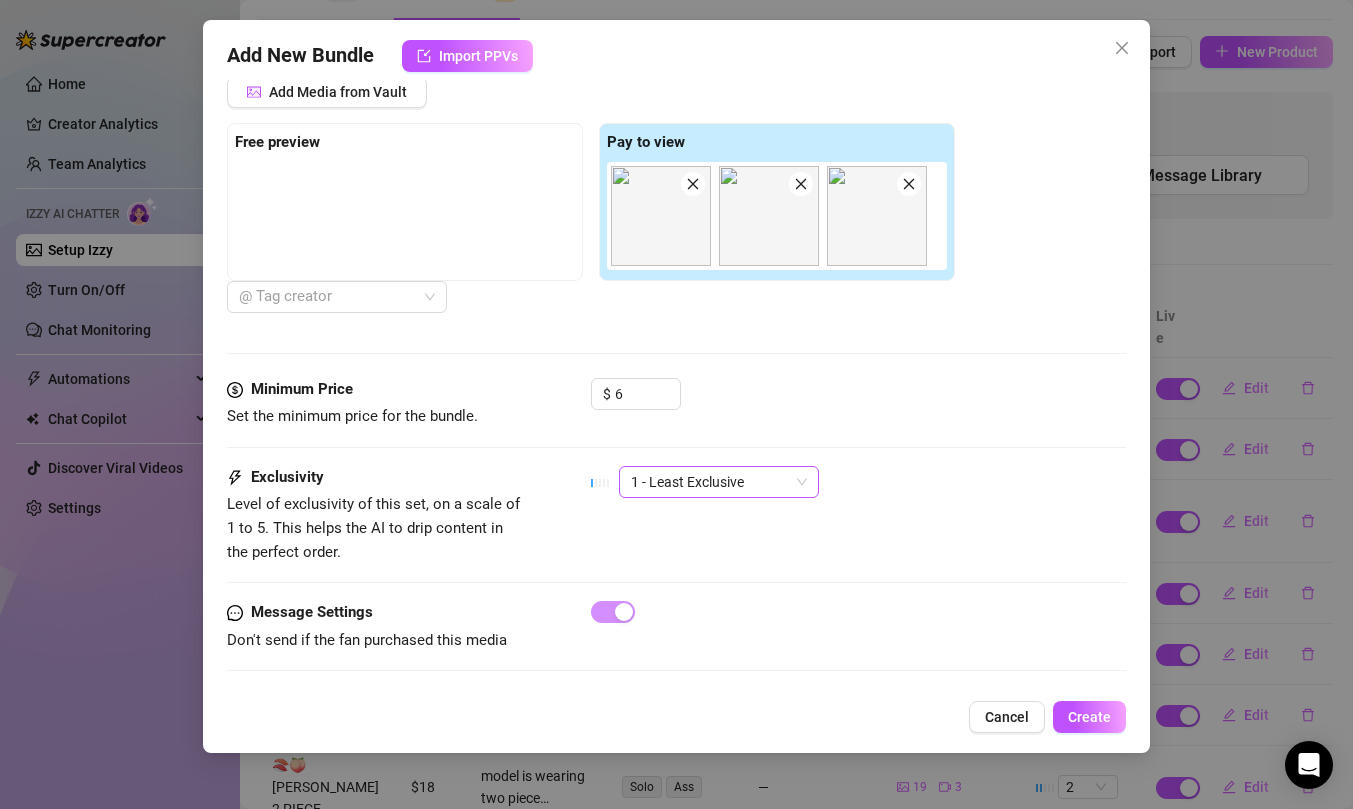click on "1 - Least Exclusive" at bounding box center (719, 482) 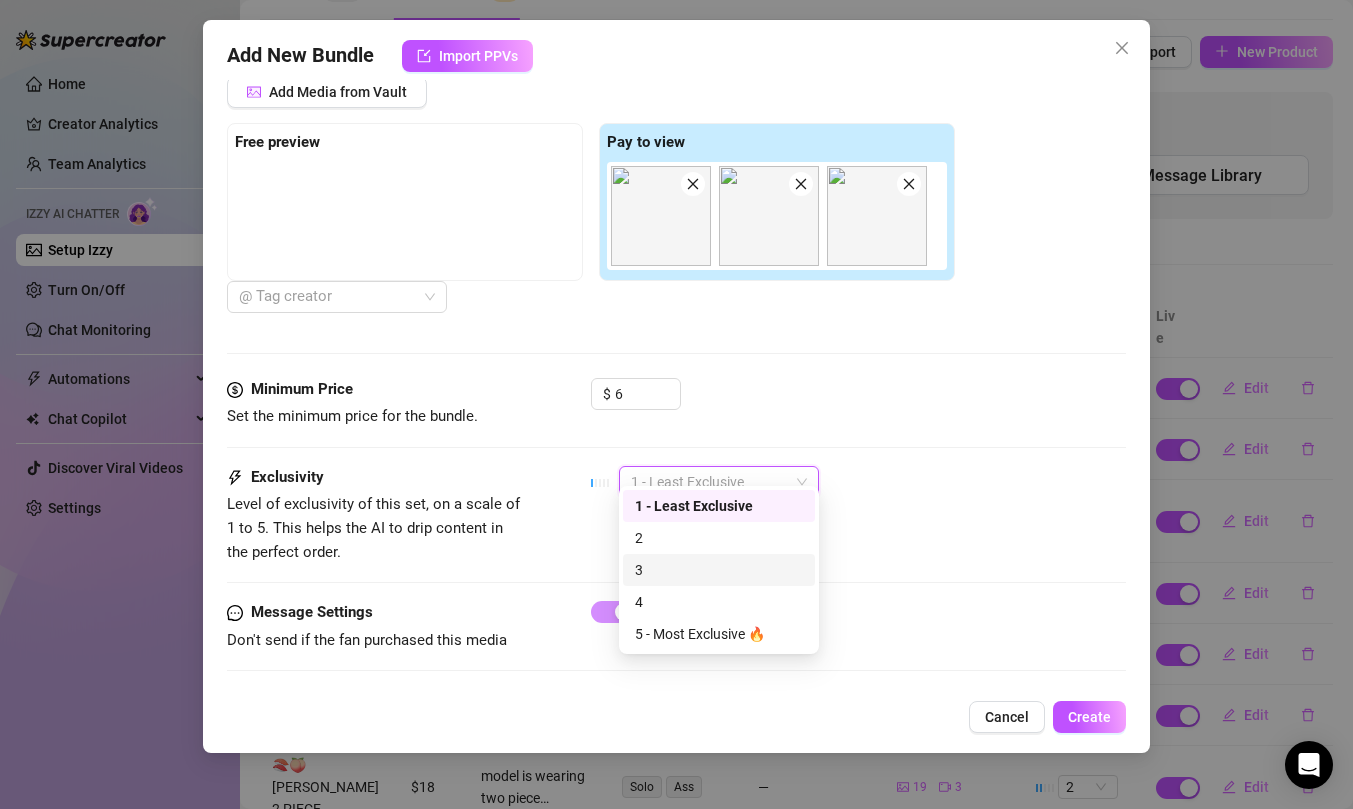 click on "3" at bounding box center (719, 570) 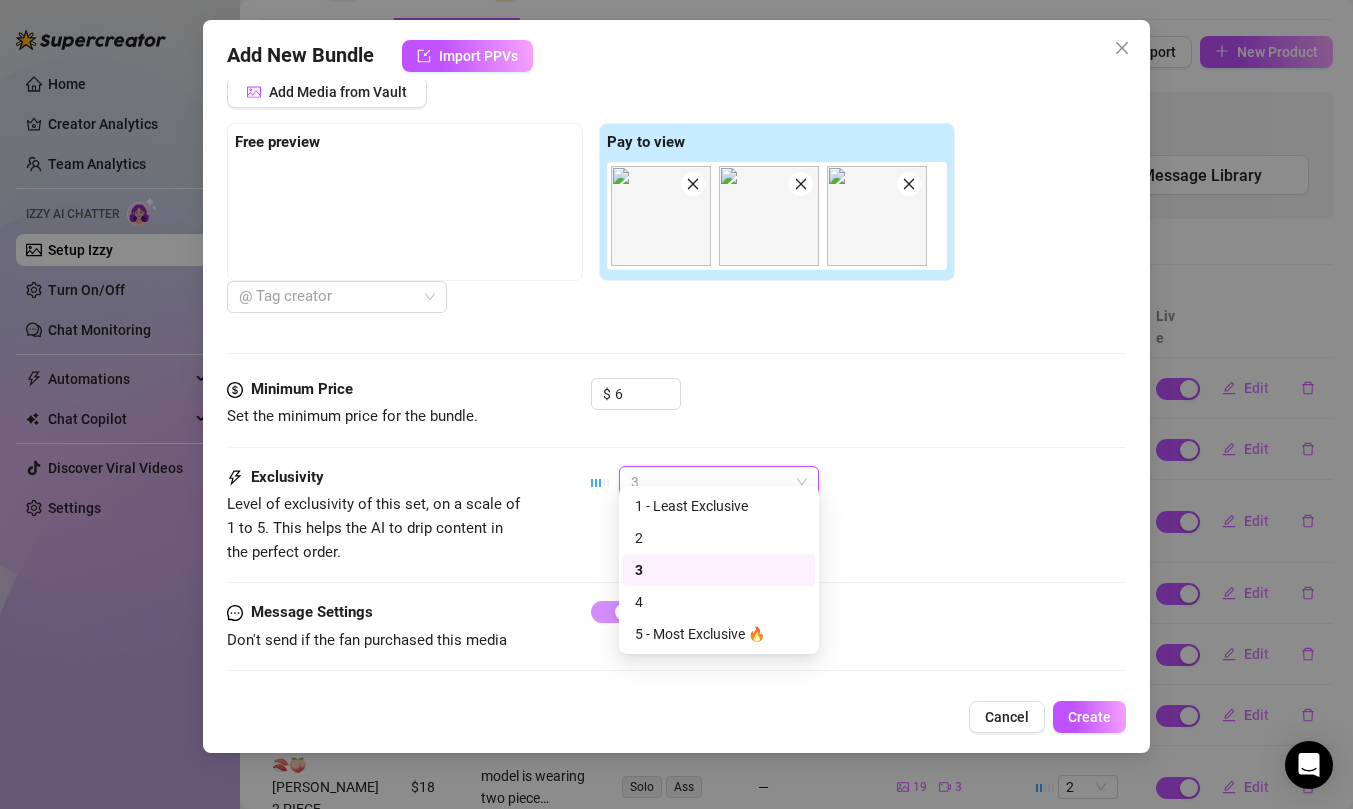 click on "3" at bounding box center [719, 482] 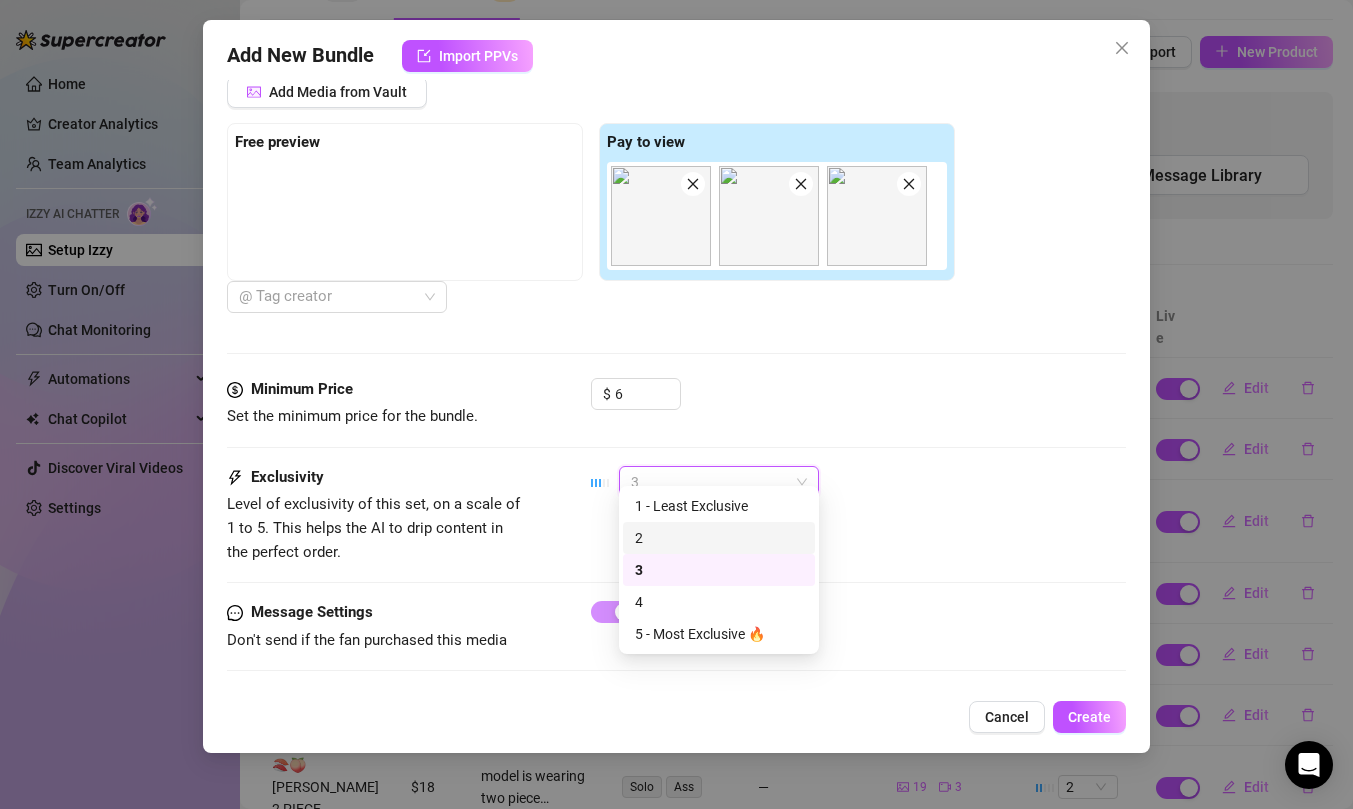 click on "2" at bounding box center (719, 538) 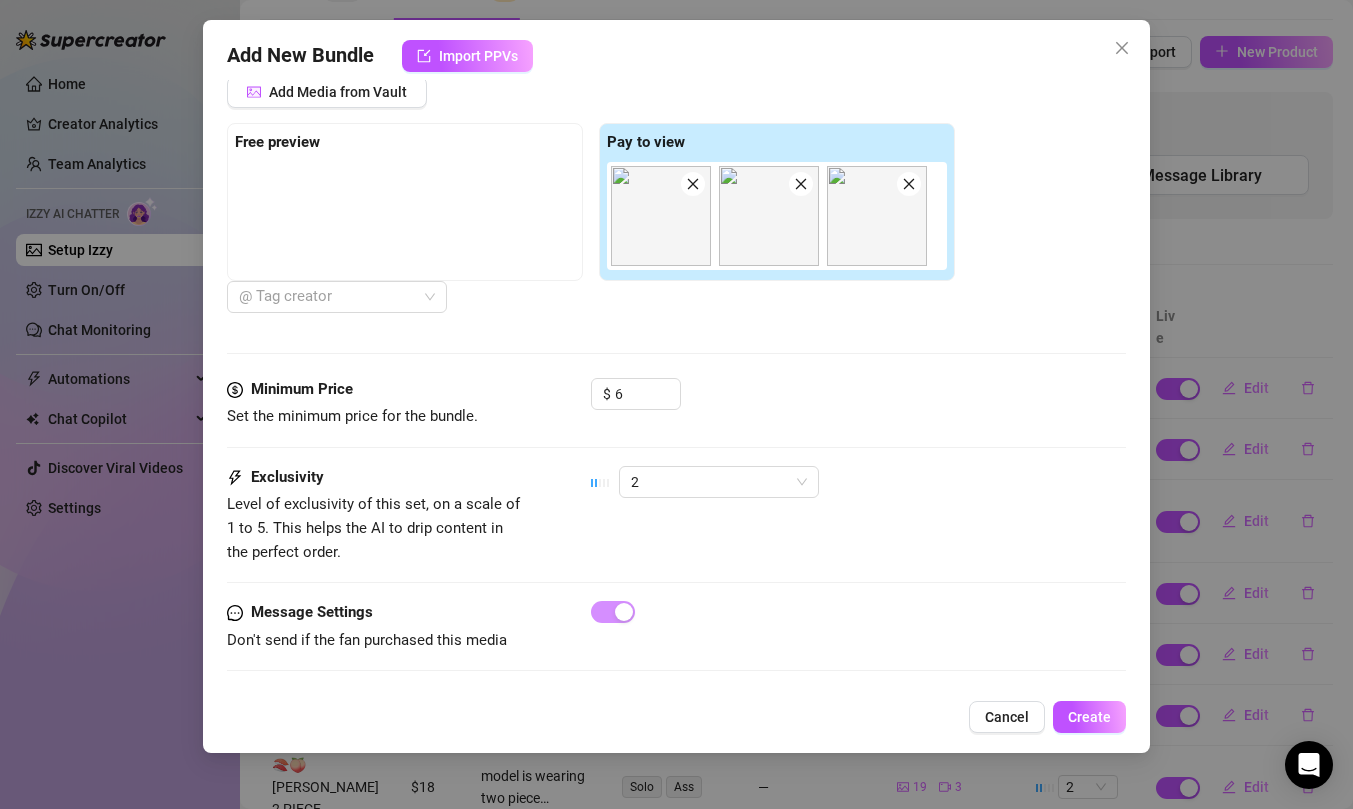 click on "Exclusivity Level of exclusivity of this set, on a scale of 1 to 5. This helps the AI to drip content in the perfect order. 2" at bounding box center (676, 515) 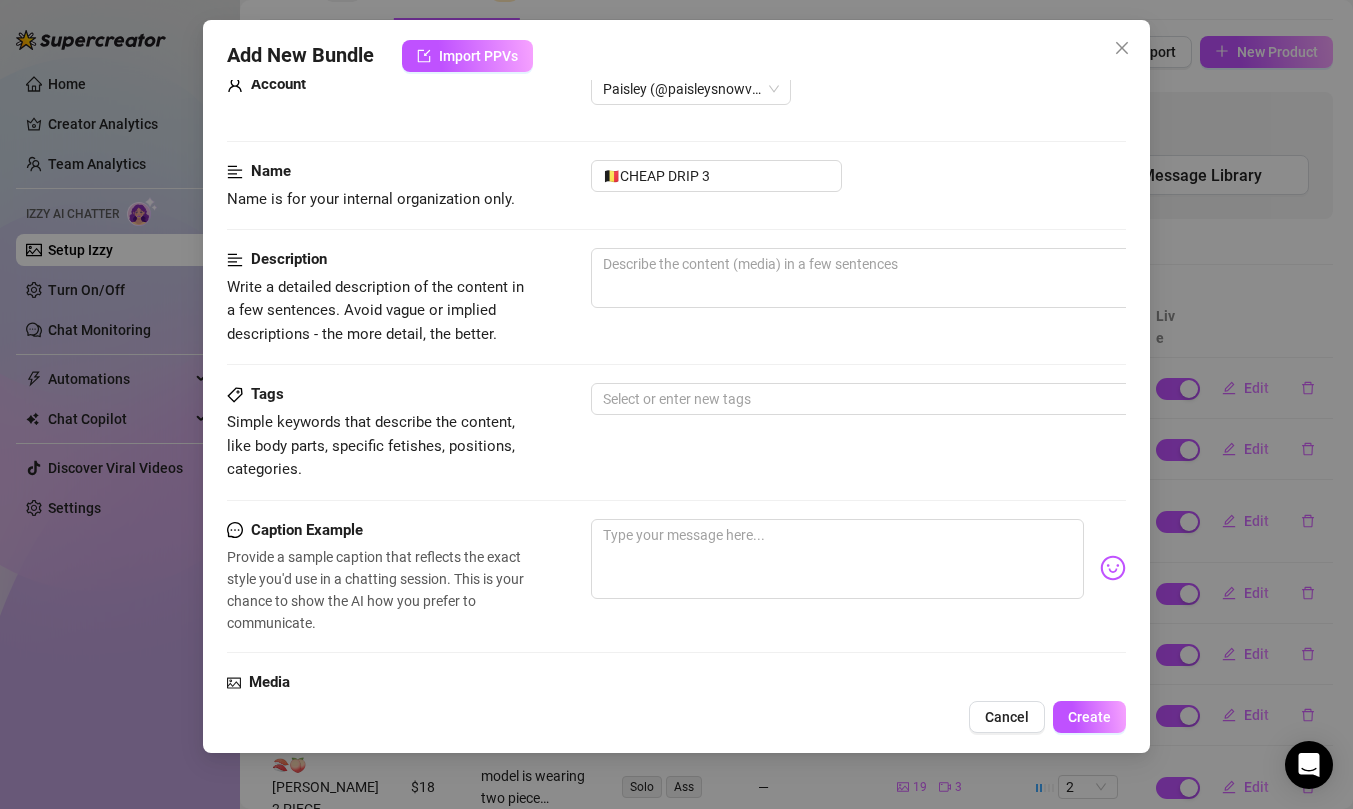 scroll, scrollTop: 0, scrollLeft: 0, axis: both 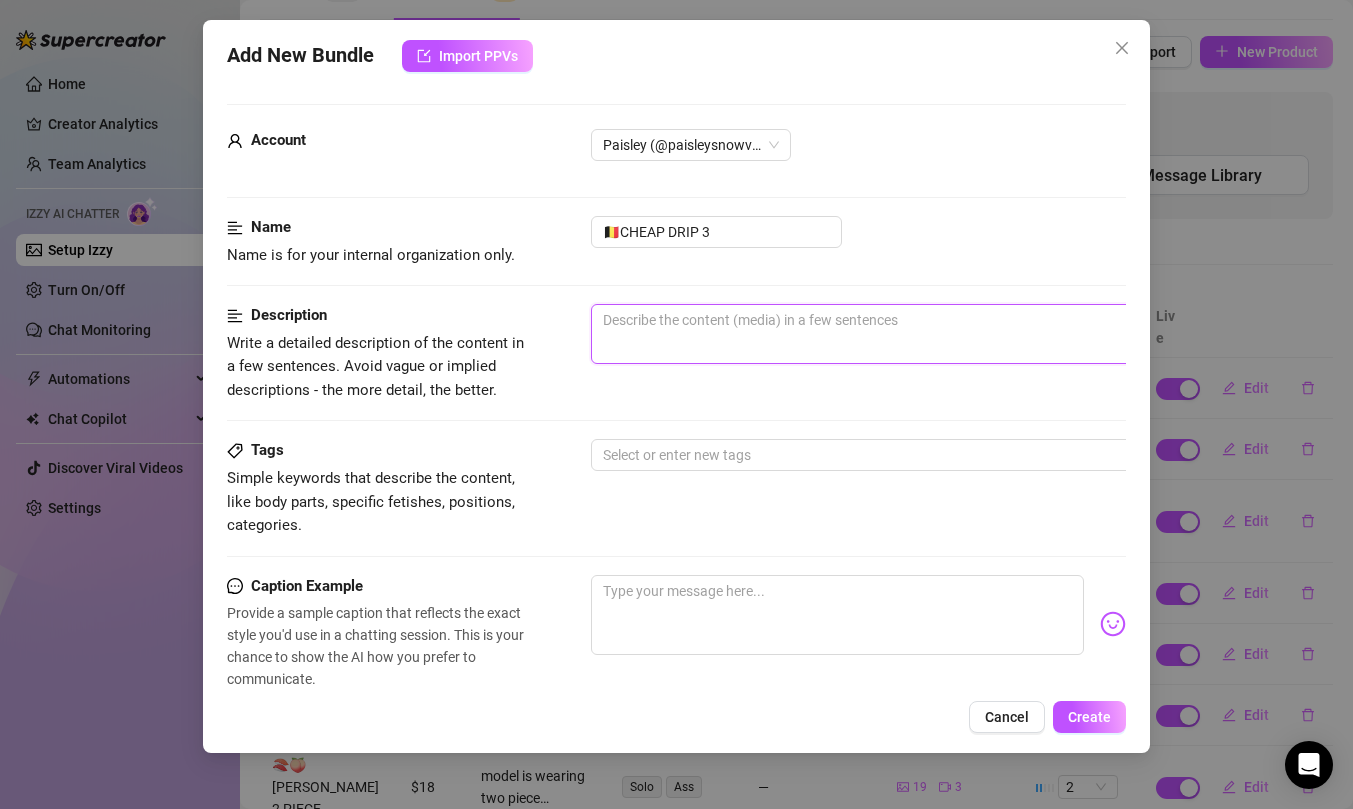 click at bounding box center [941, 334] 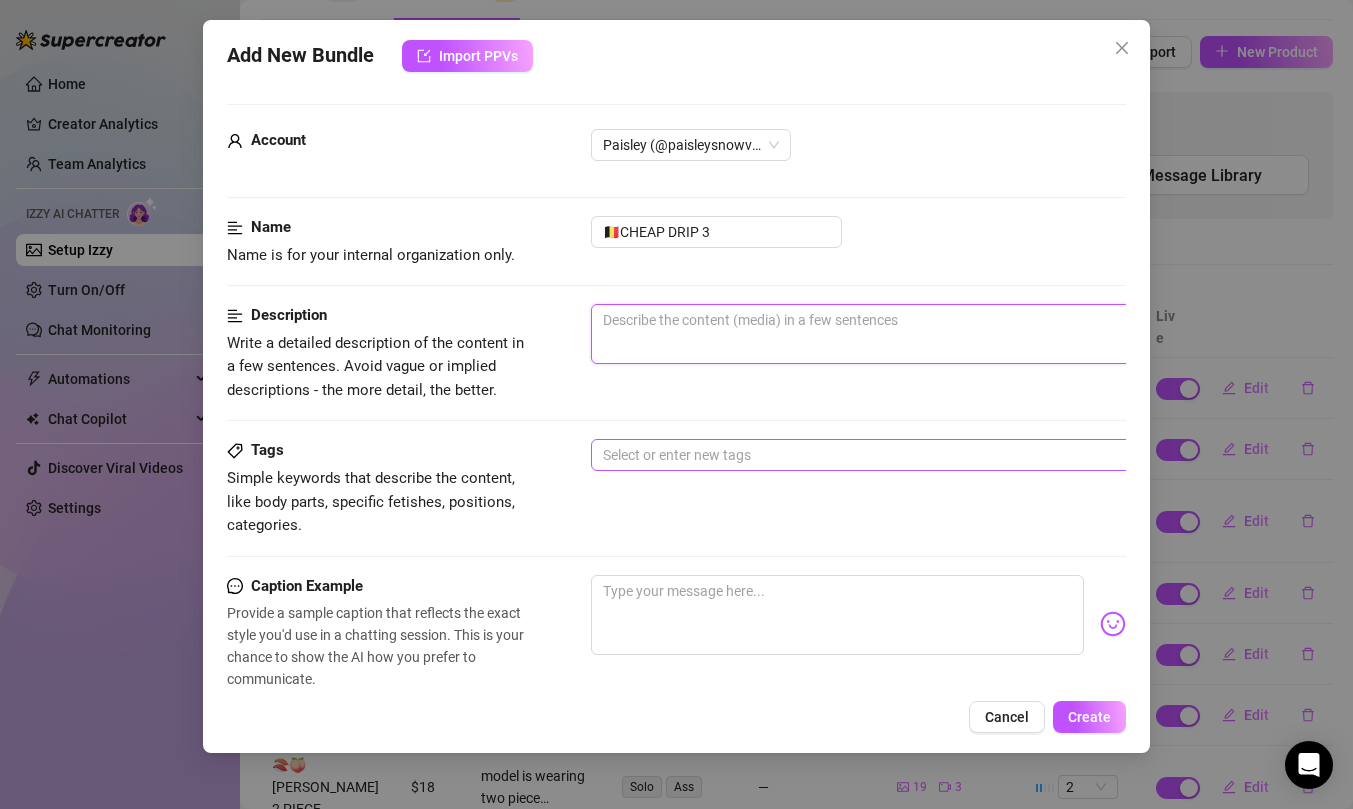 click at bounding box center [930, 455] 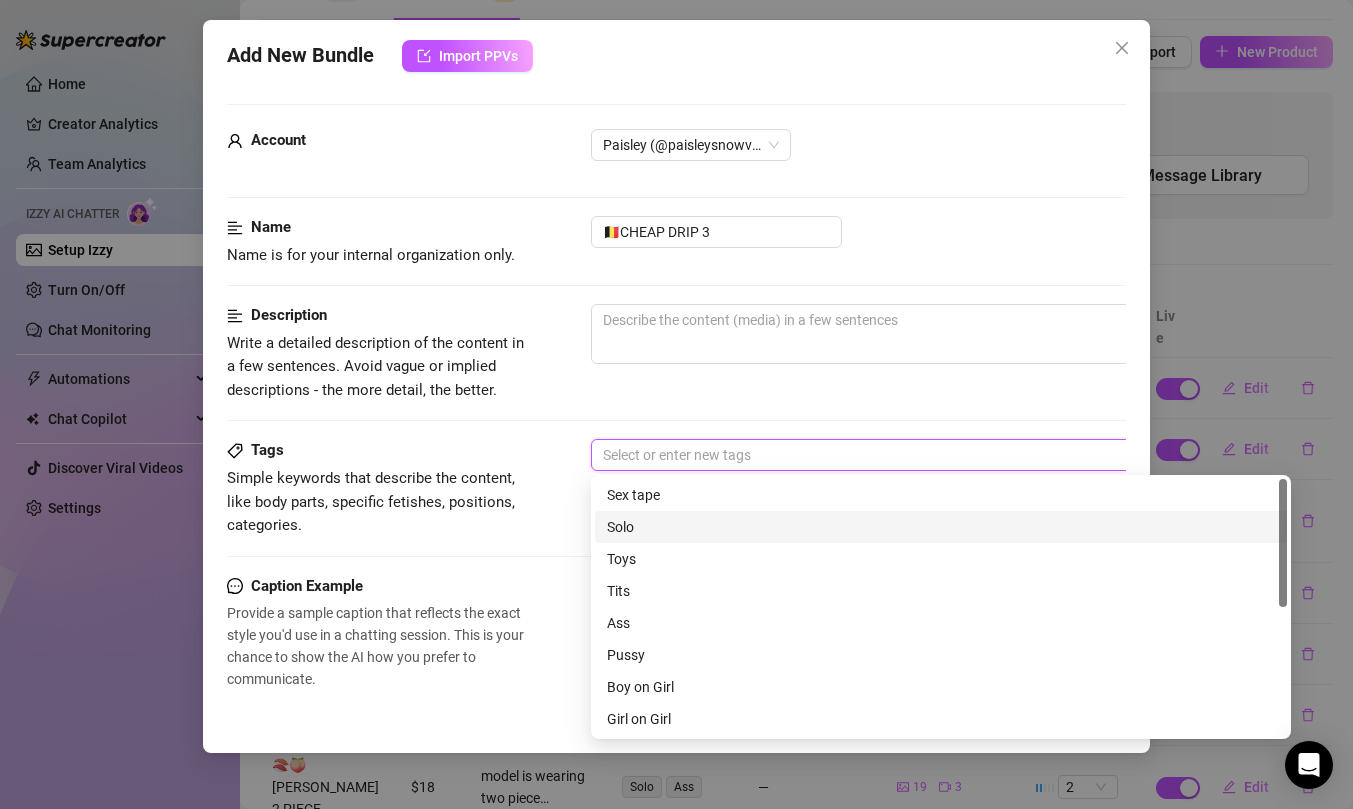 click on "Solo" at bounding box center (941, 527) 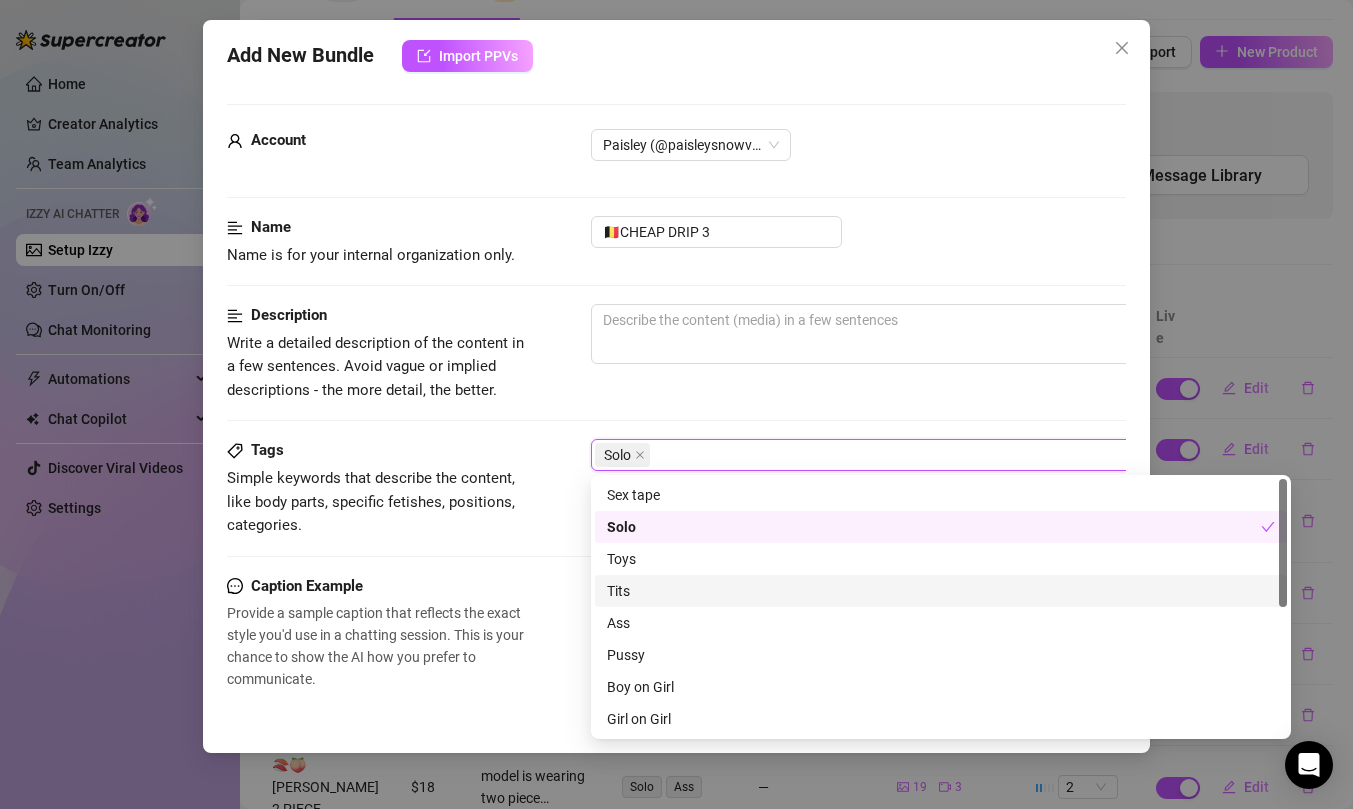 click on "Tits" at bounding box center (941, 591) 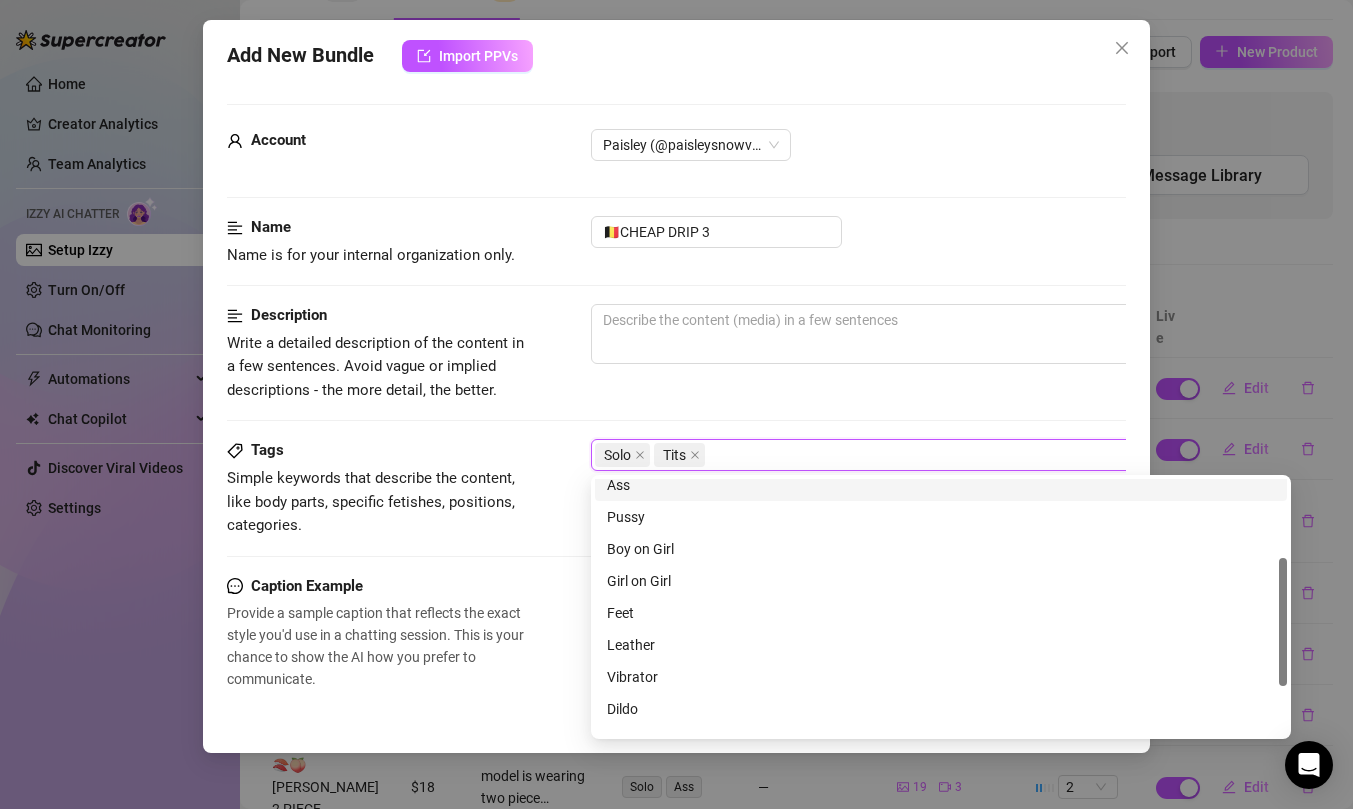 scroll, scrollTop: 256, scrollLeft: 0, axis: vertical 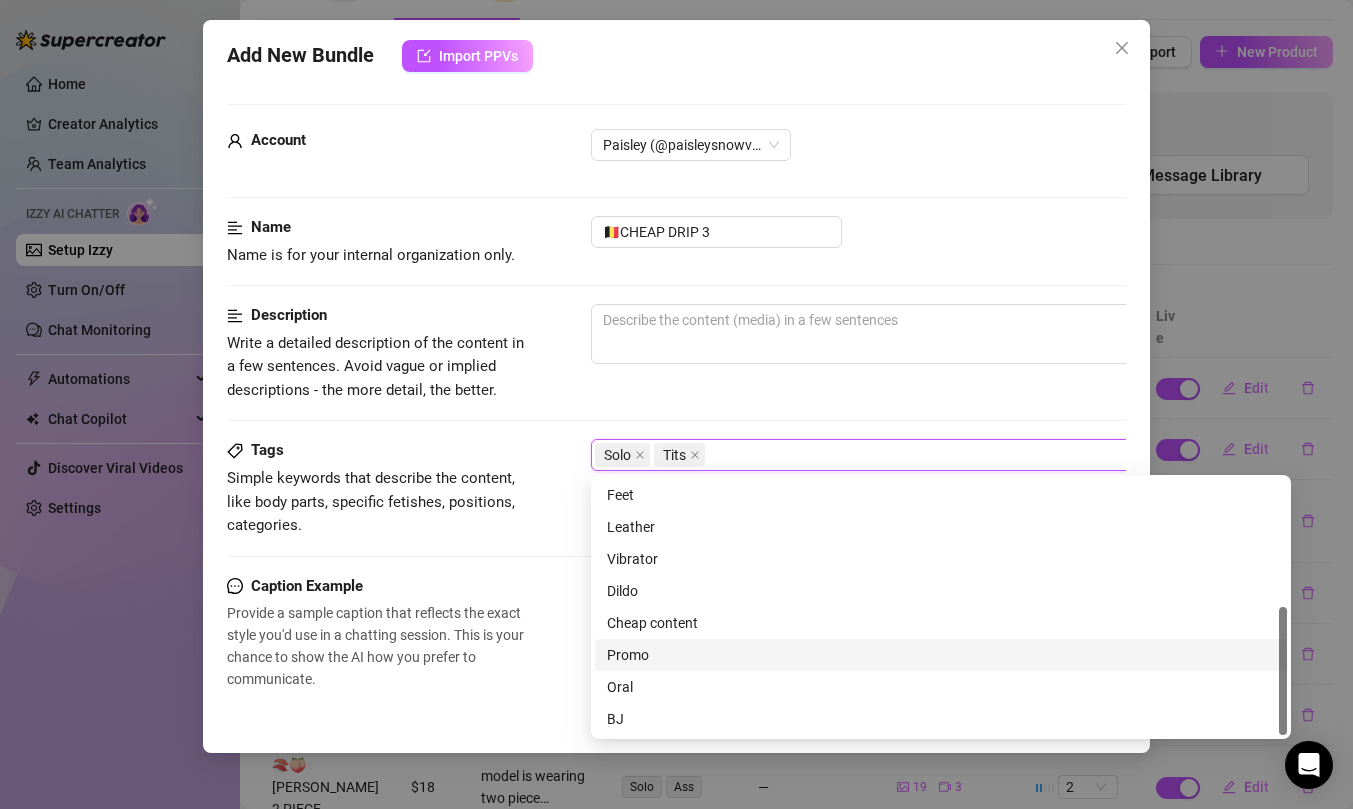 click on "Promo" at bounding box center [941, 655] 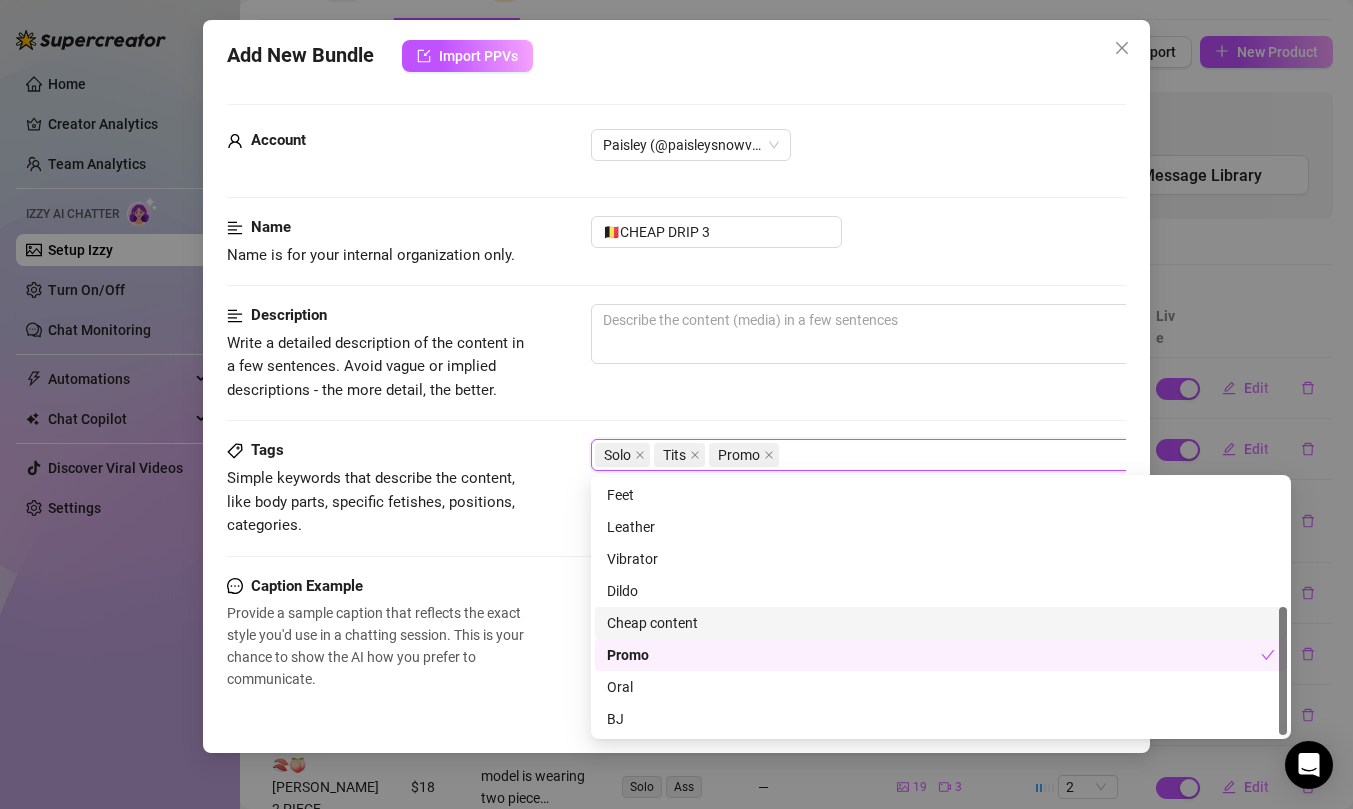 click on "Cheap content" at bounding box center [941, 623] 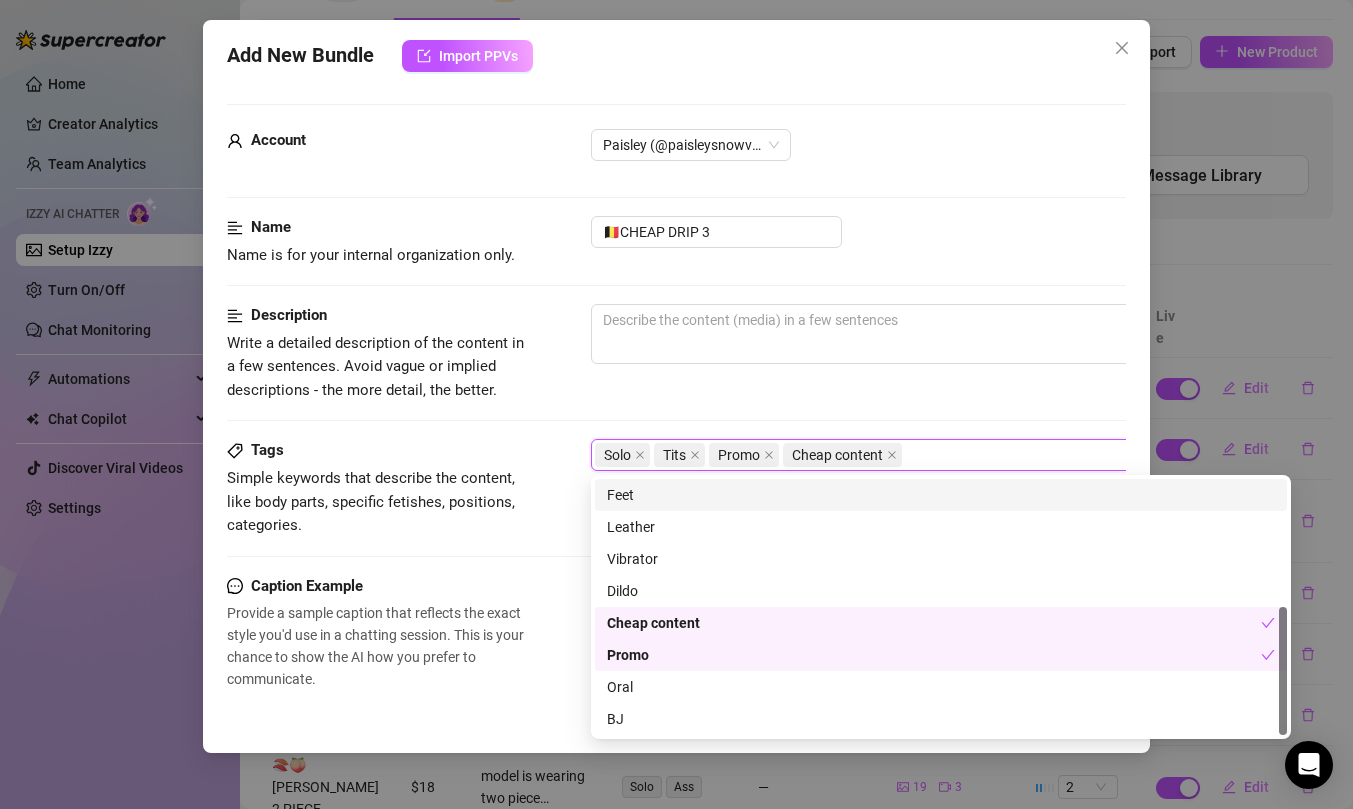 click on "Description Write a detailed description of the content in a few sentences. Avoid vague or implied descriptions - the more detail, the better." at bounding box center [676, 353] 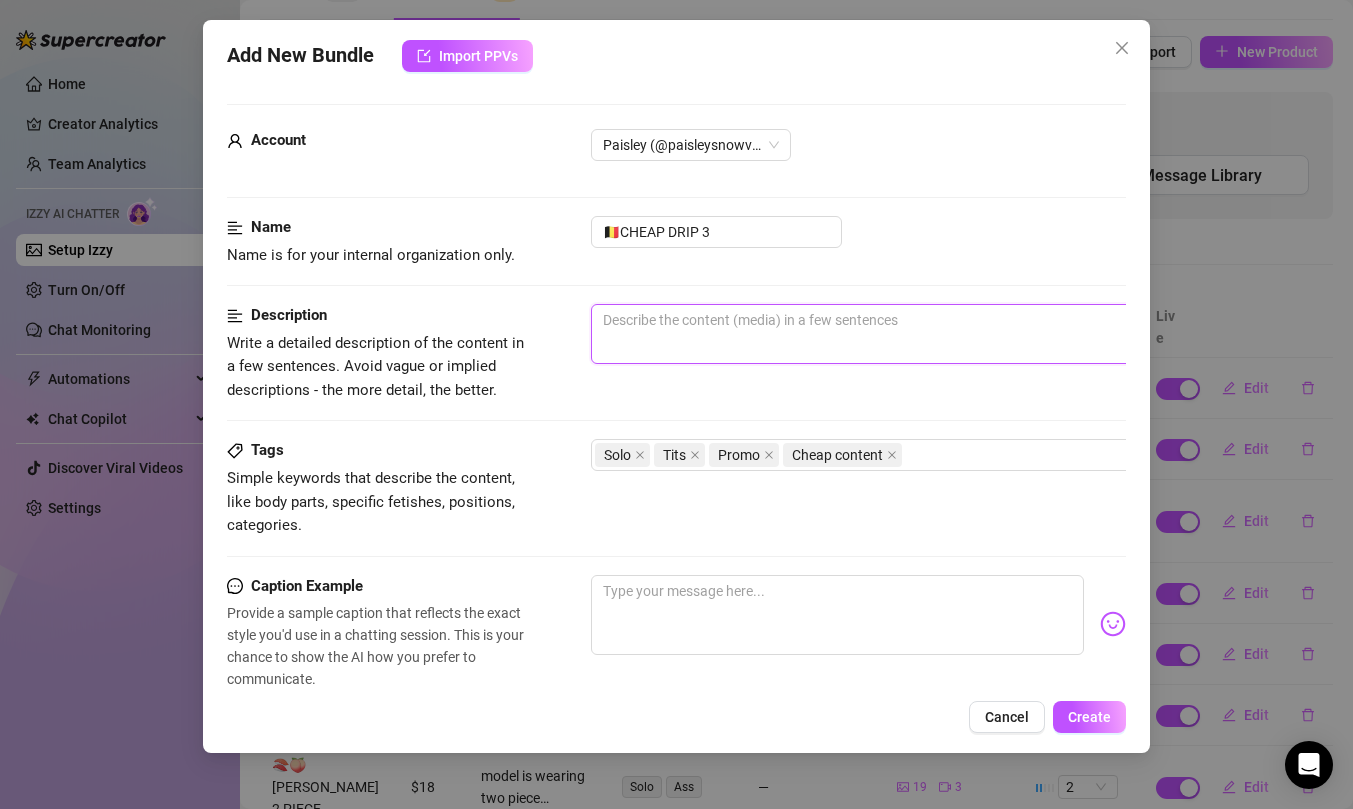 click at bounding box center [941, 334] 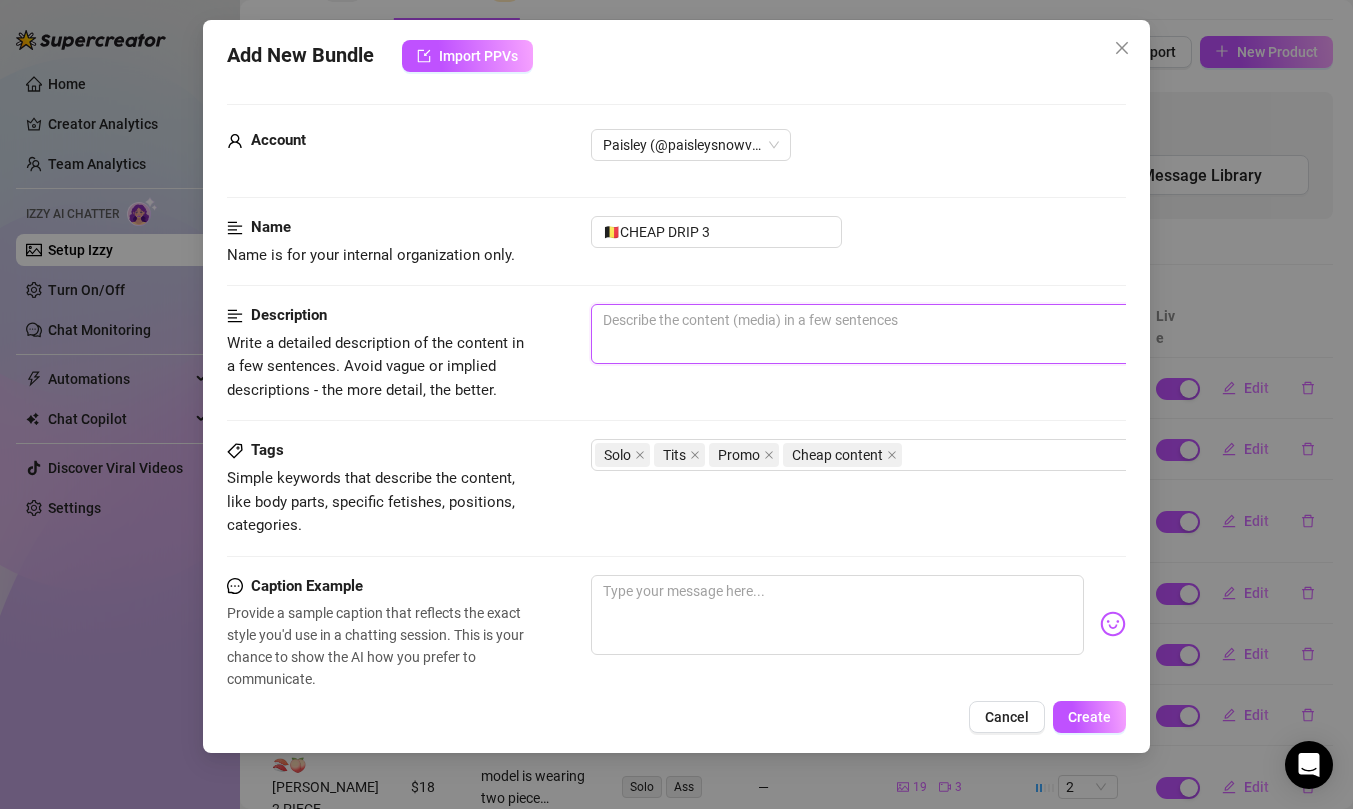 drag, startPoint x: 689, startPoint y: 354, endPoint x: 698, endPoint y: 335, distance: 21.023796 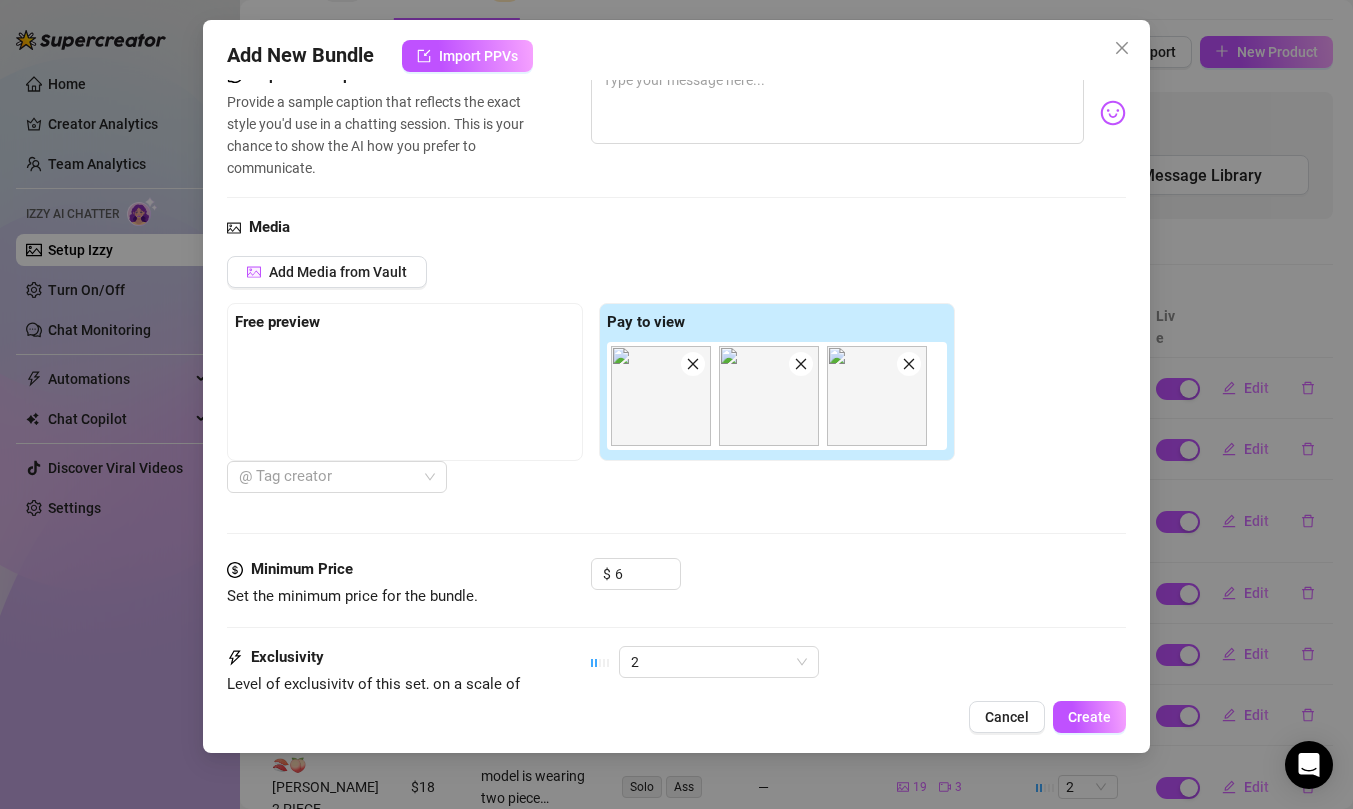 scroll, scrollTop: 626, scrollLeft: 0, axis: vertical 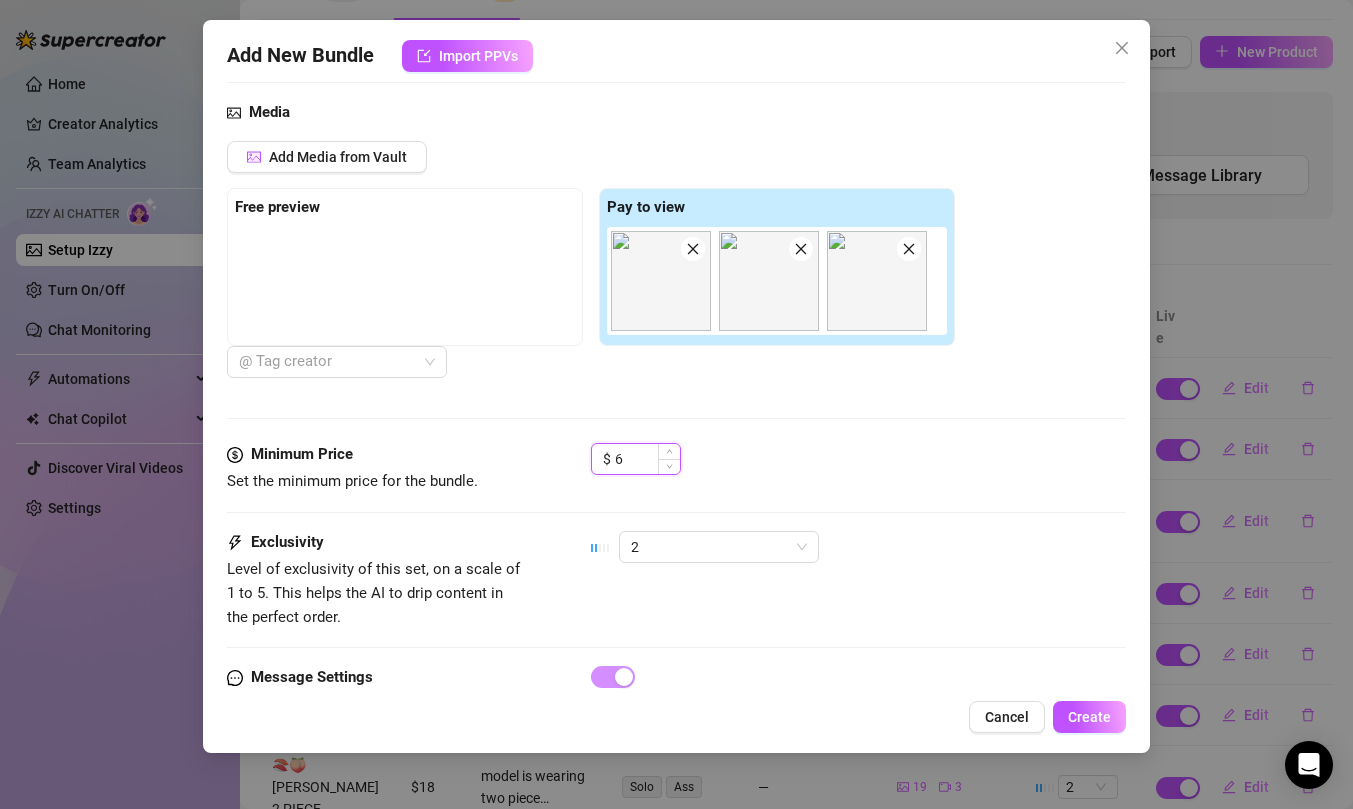 click on "6" at bounding box center (647, 459) 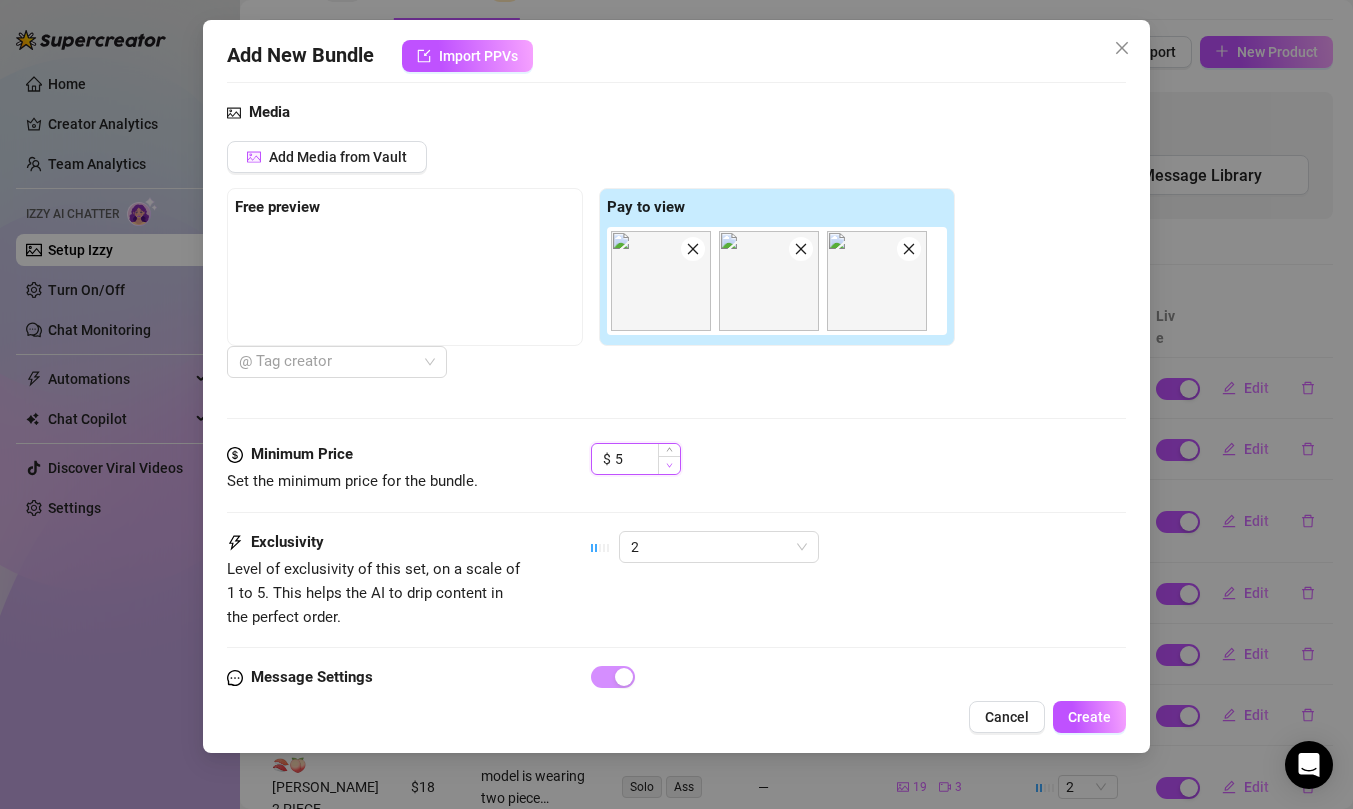 click 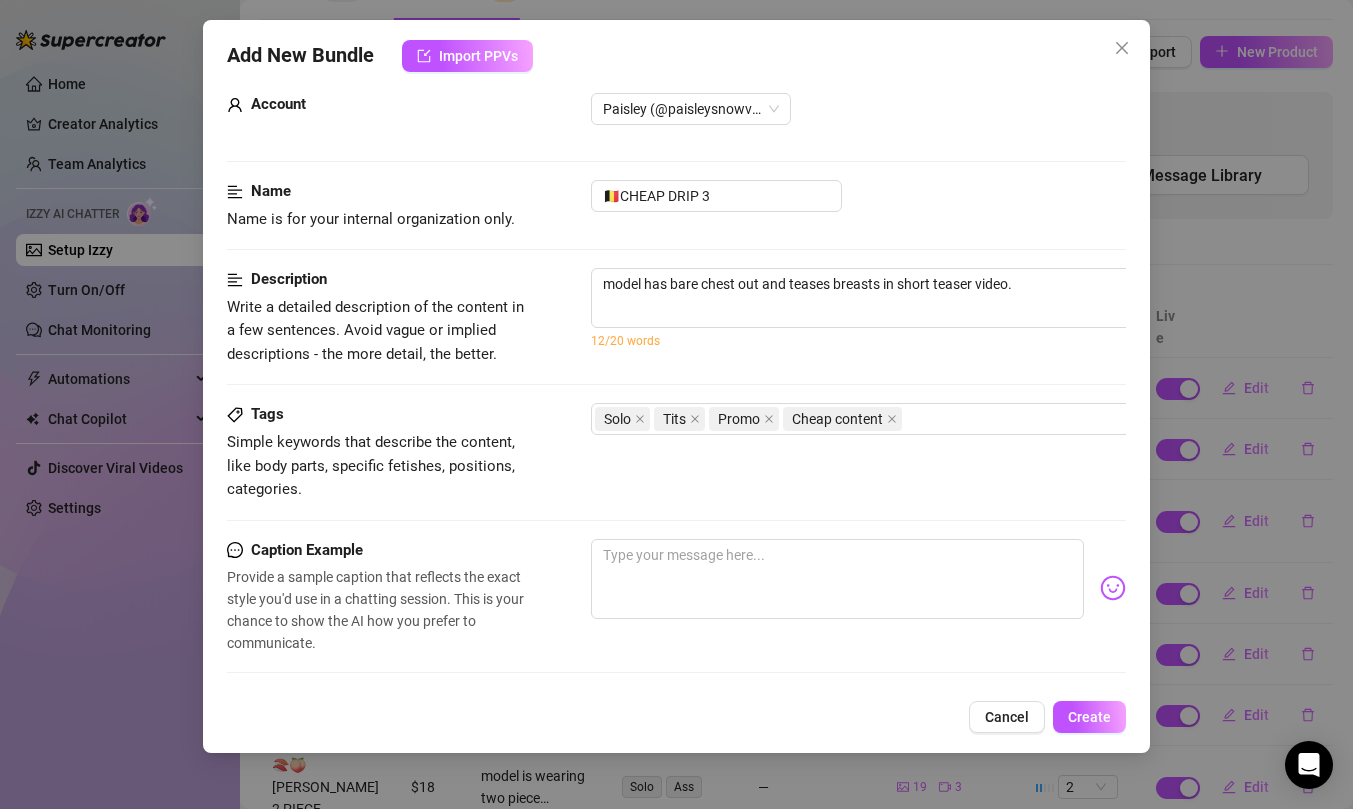 scroll, scrollTop: 0, scrollLeft: 0, axis: both 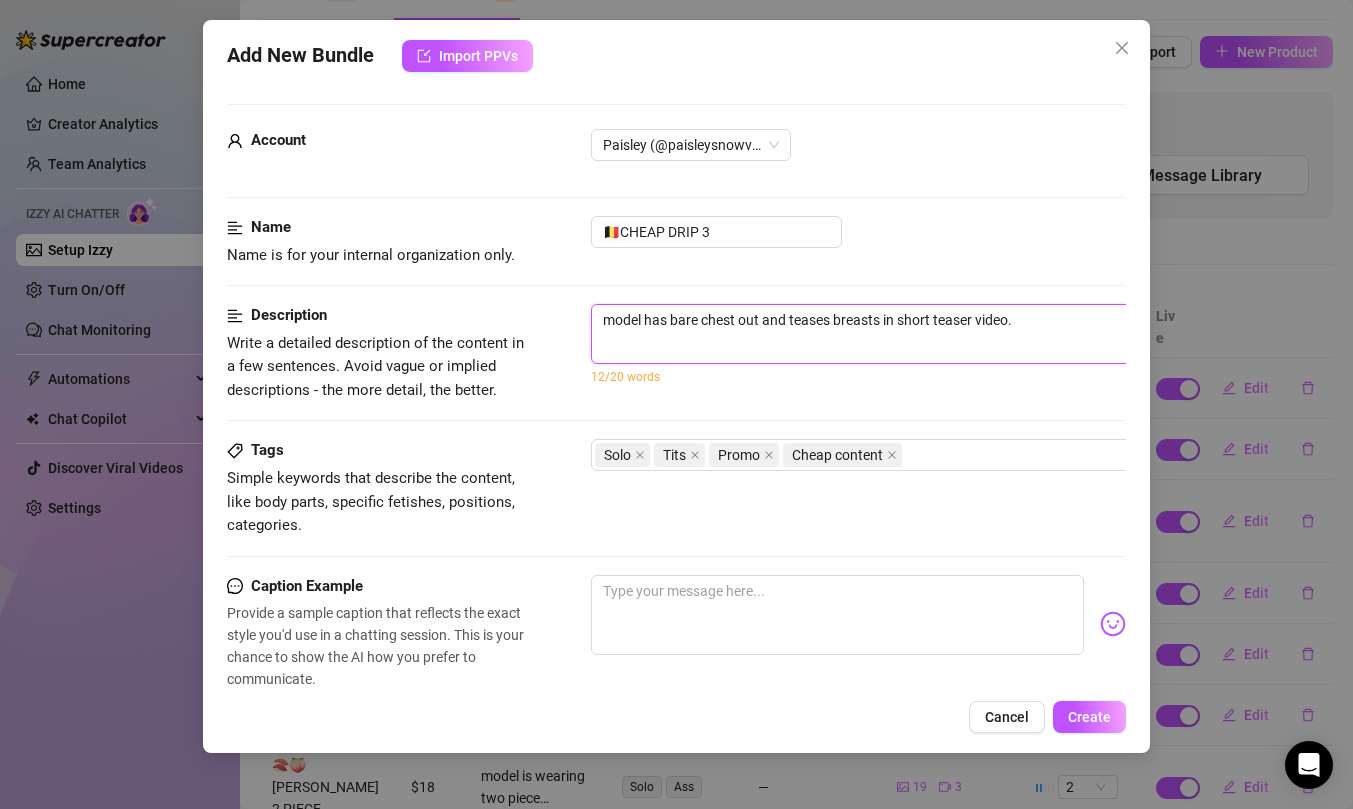 click on "model has bare chest out and teases breasts in short teaser video." at bounding box center (941, 334) 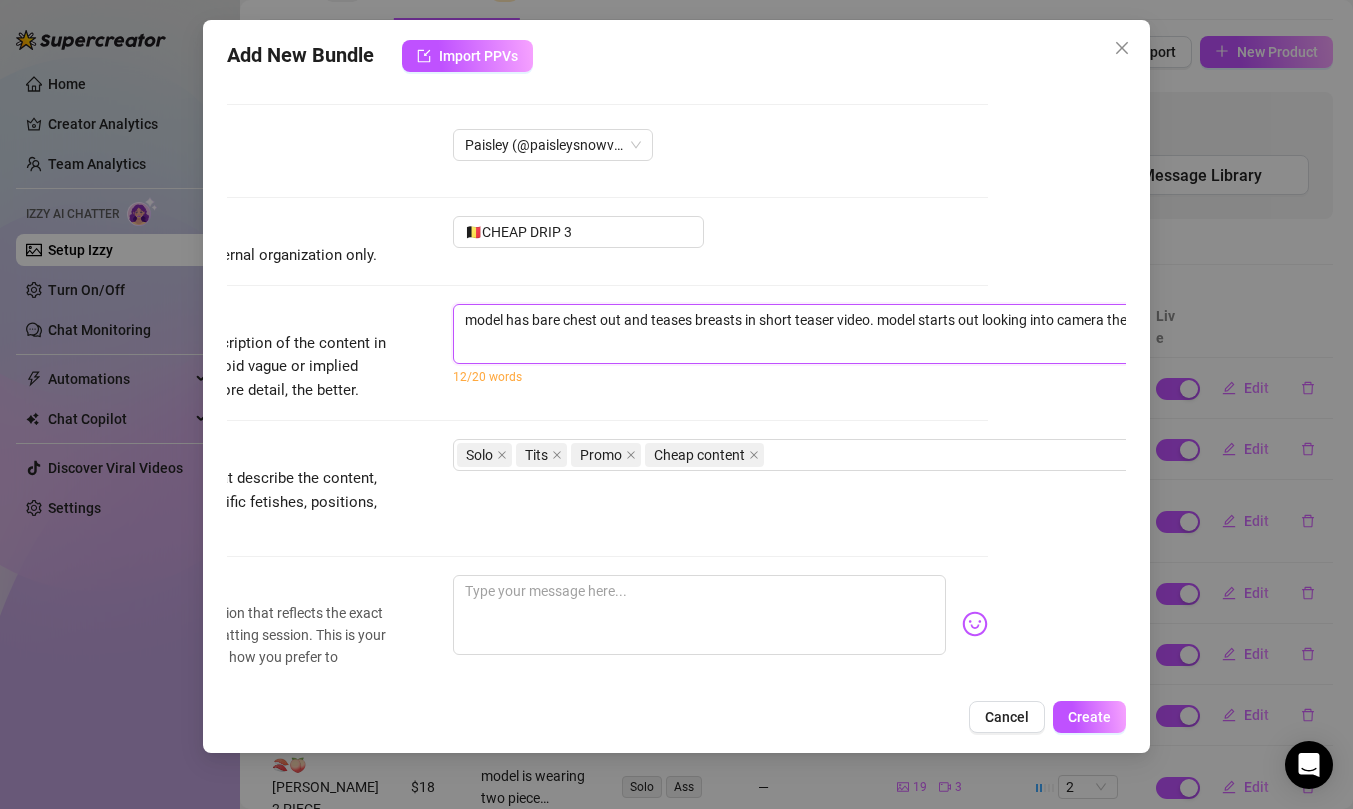 scroll, scrollTop: 0, scrollLeft: 153, axis: horizontal 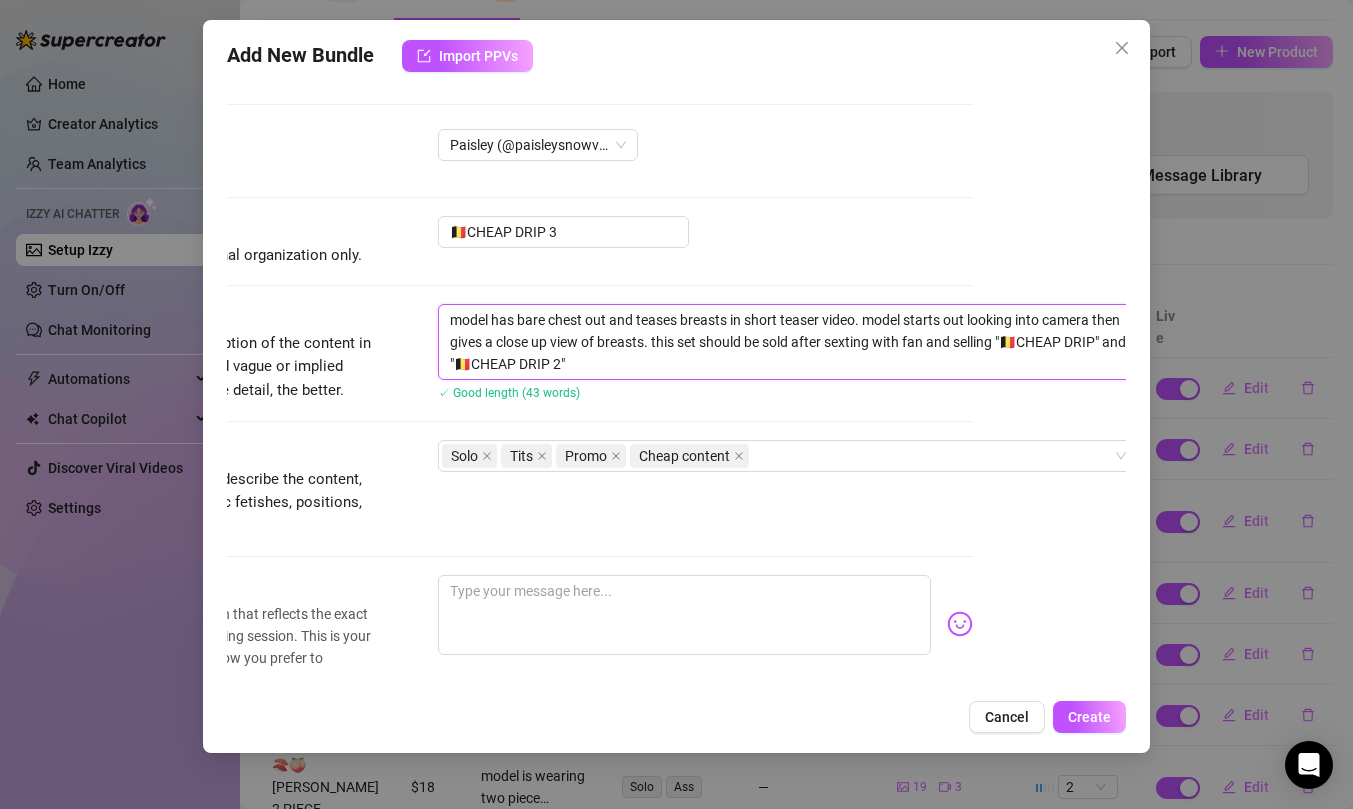 click on "model has bare chest out and teases breasts in short teaser video. model starts out looking into camera then gives a close up view of breasts. this set should be sold after sexting with fan and selling "🇧🇪CHEAP DRIP" and "🇧🇪CHEAP DRIP 2"" at bounding box center (788, 342) 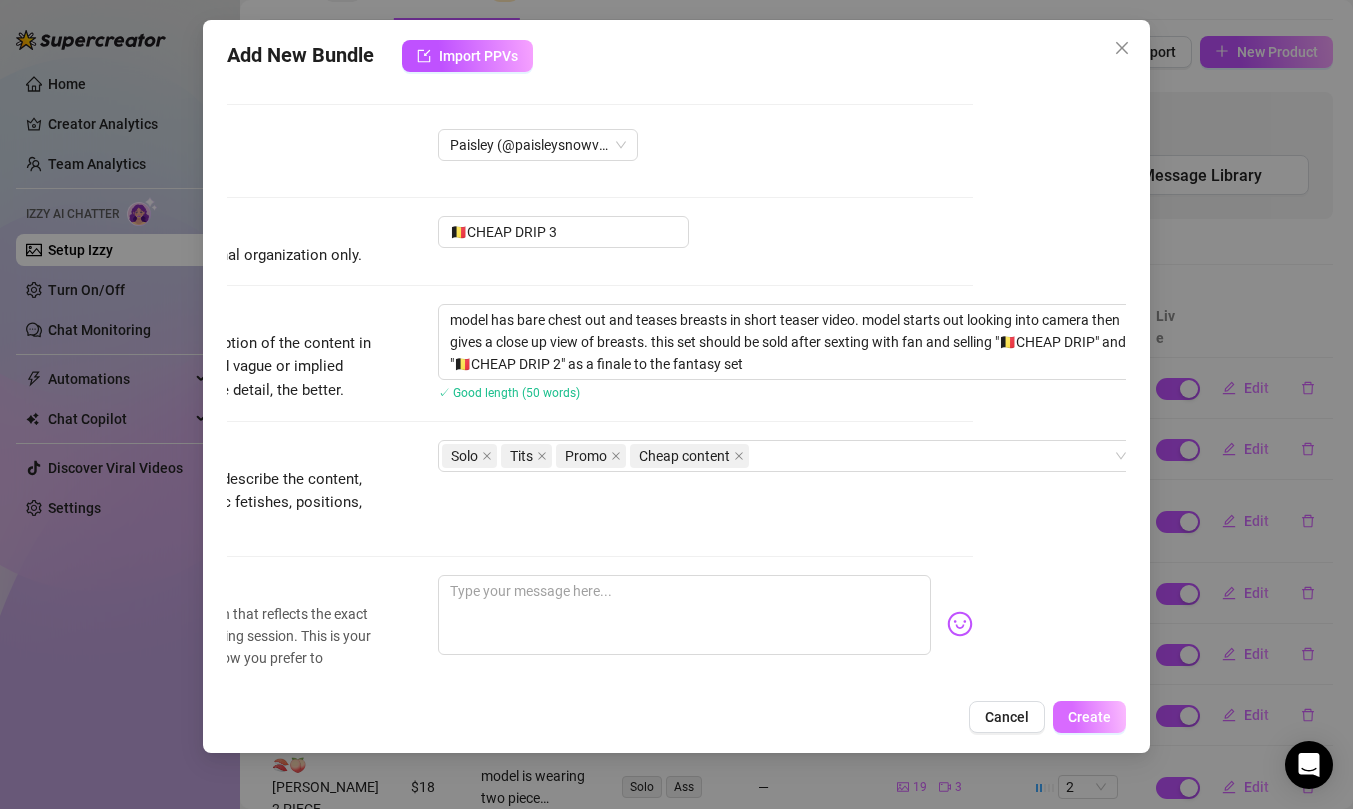 click on "Create" at bounding box center [1089, 717] 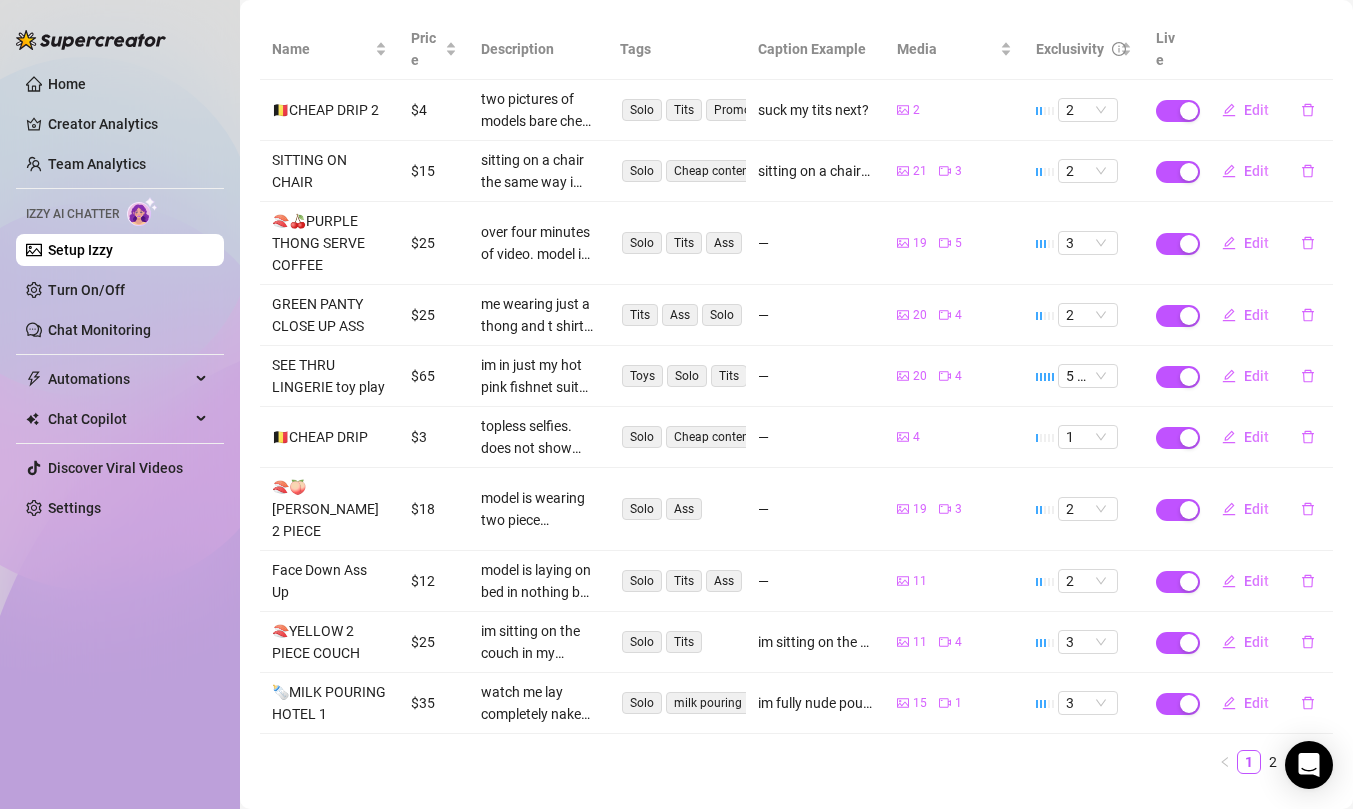 scroll, scrollTop: 443, scrollLeft: 0, axis: vertical 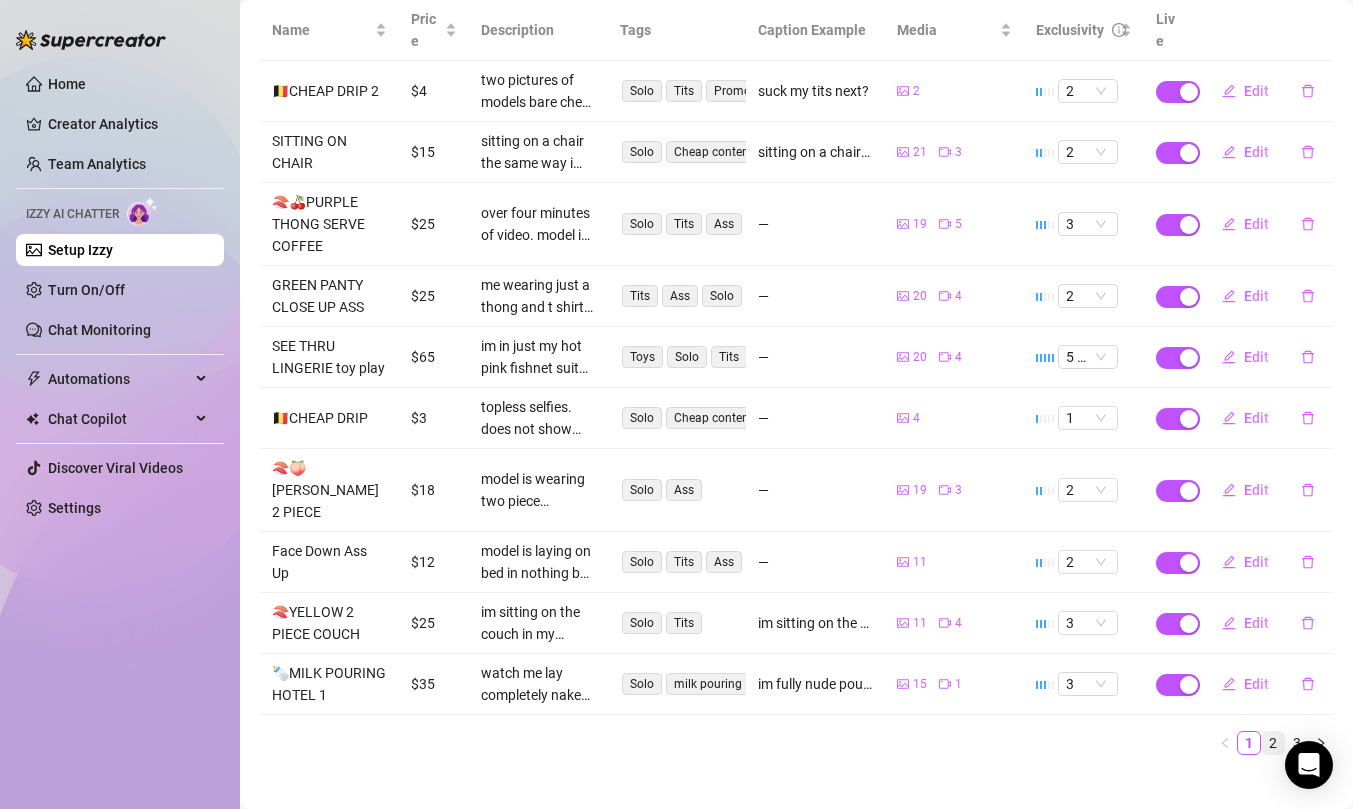 click on "2" at bounding box center [1273, 743] 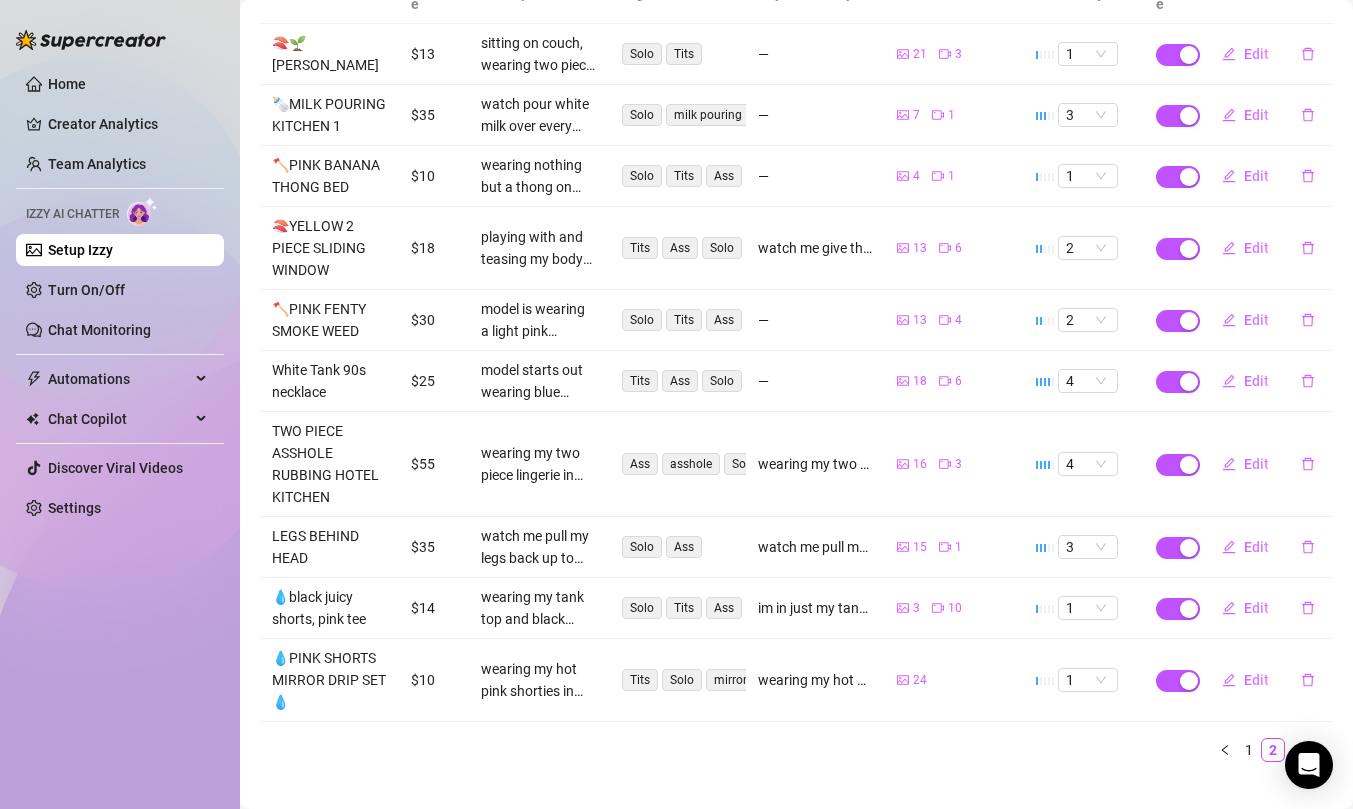 scroll, scrollTop: 509, scrollLeft: 0, axis: vertical 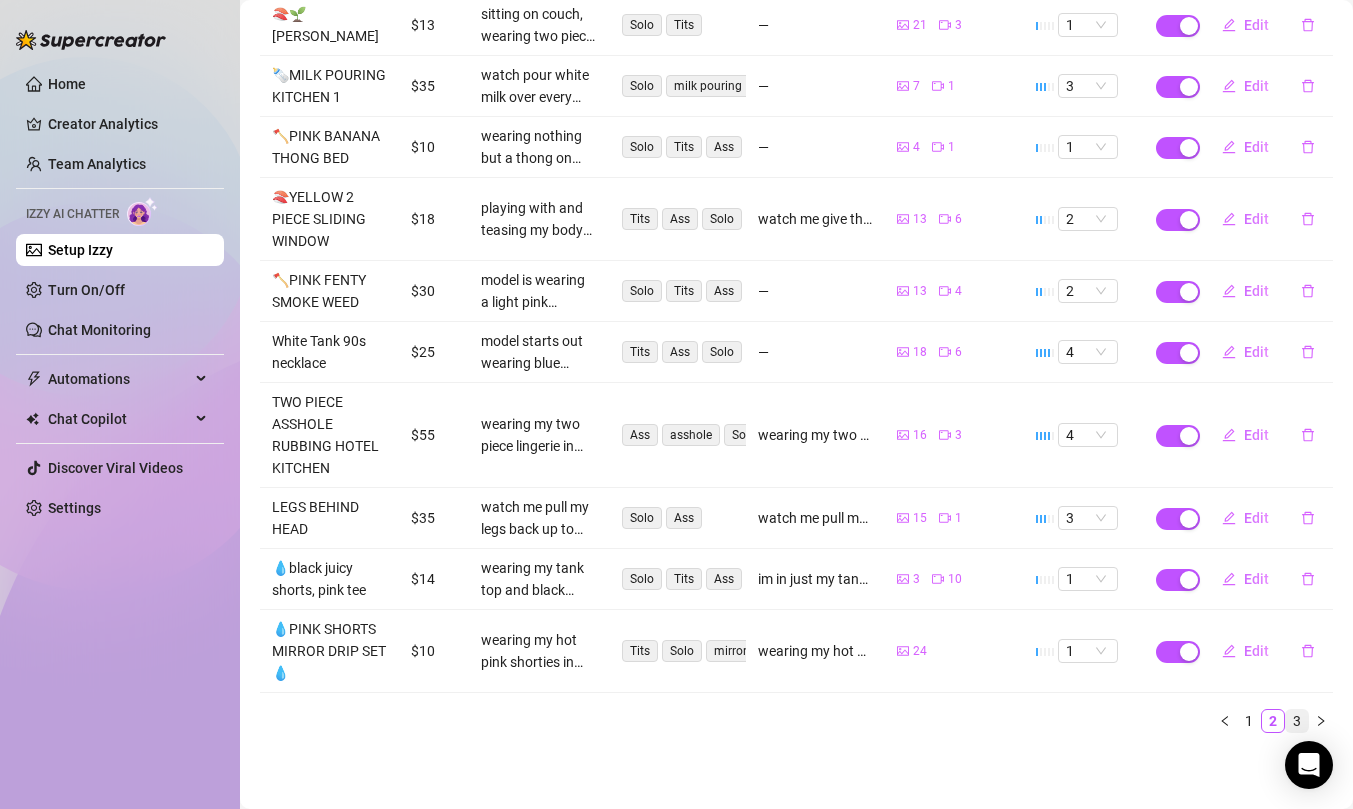 click on "3" at bounding box center [1297, 721] 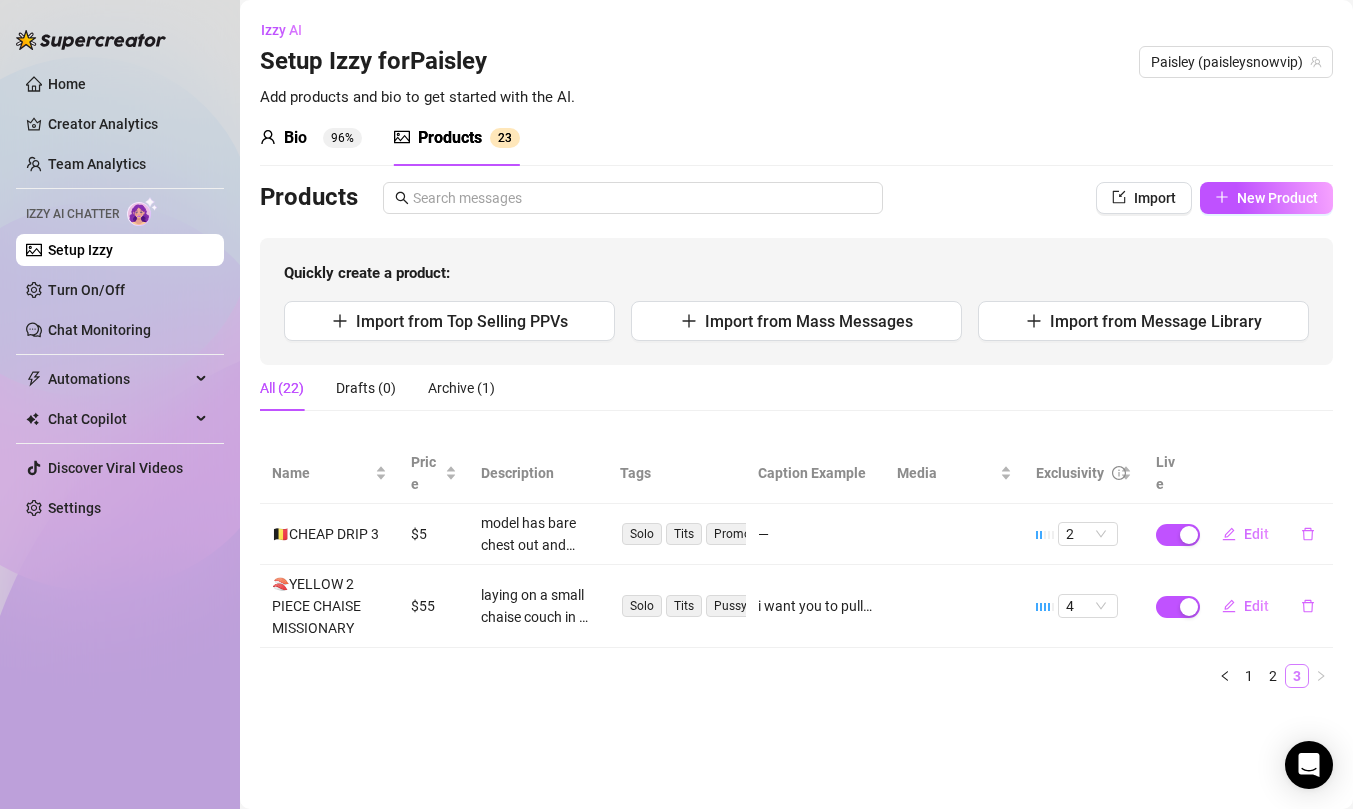 scroll, scrollTop: 0, scrollLeft: 0, axis: both 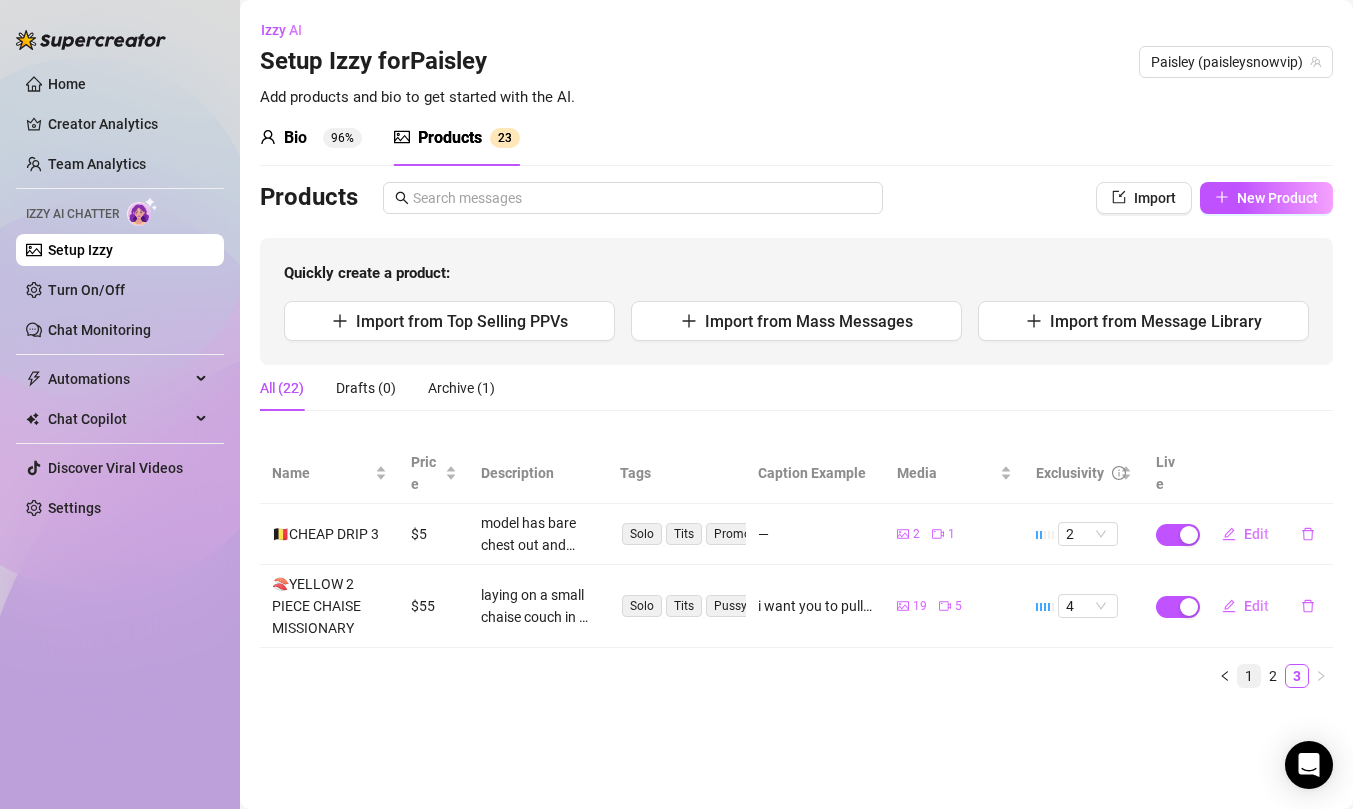 click on "1" at bounding box center [1249, 676] 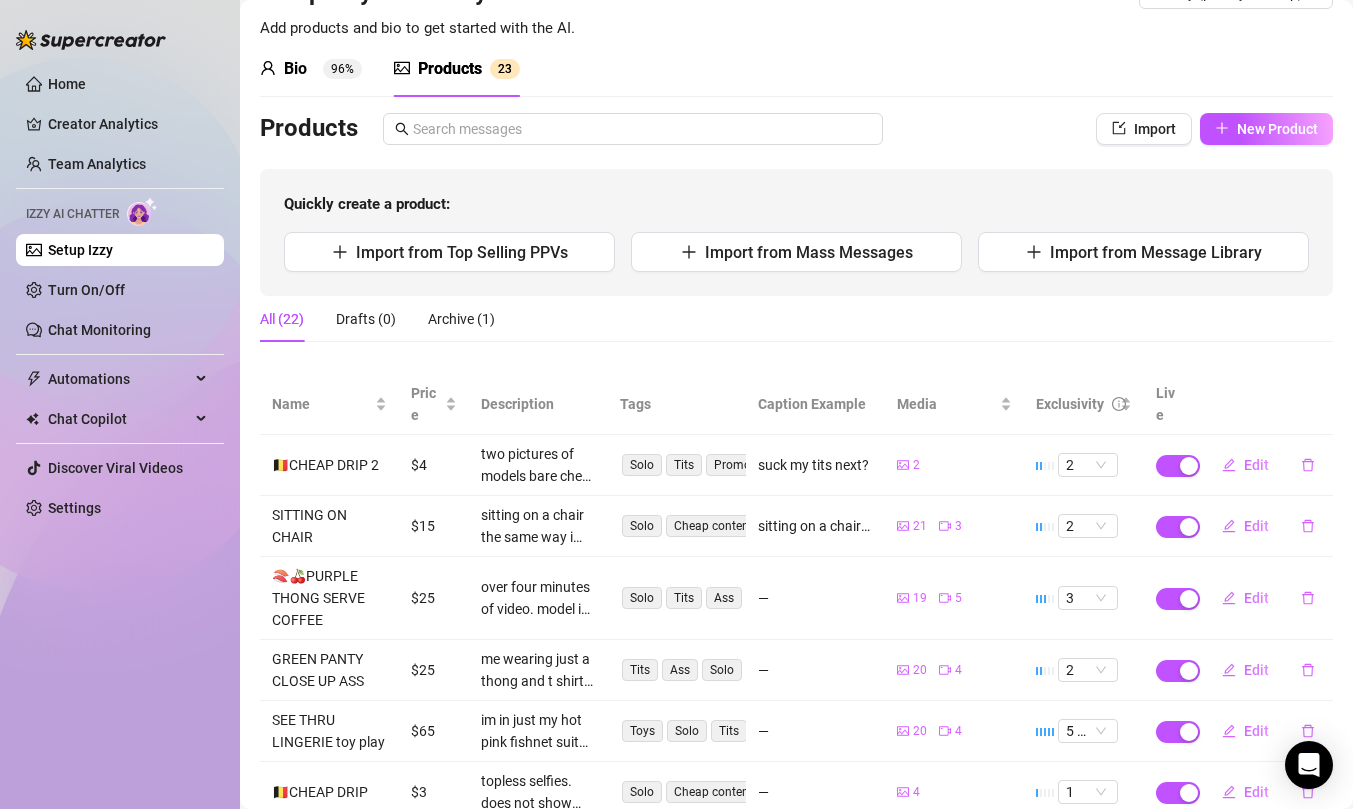 scroll, scrollTop: 0, scrollLeft: 0, axis: both 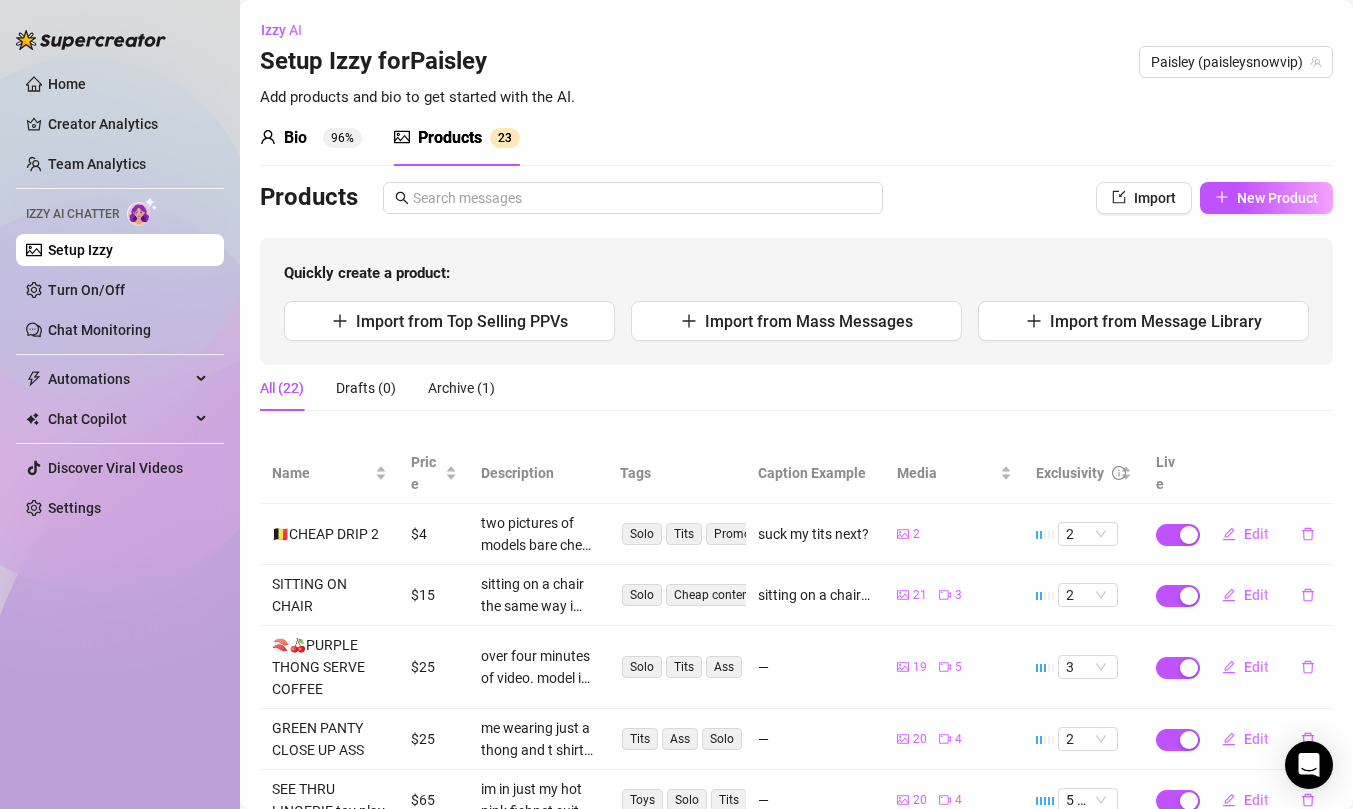 click on "Izzy AI Setup Izzy for  Paisley Add products and bio to get started with the AI. [GEOGRAPHIC_DATA] ([GEOGRAPHIC_DATA])" at bounding box center (796, 62) 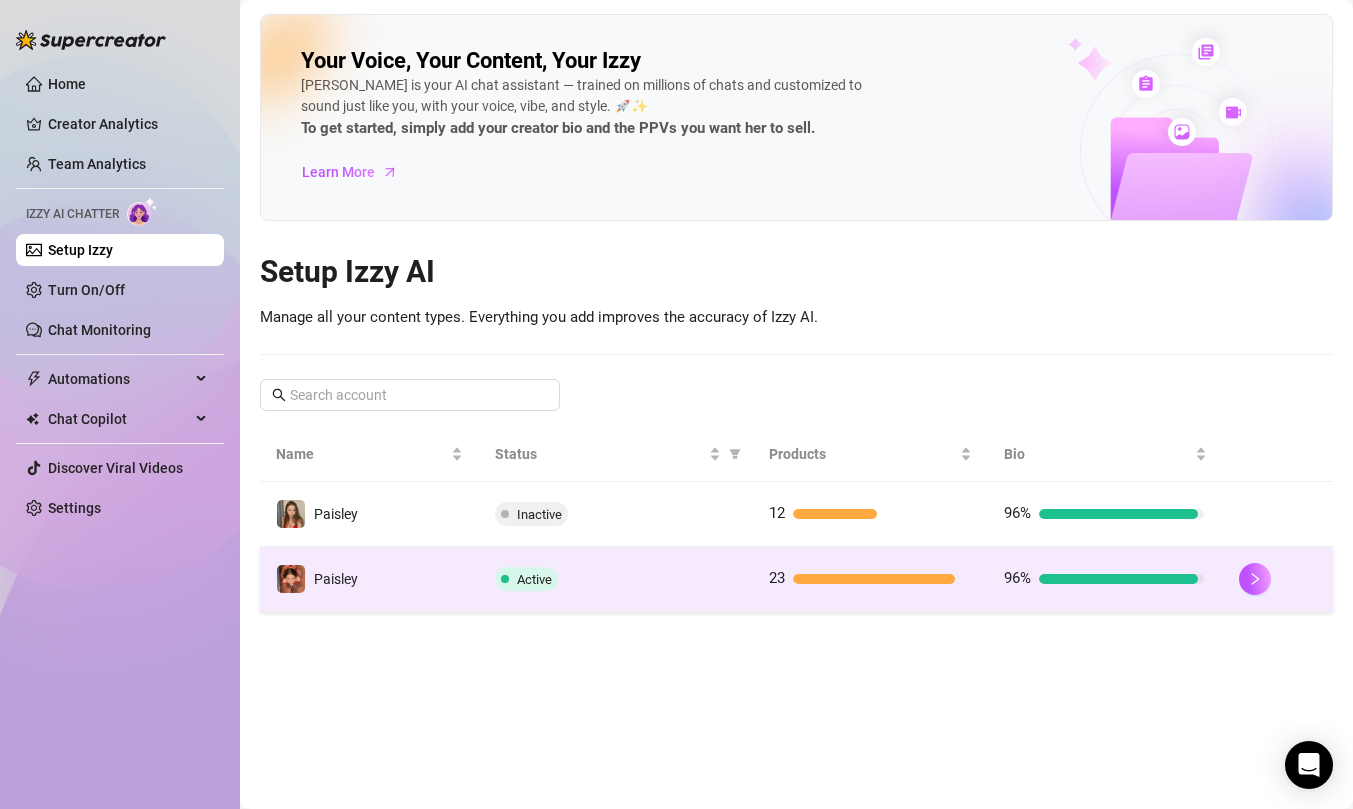 click at bounding box center (1278, 579) 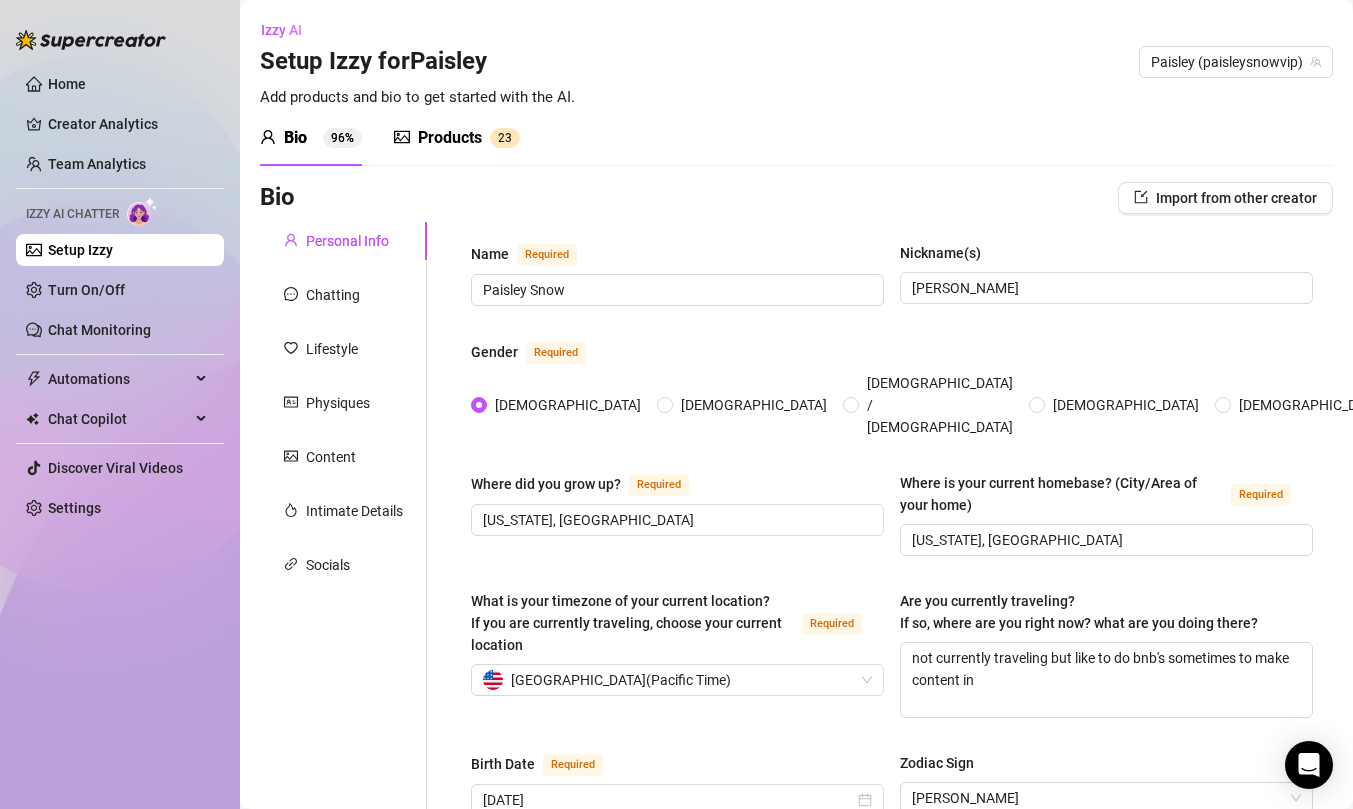 click on "Products 2 3" at bounding box center [457, 138] 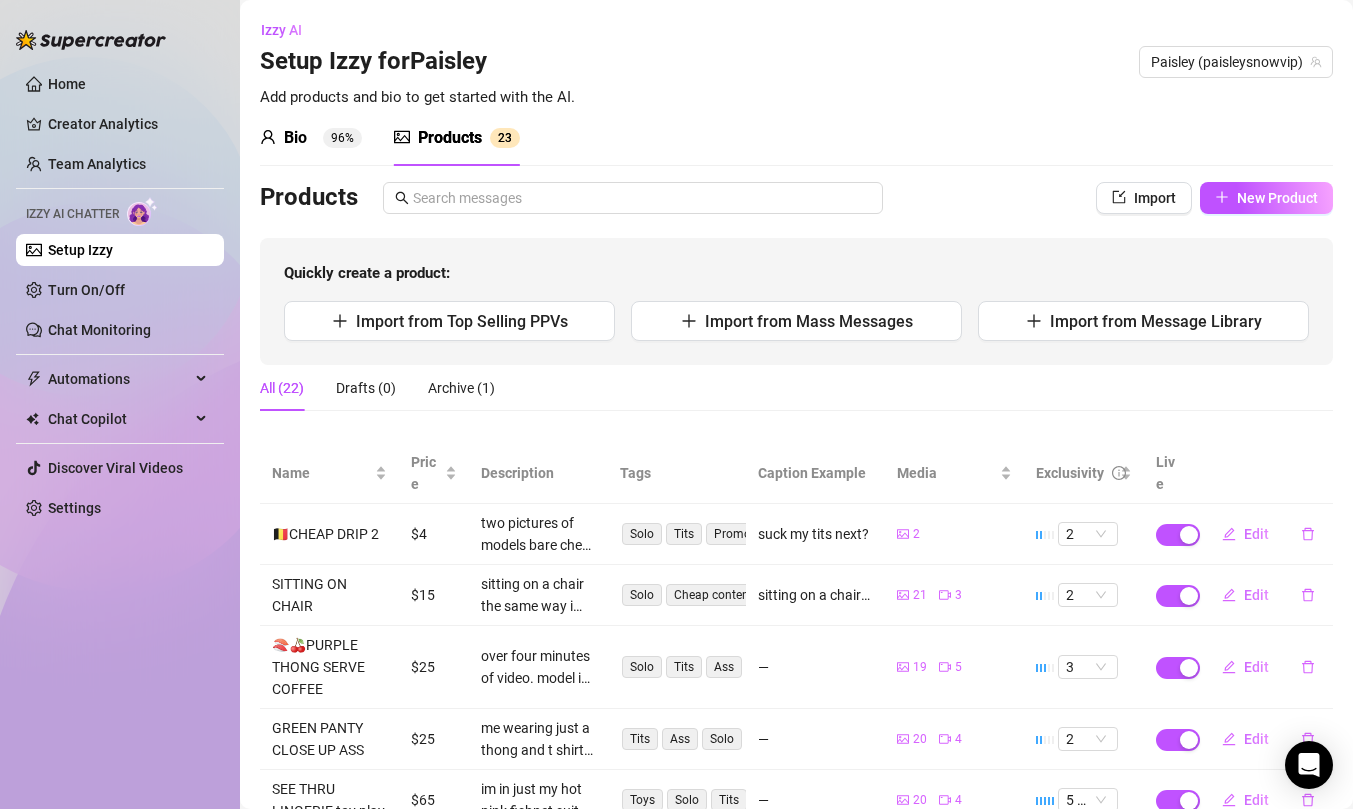 click on "96%" at bounding box center (342, 138) 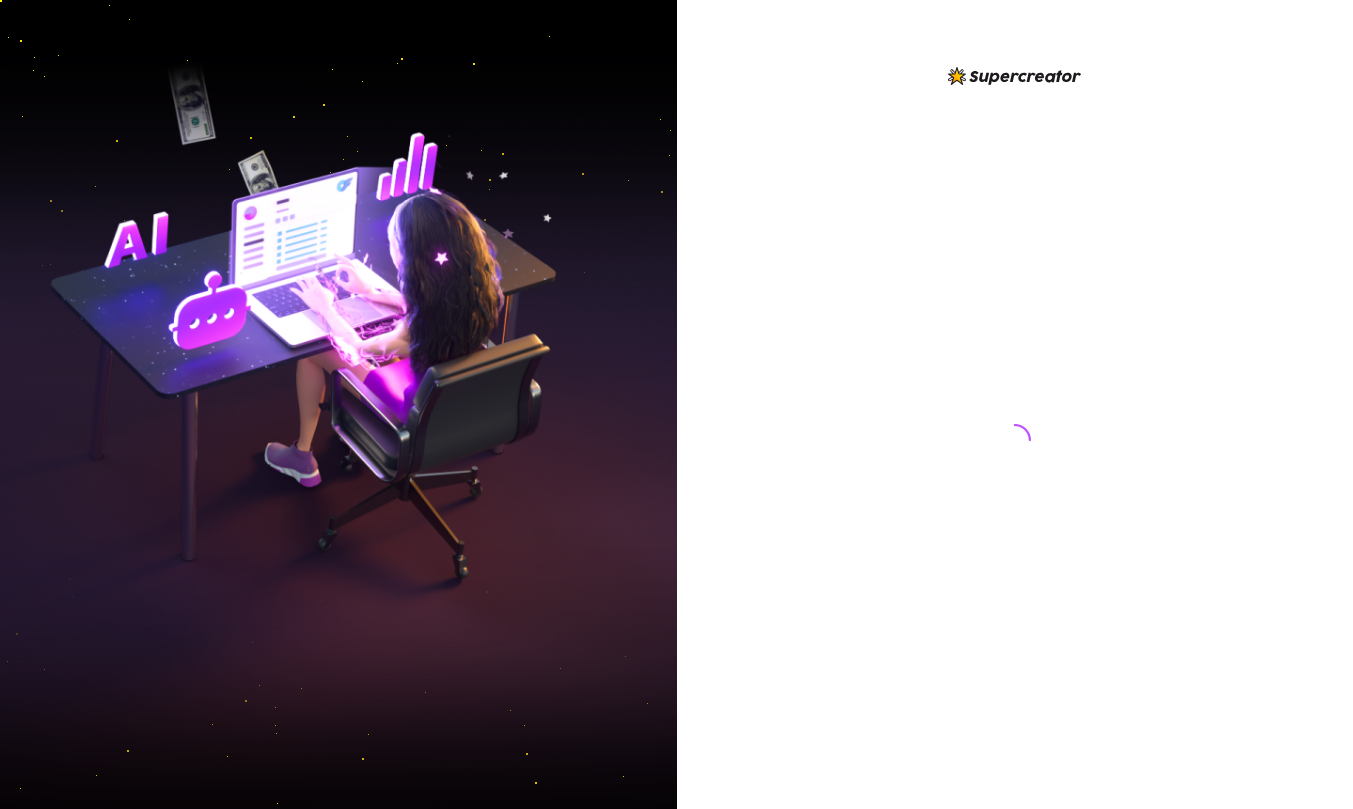 scroll, scrollTop: 0, scrollLeft: 0, axis: both 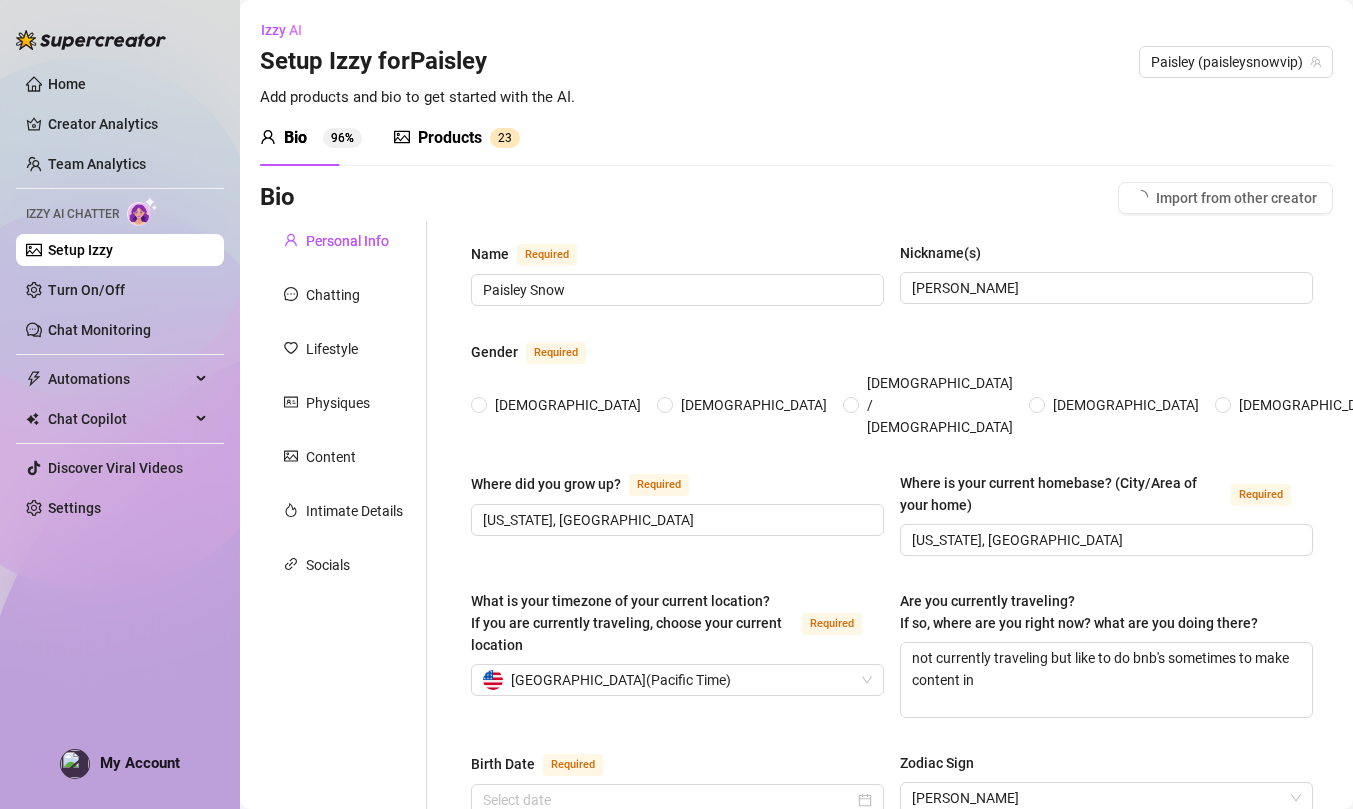 type 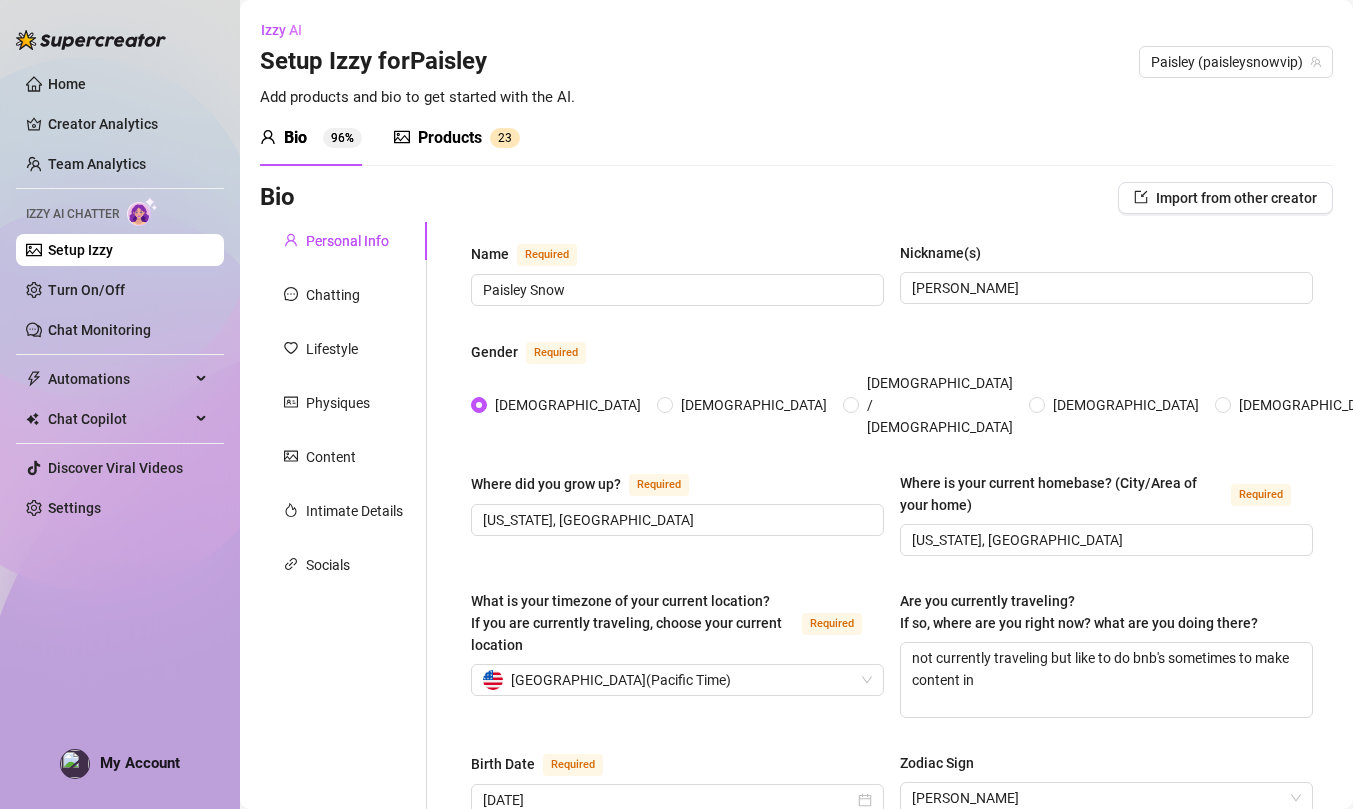 type on "[DATE]" 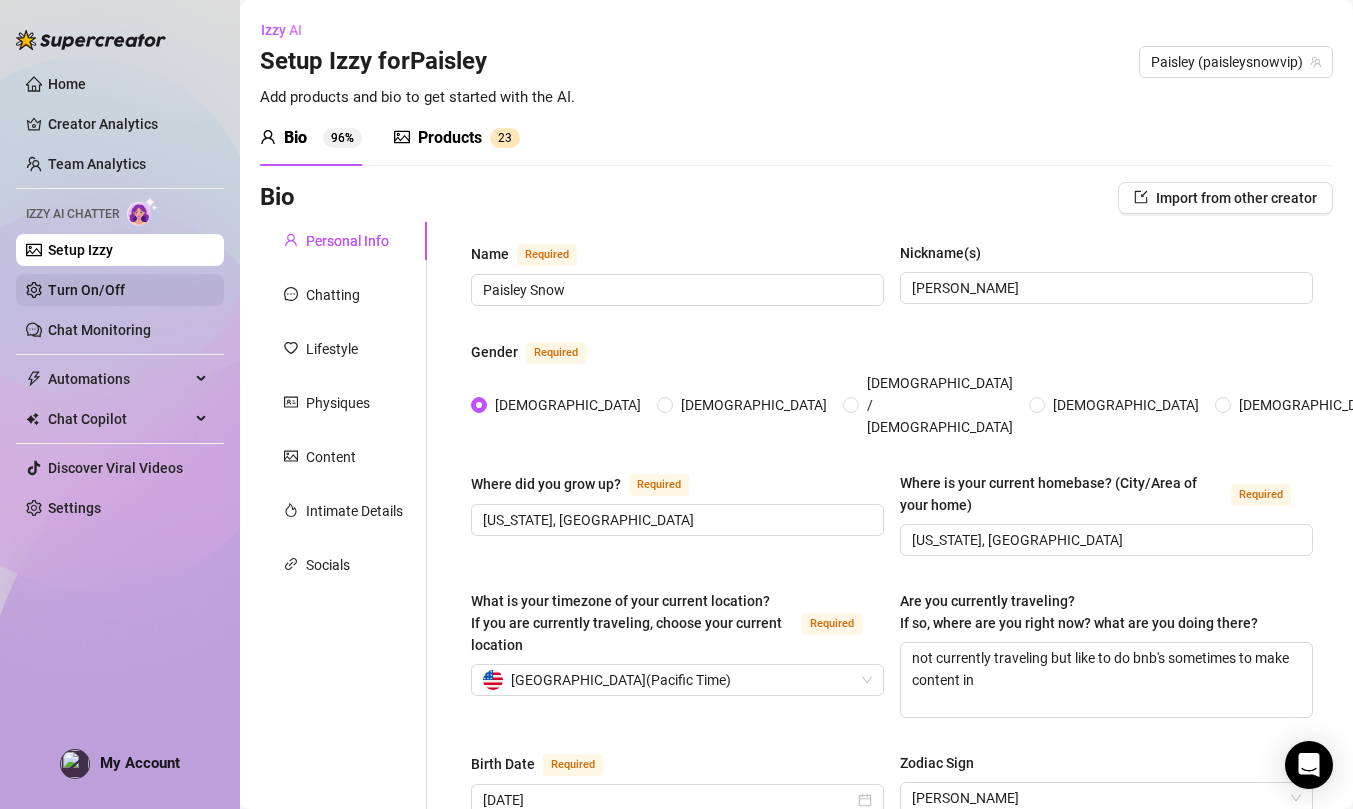 click on "Turn On/Off" at bounding box center (86, 290) 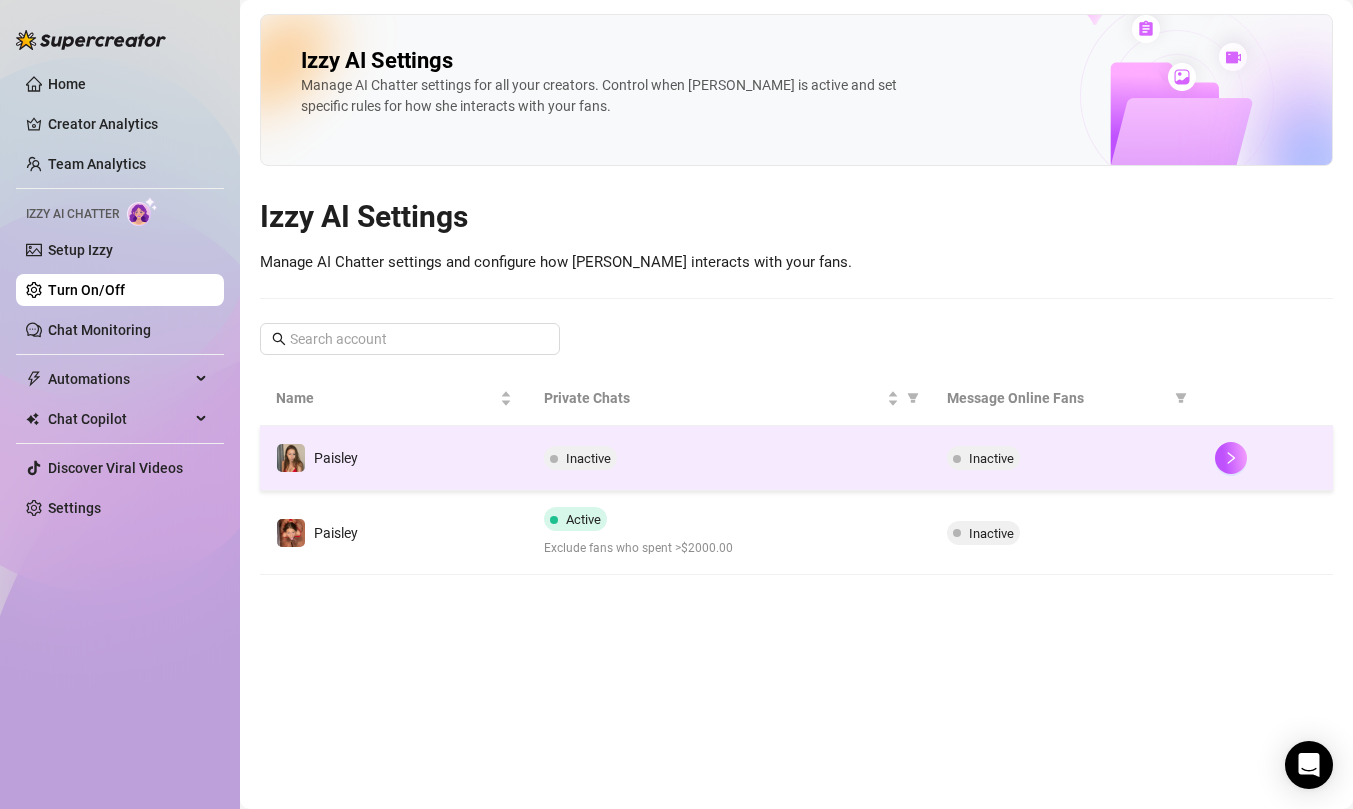 click on "Inactive" at bounding box center [1065, 458] 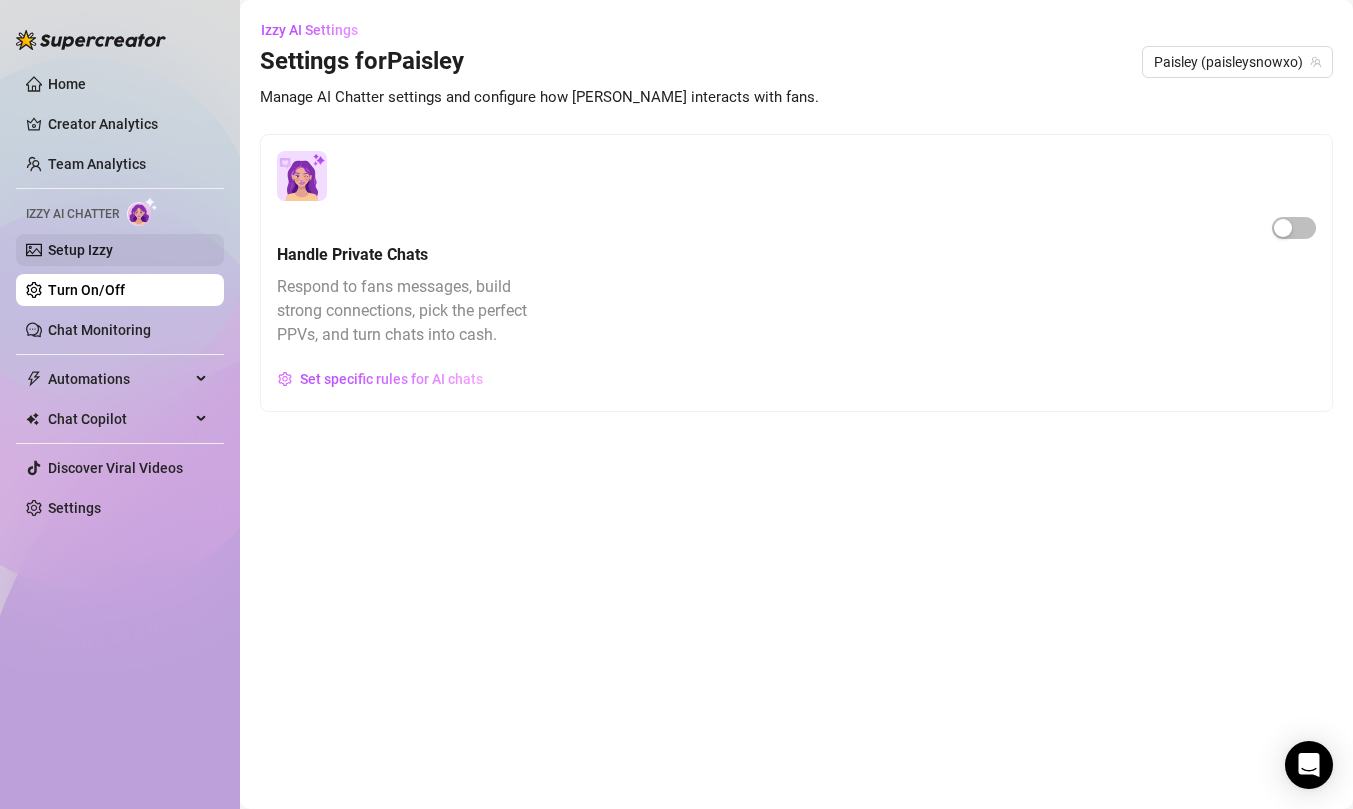 click on "Setup Izzy" at bounding box center (80, 250) 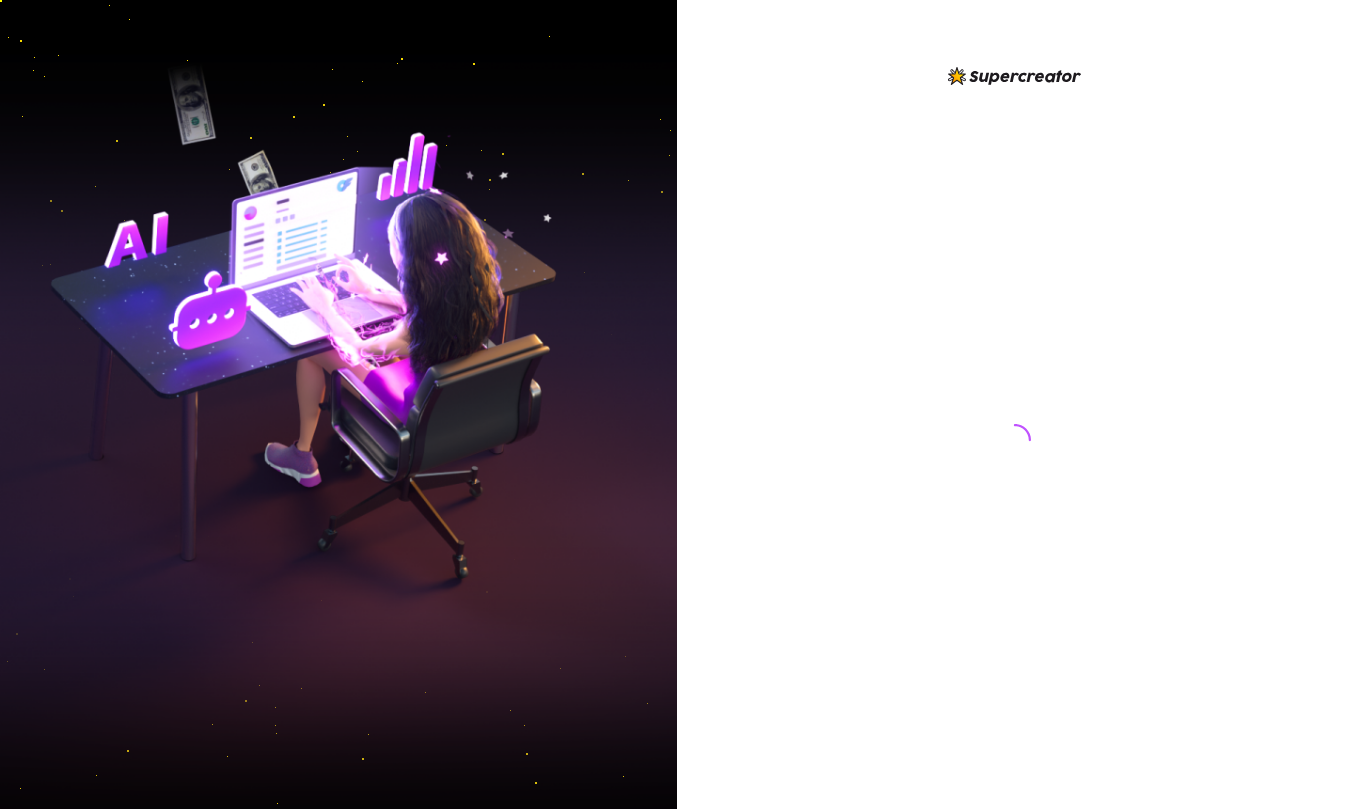 scroll, scrollTop: 0, scrollLeft: 0, axis: both 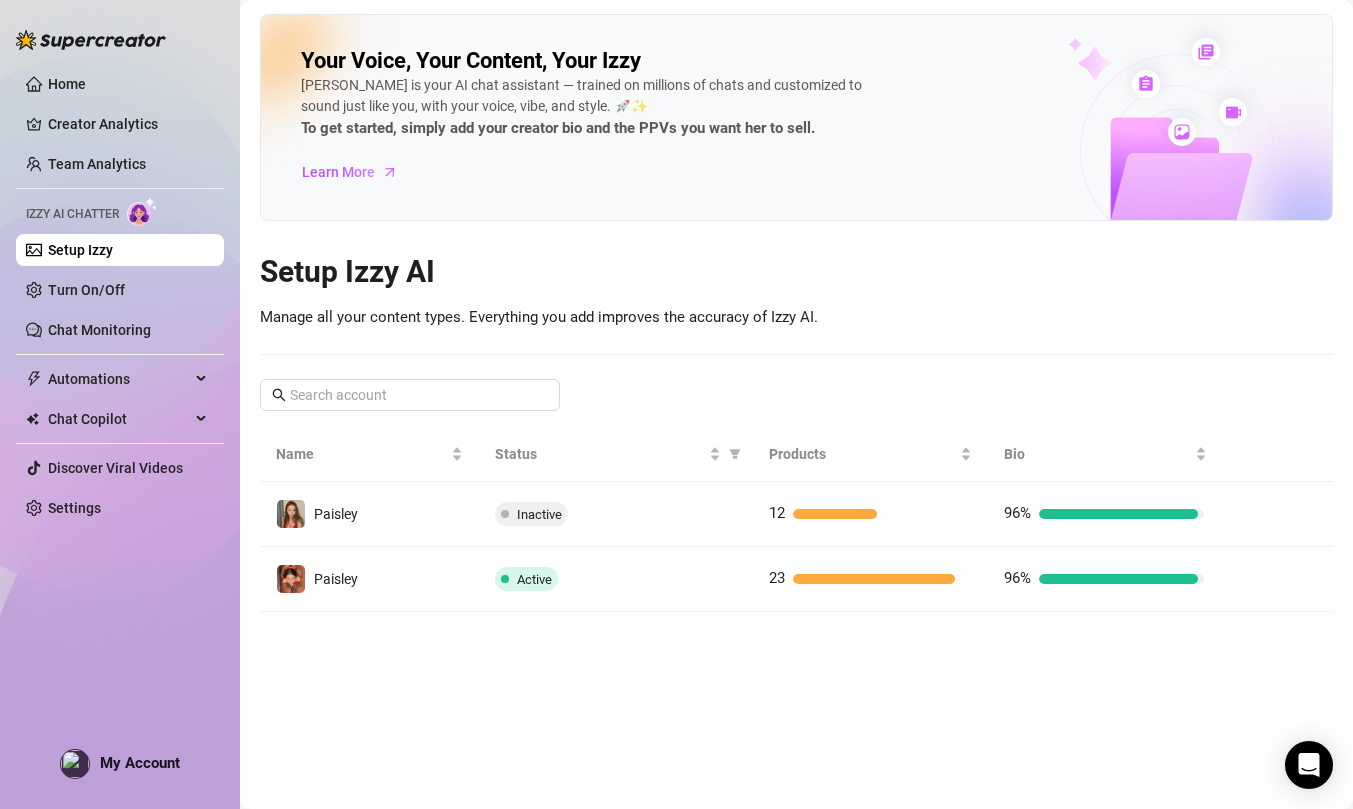 click on "Setup Izzy AI" at bounding box center [796, 272] 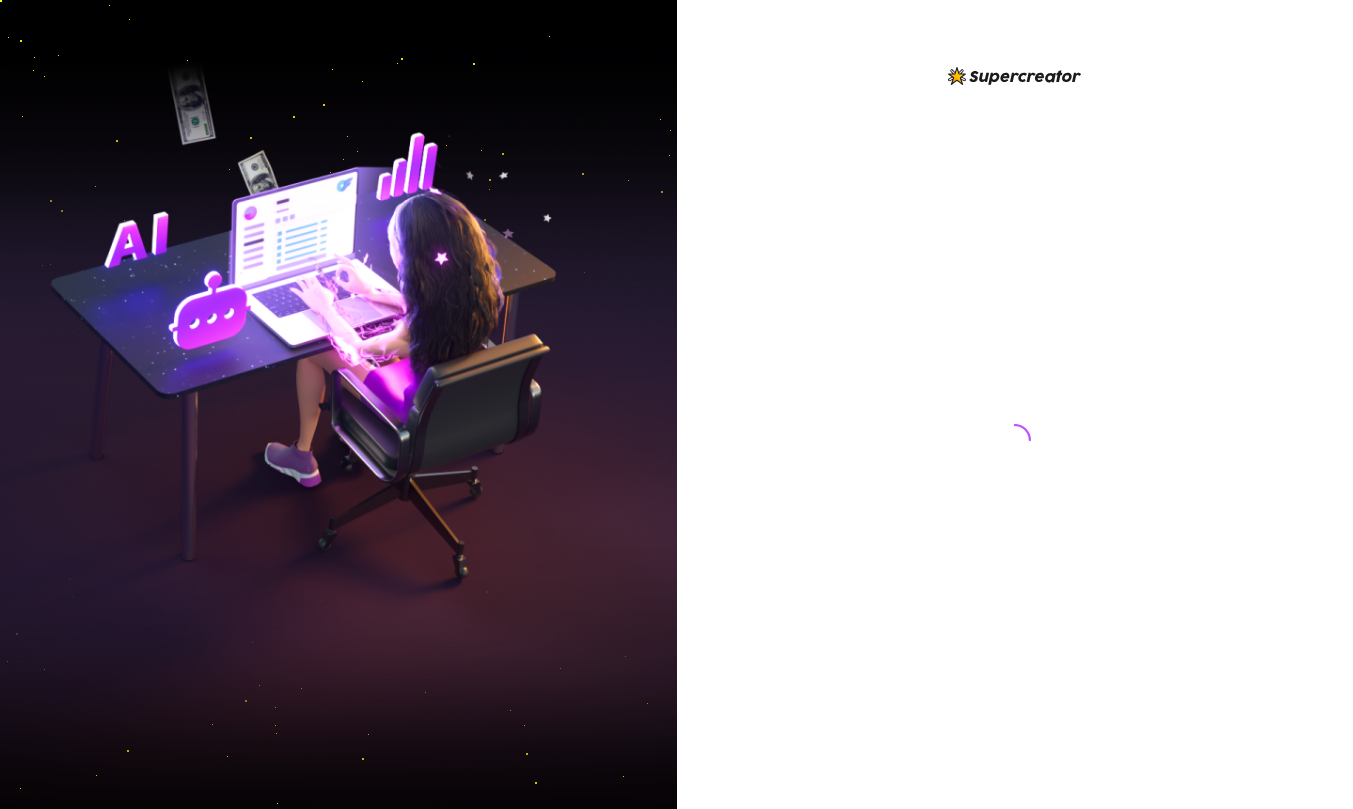 scroll, scrollTop: 0, scrollLeft: 0, axis: both 